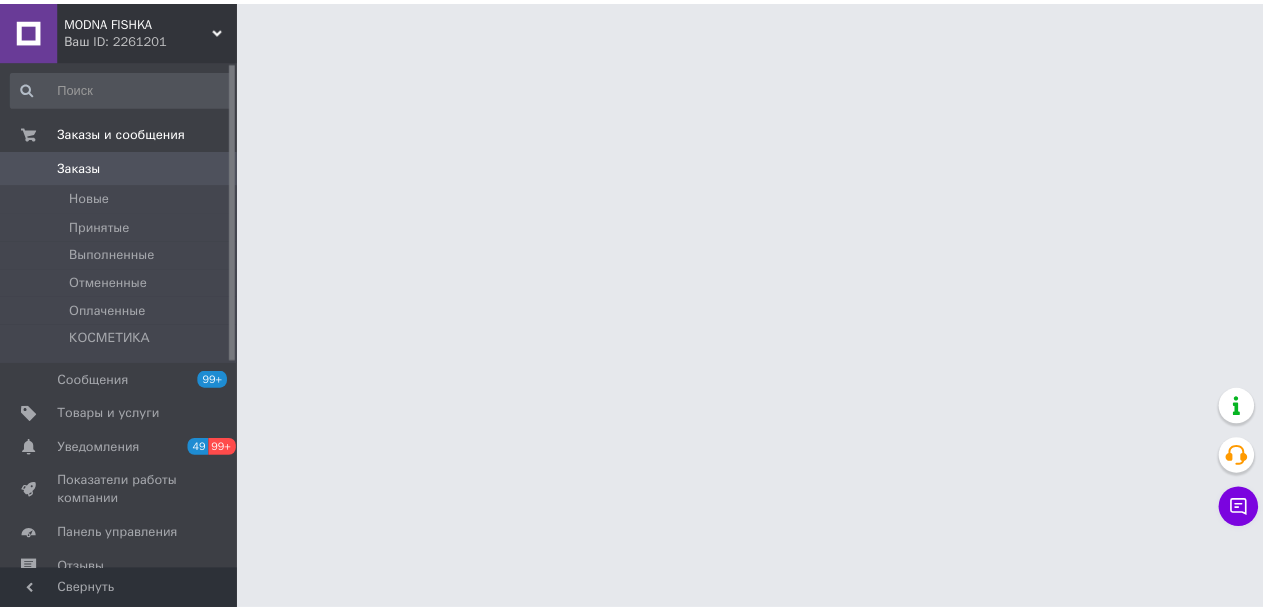 scroll, scrollTop: 0, scrollLeft: 0, axis: both 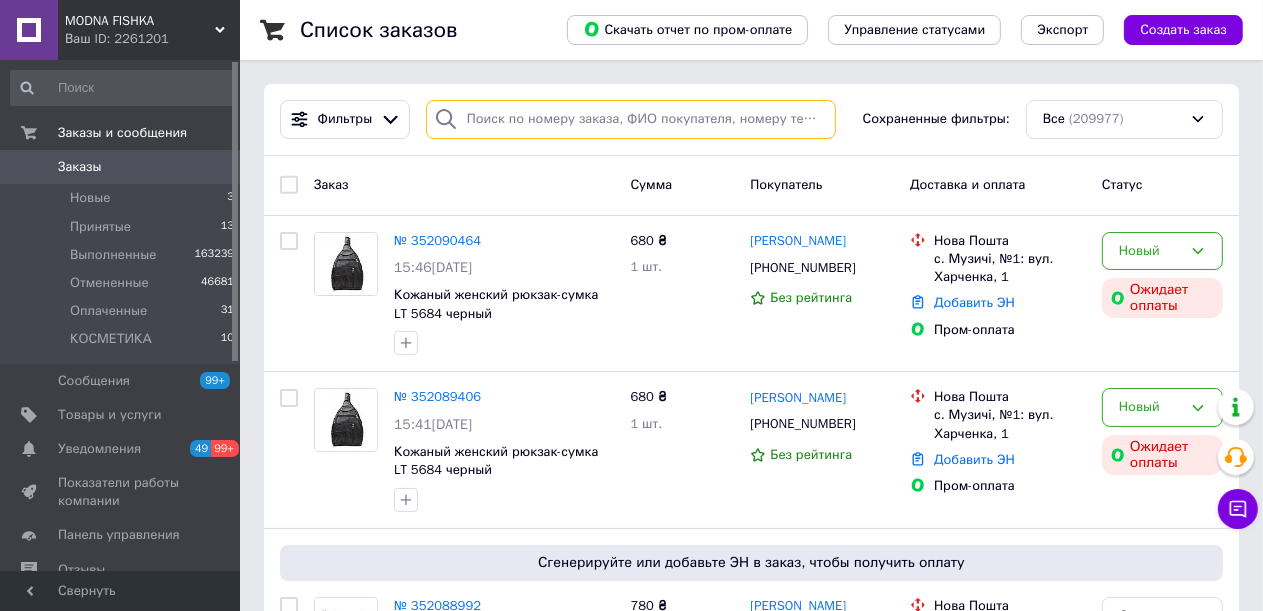 click at bounding box center [631, 119] 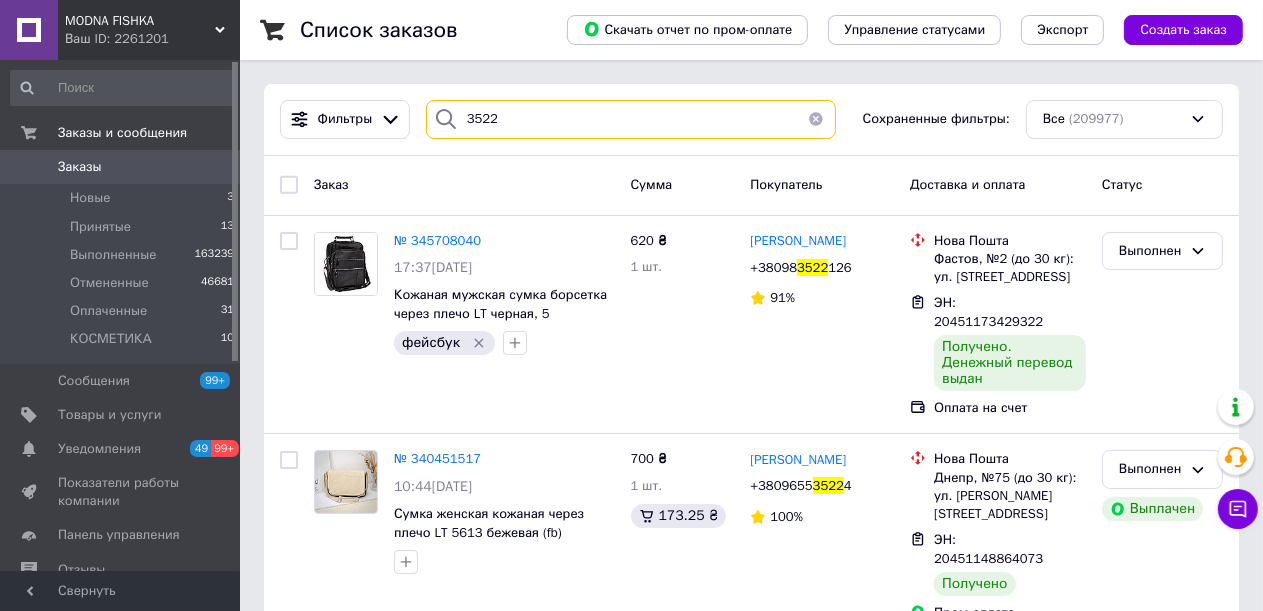 type on "3522" 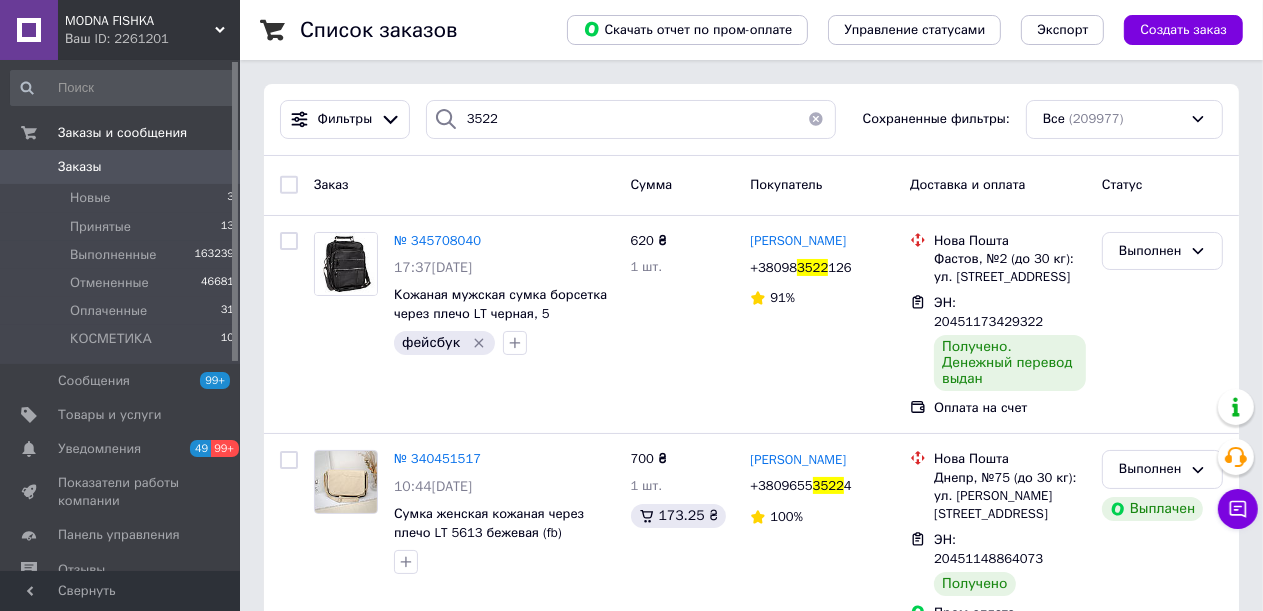 click at bounding box center [816, 119] 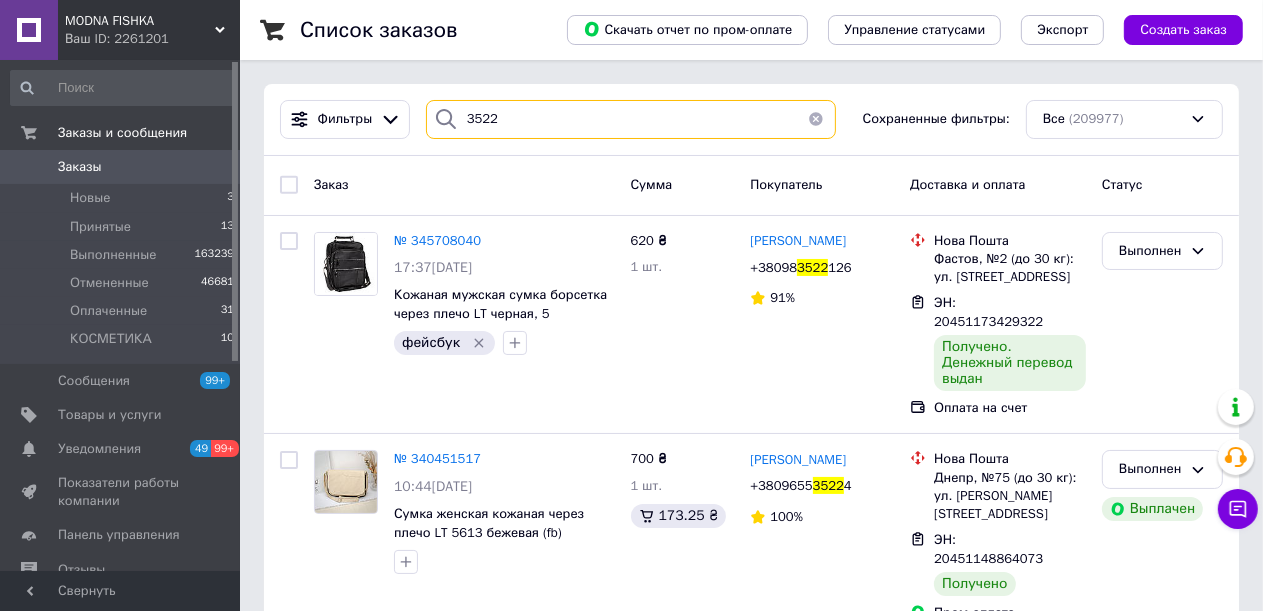type 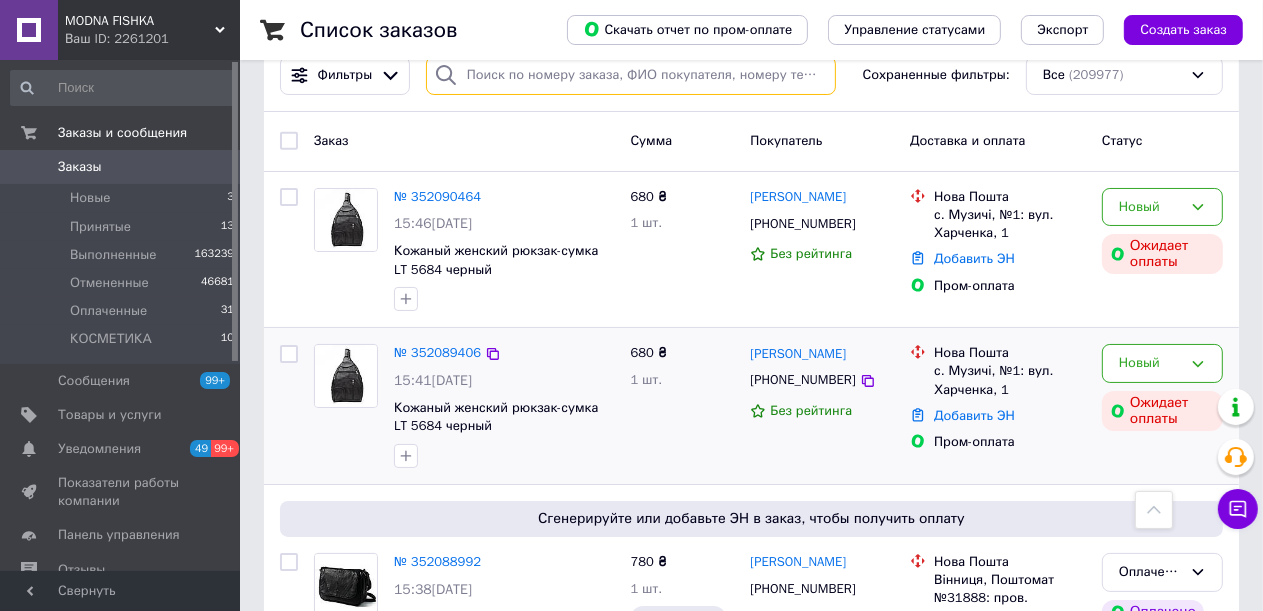 scroll, scrollTop: 0, scrollLeft: 0, axis: both 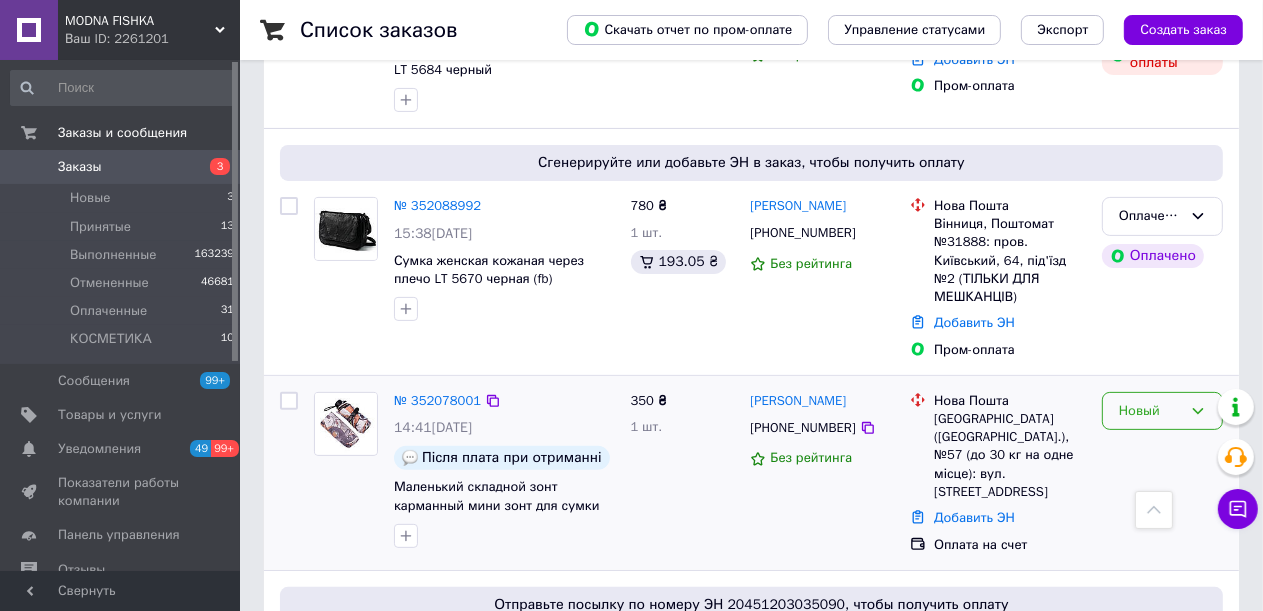 click on "Новый" at bounding box center [1150, 411] 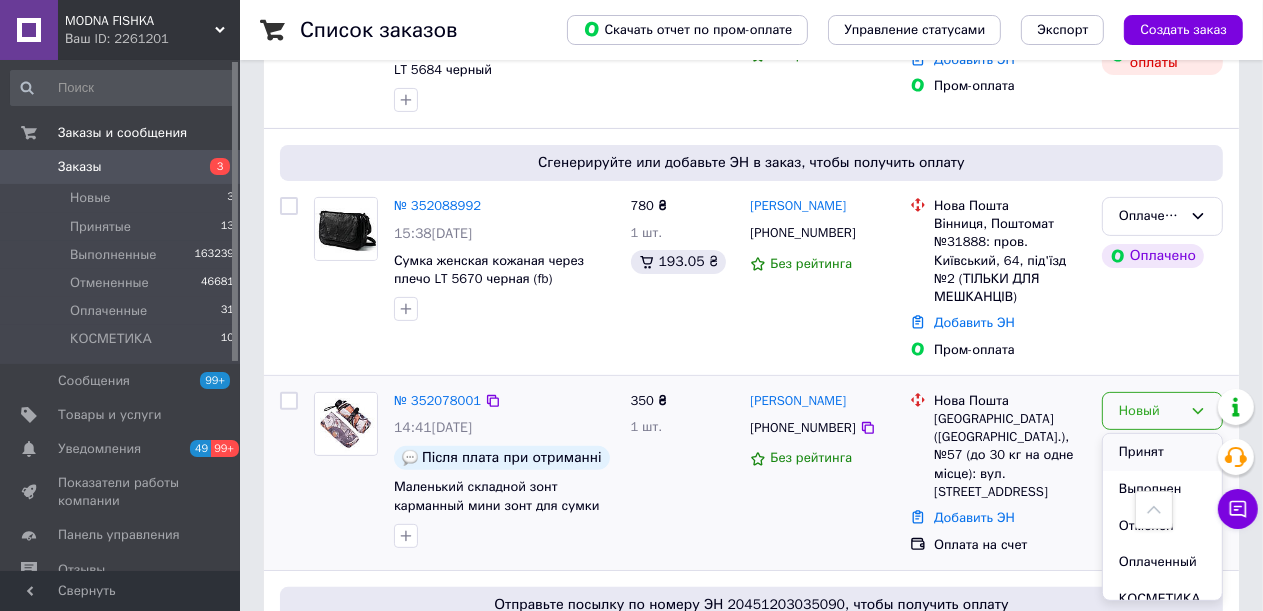 click on "Принят" at bounding box center (1162, 452) 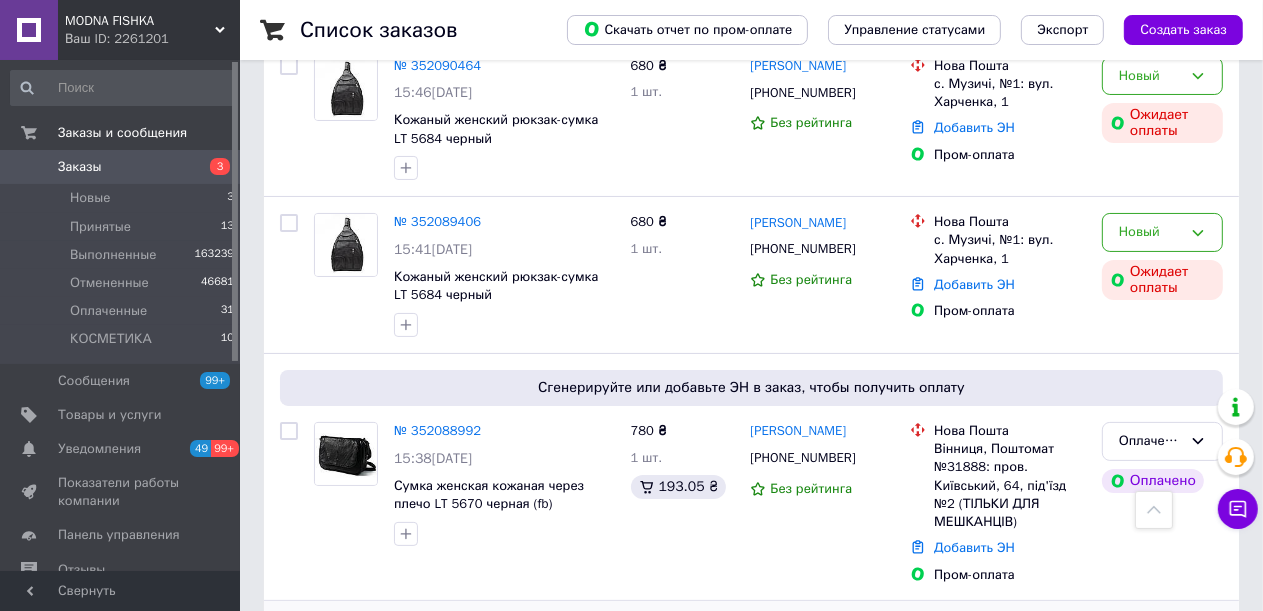 scroll, scrollTop: 0, scrollLeft: 0, axis: both 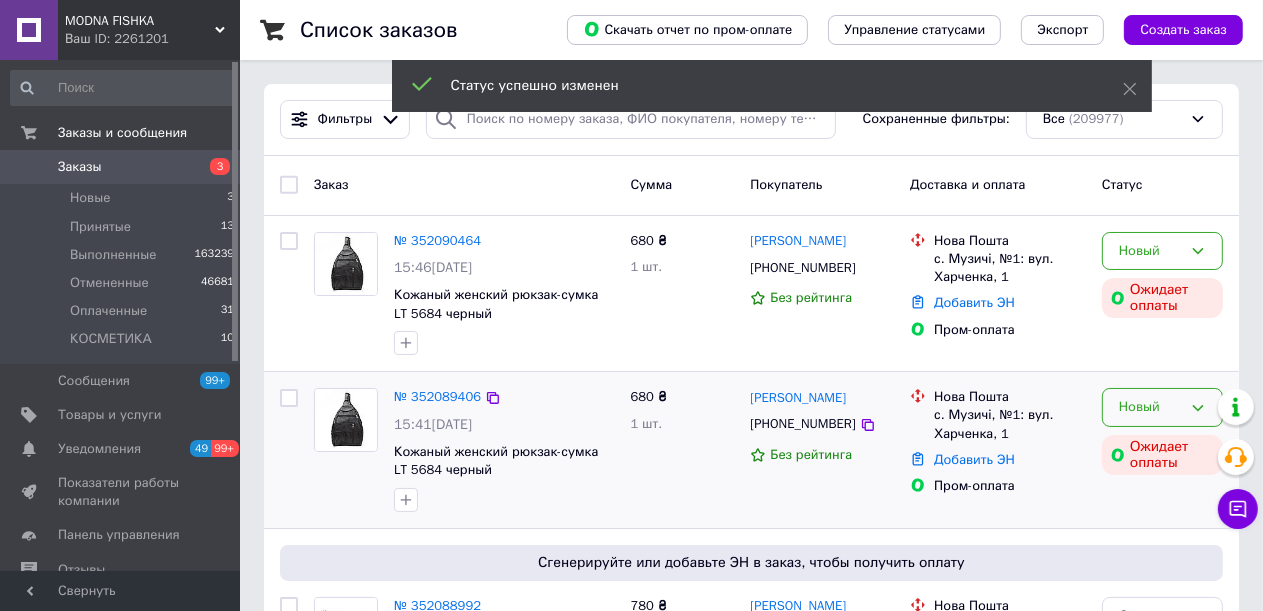 click on "Новый" at bounding box center [1150, 407] 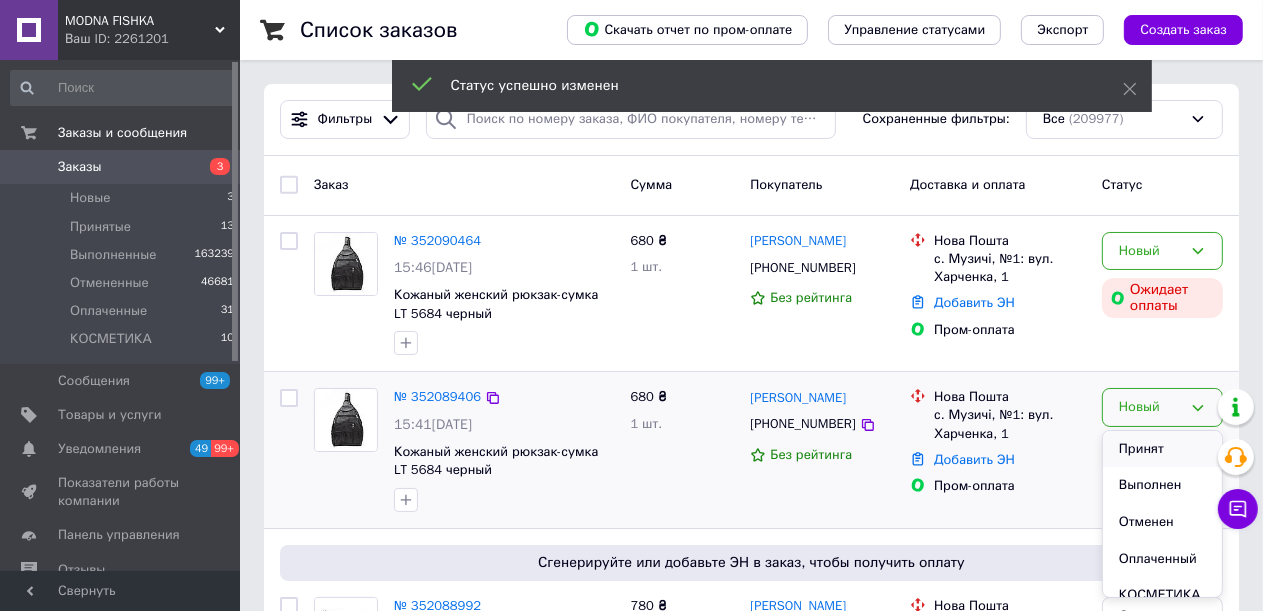 click on "Принят" at bounding box center [1162, 449] 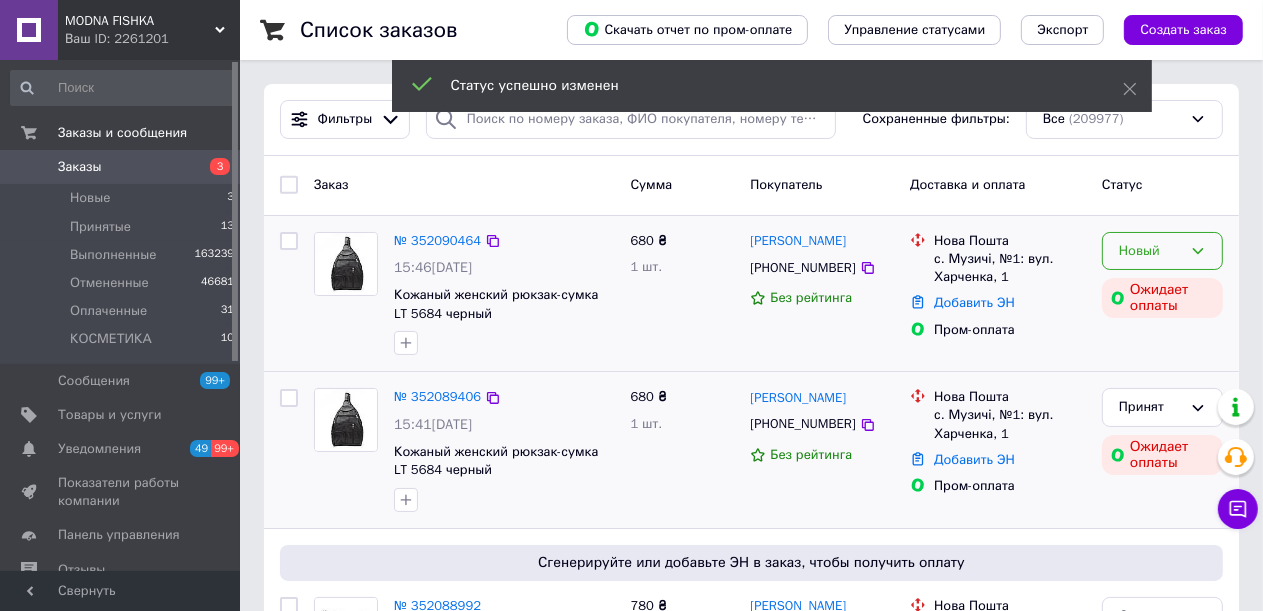 click 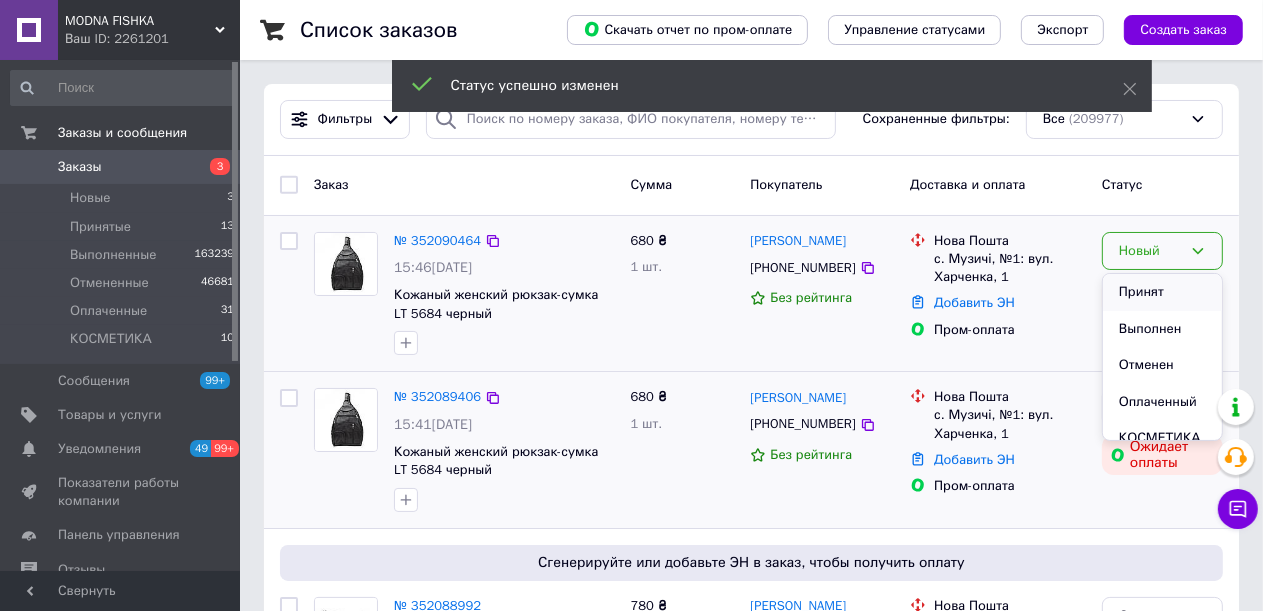 click on "Принят" at bounding box center (1162, 292) 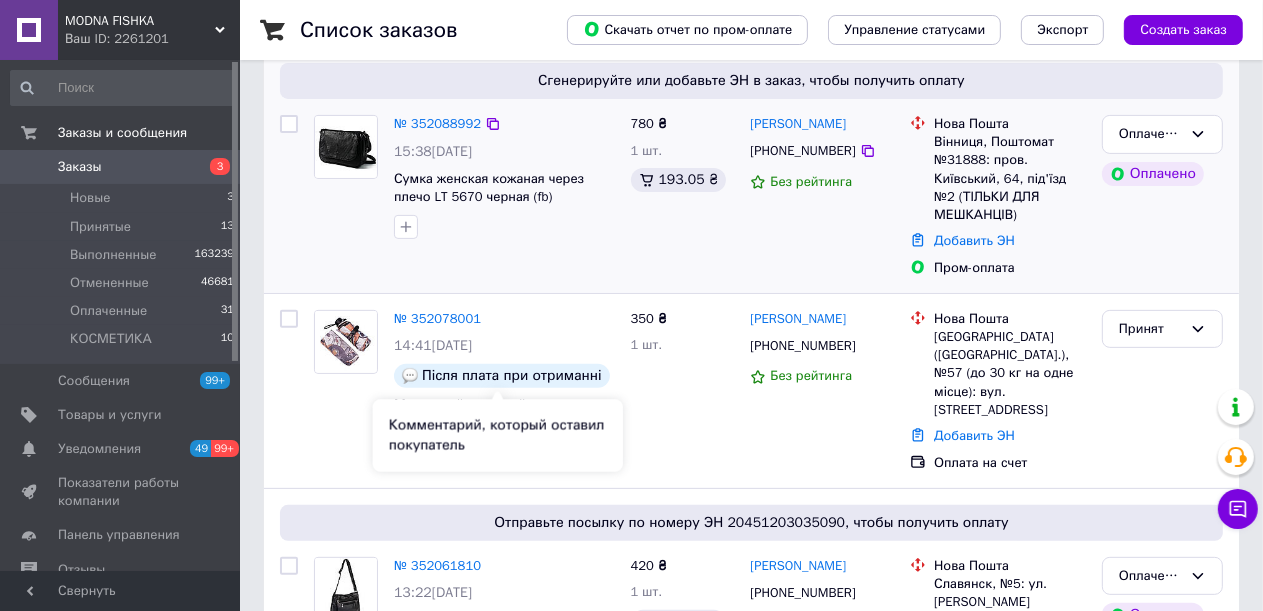 scroll, scrollTop: 400, scrollLeft: 0, axis: vertical 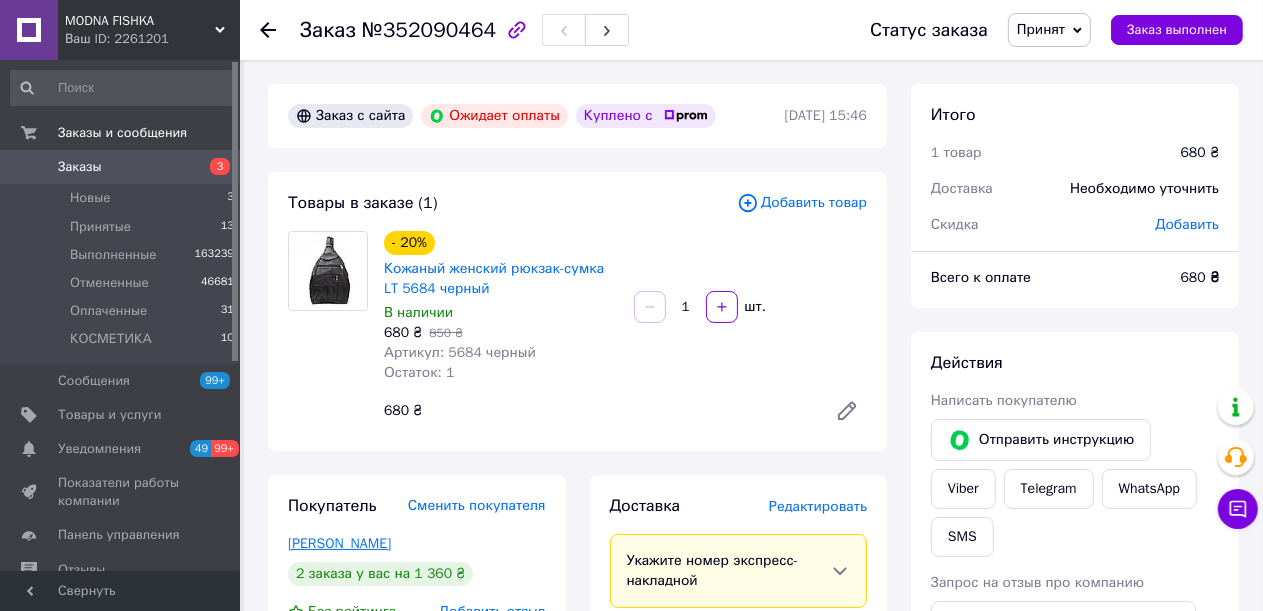 click on "Ігнатова Наталія" at bounding box center (339, 543) 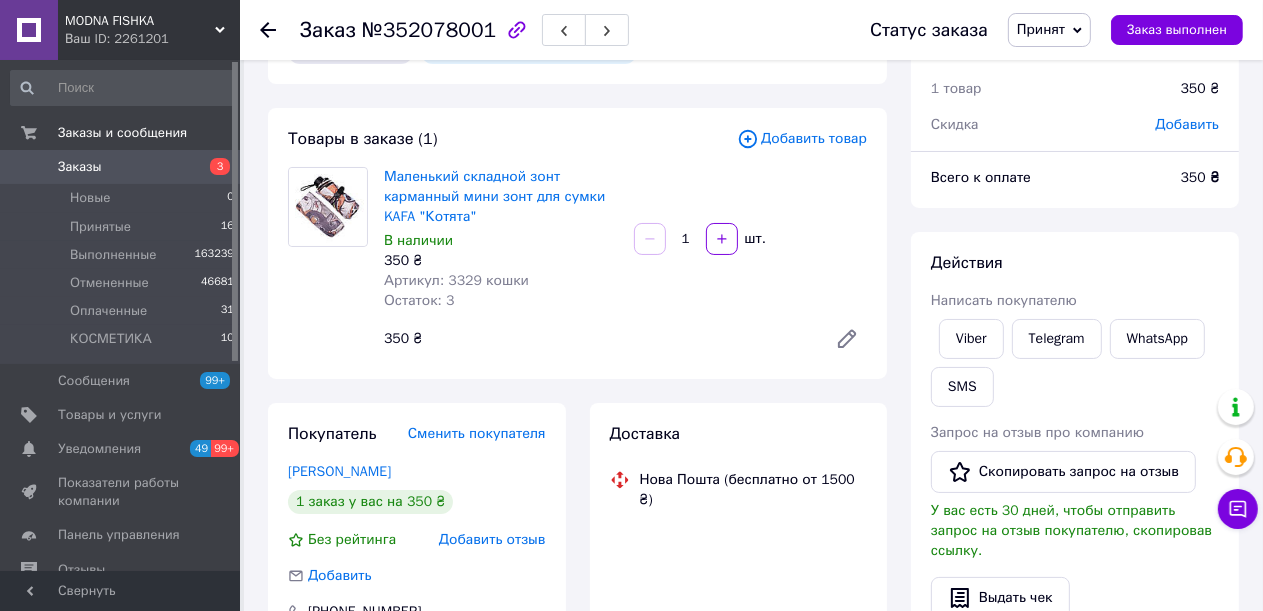 scroll, scrollTop: 100, scrollLeft: 0, axis: vertical 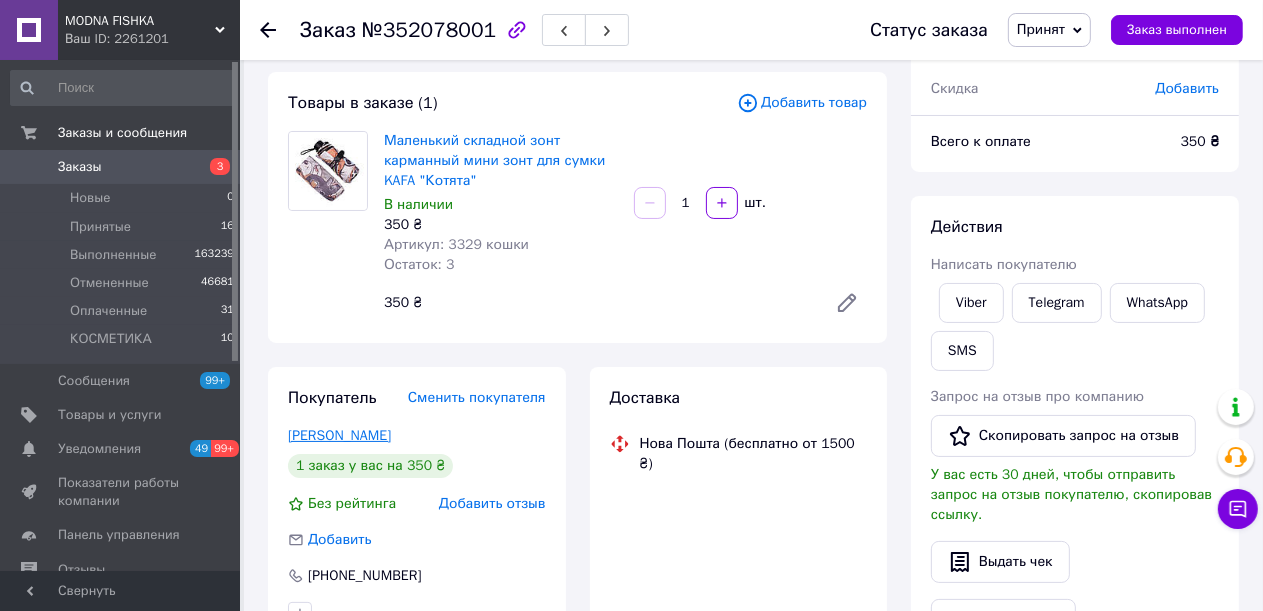 click on "Черник Юлія" at bounding box center (339, 435) 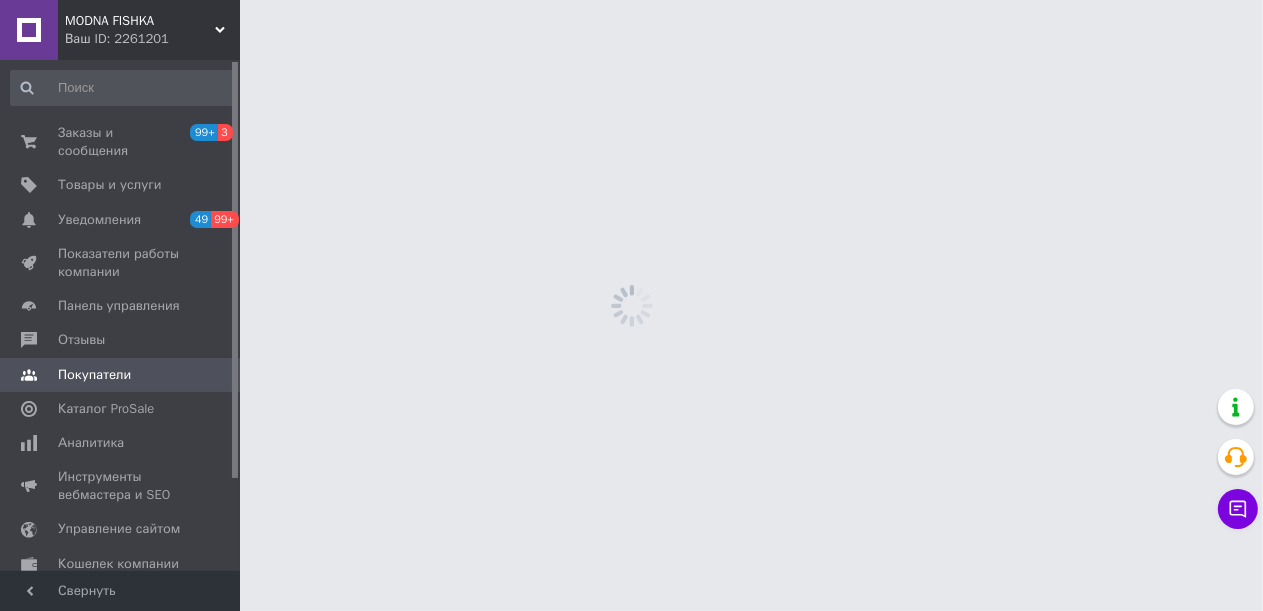 scroll, scrollTop: 0, scrollLeft: 0, axis: both 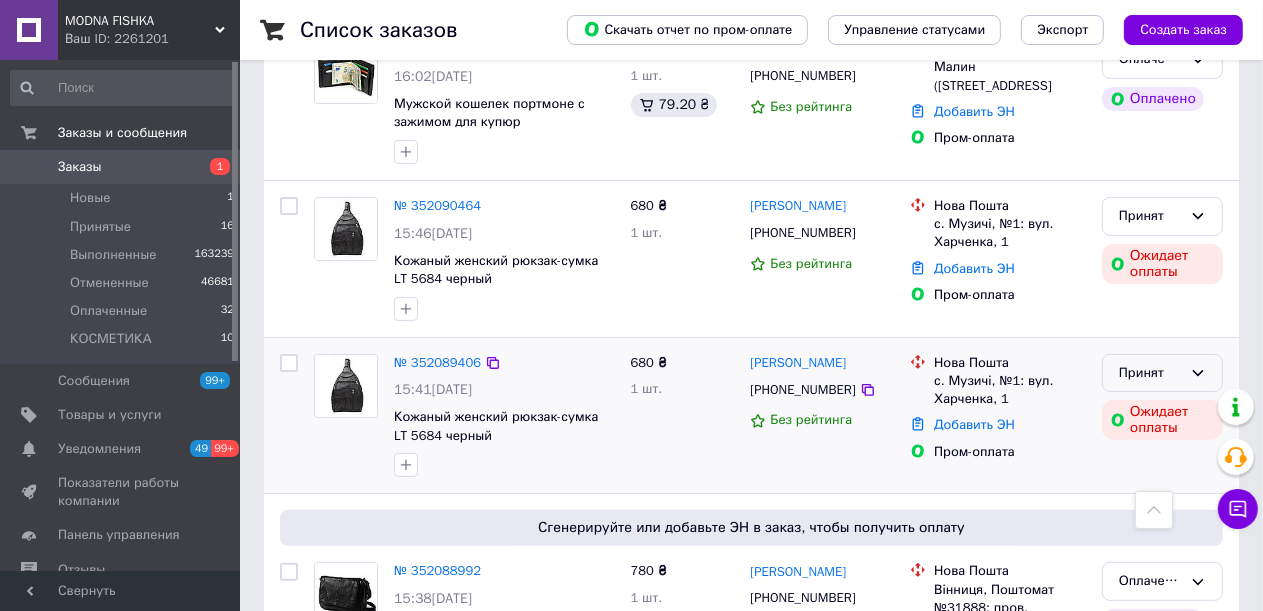 click on "Принят" at bounding box center [1162, 373] 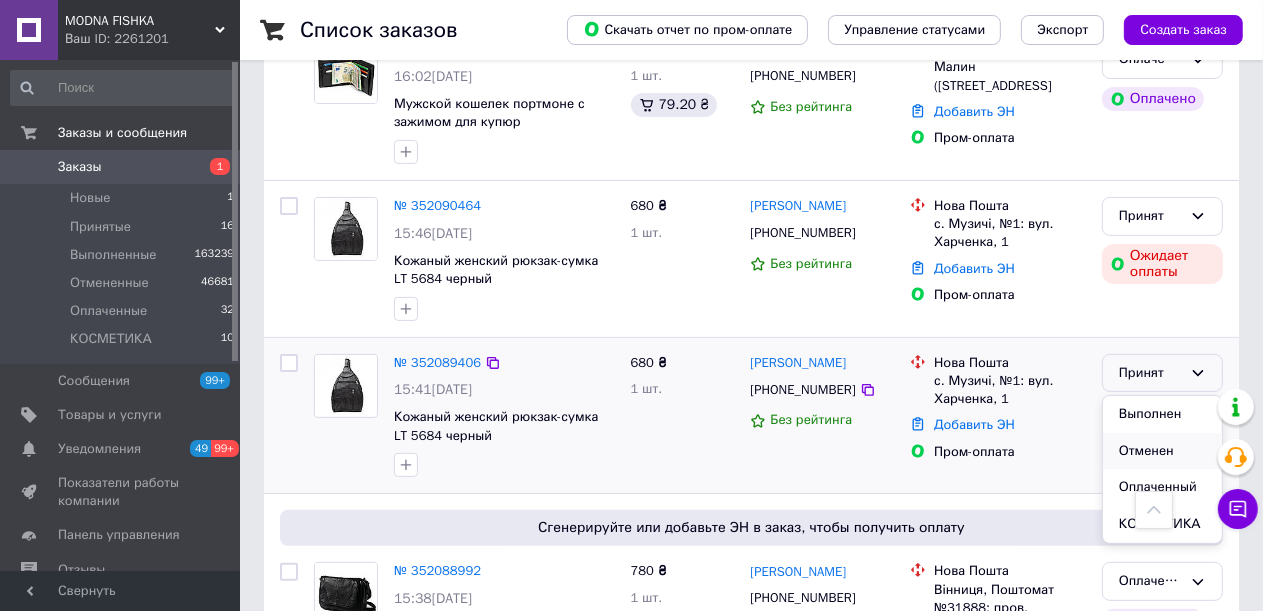 click on "Отменен" at bounding box center (1162, 451) 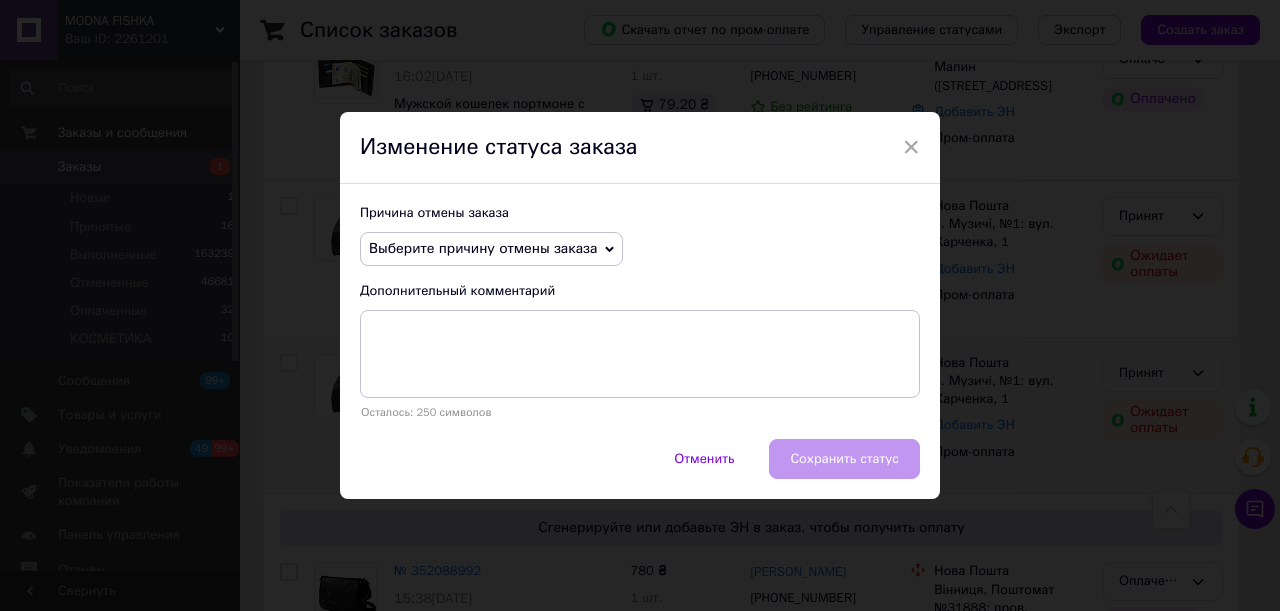 click on "Выберите причину отмены заказа" at bounding box center [483, 248] 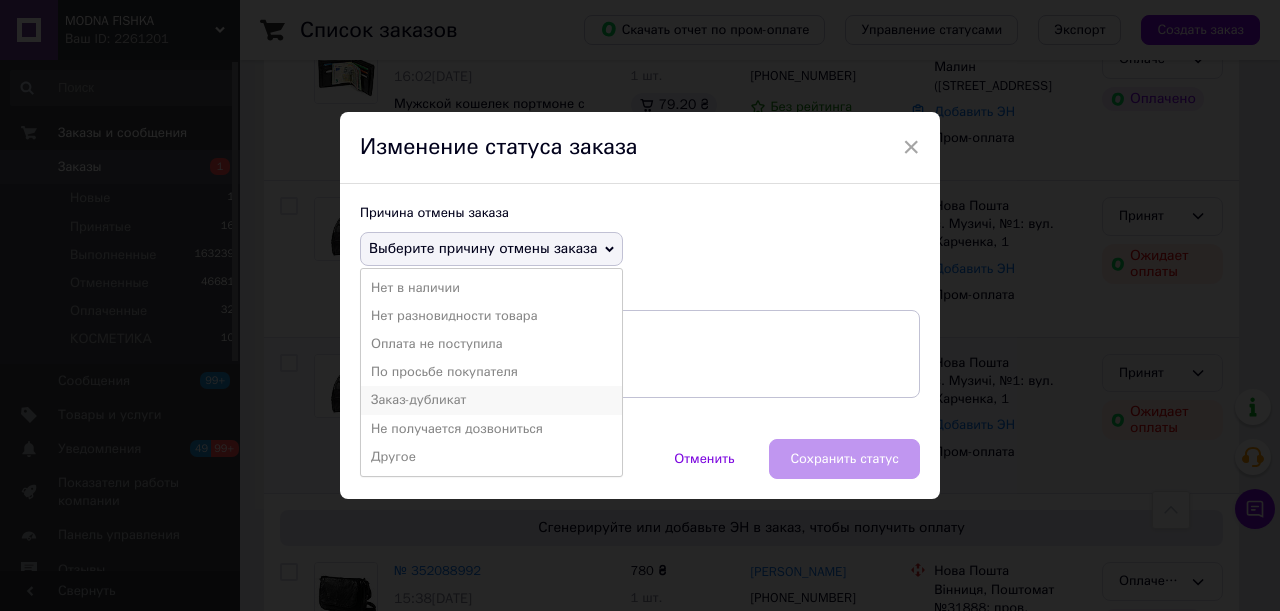 click on "Заказ-дубликат" at bounding box center (491, 400) 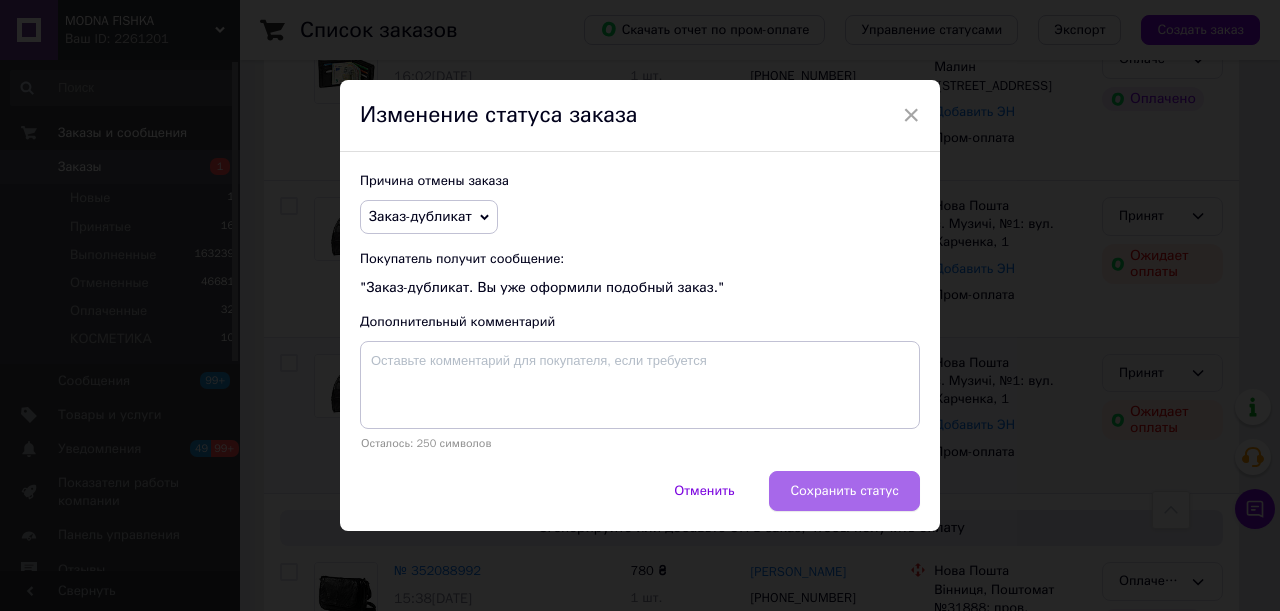 click on "Сохранить статус" at bounding box center [844, 491] 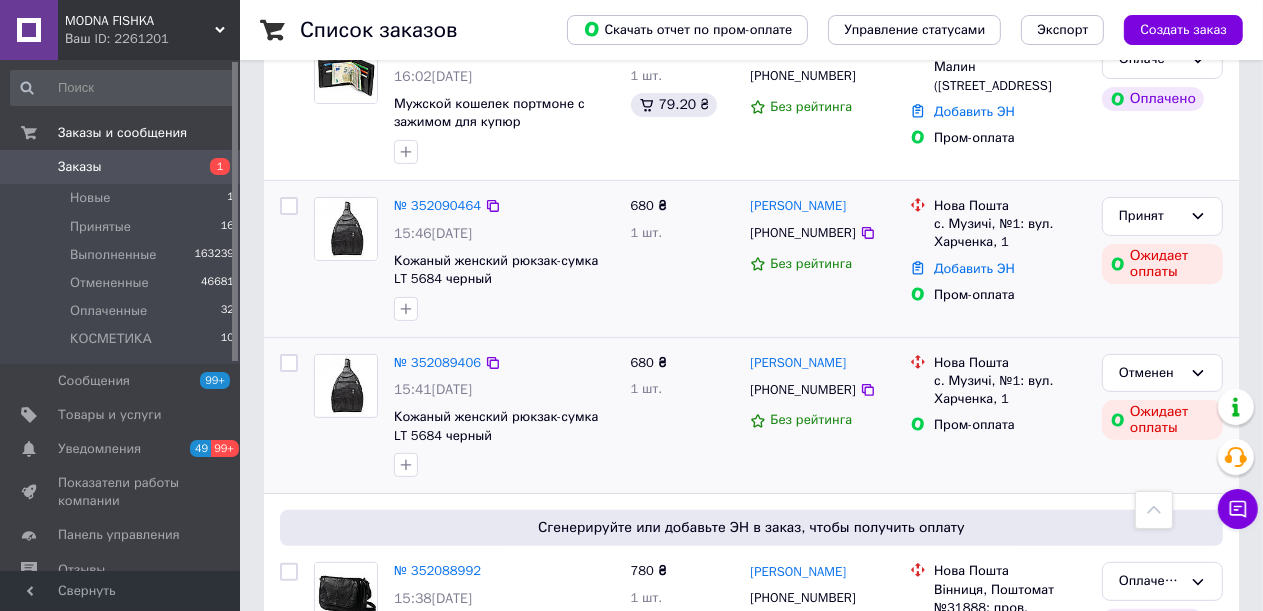 drag, startPoint x: 600, startPoint y: 308, endPoint x: 637, endPoint y: 308, distance: 37 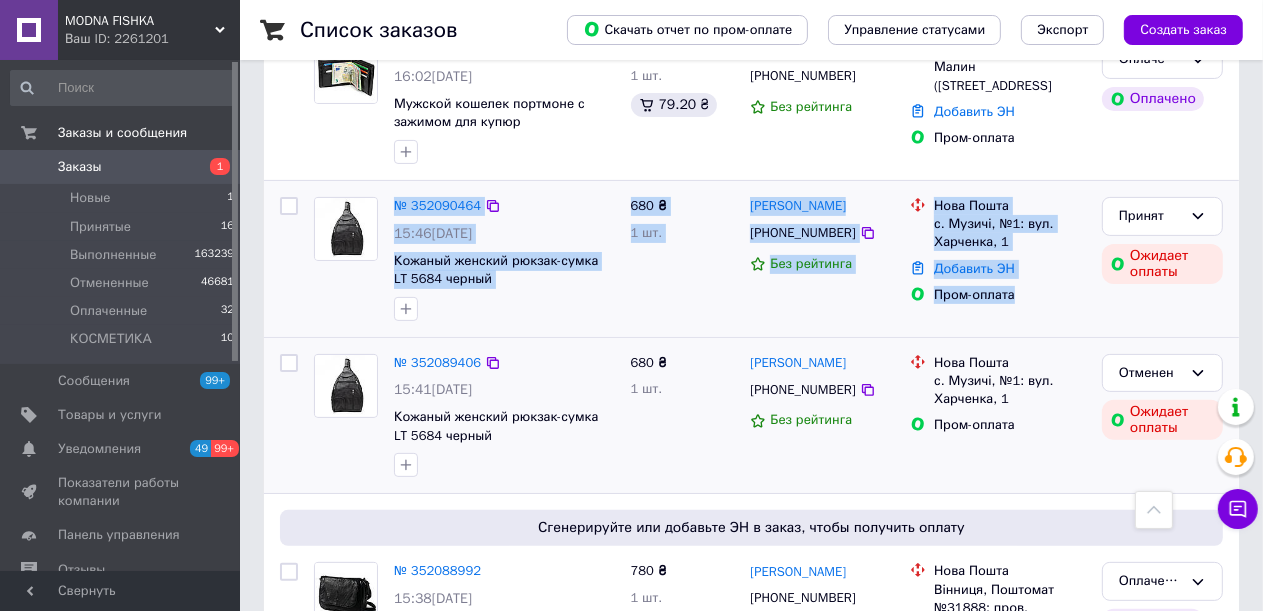 drag, startPoint x: 986, startPoint y: 302, endPoint x: 317, endPoint y: 232, distance: 672.6522 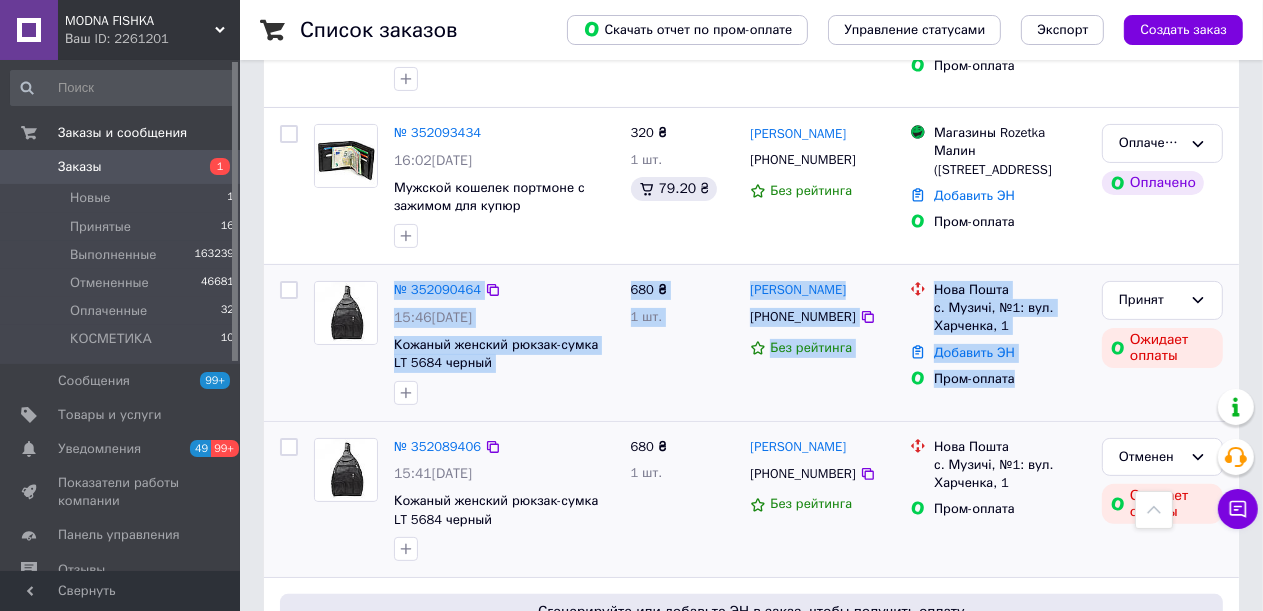 scroll, scrollTop: 200, scrollLeft: 0, axis: vertical 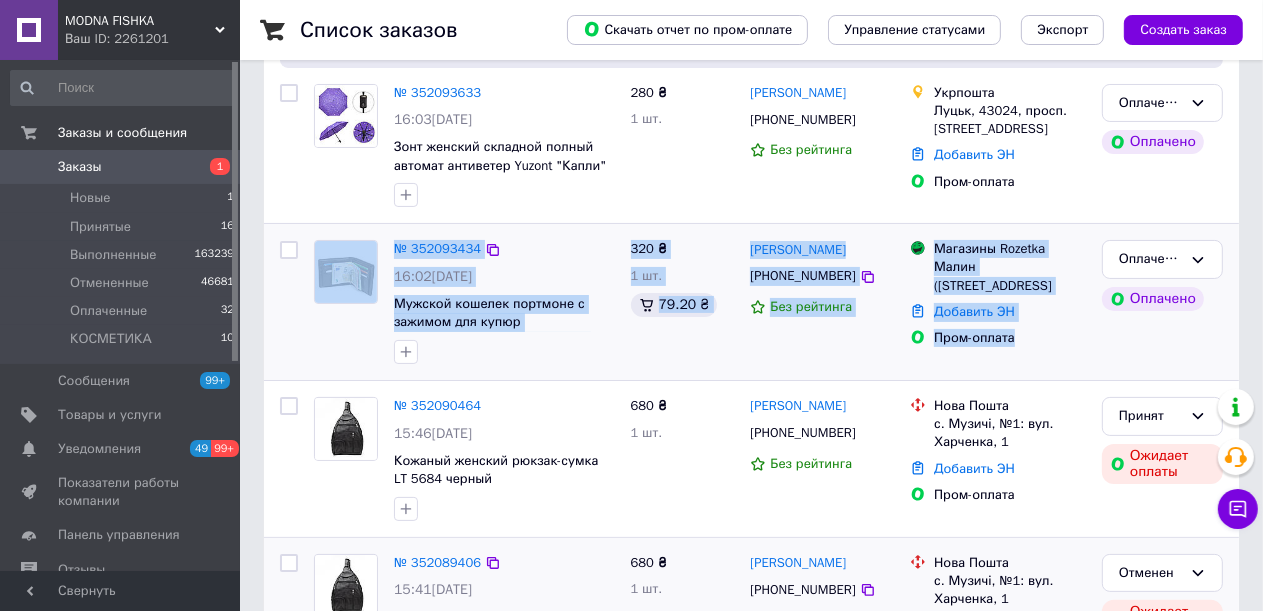 drag, startPoint x: 1021, startPoint y: 342, endPoint x: 292, endPoint y: 334, distance: 729.0439 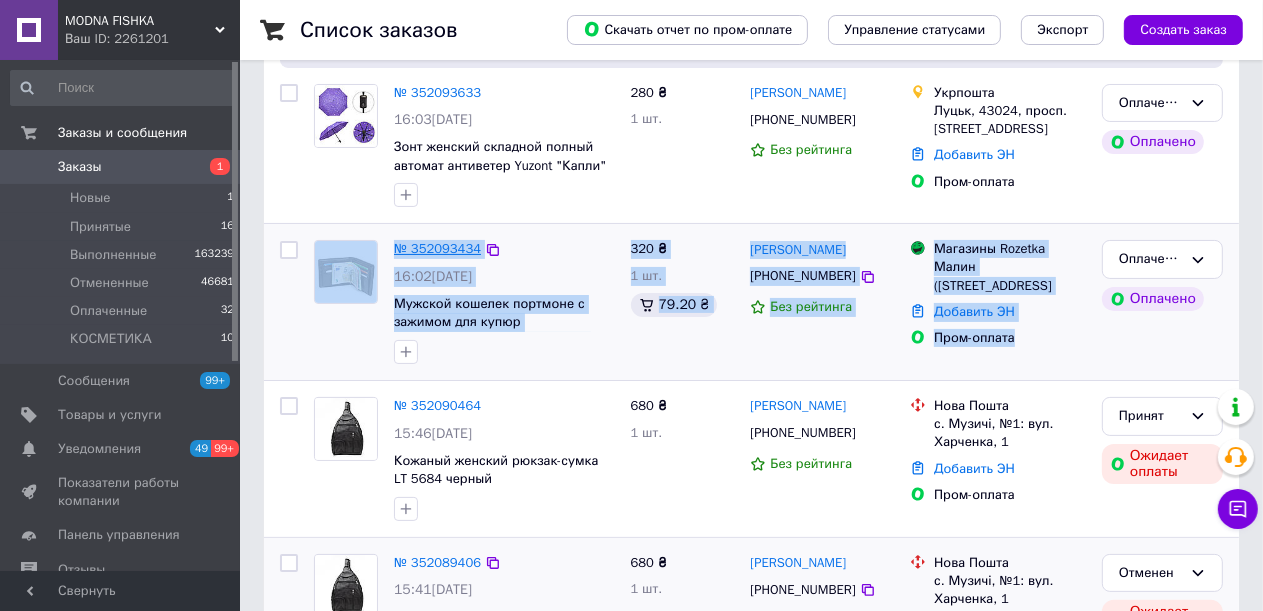 copy on "№ 352093434 16:02, 10.07.2025 Мужской кошелек портмоне с зажимом для купюр Saralyn CB-972 черный 320 ₴ 1 шт. 79.20 ₴ Ольга Мороз +380686811969 Без рейтинга Магазины Rozetka Малин (Житомирська обл.), Грушевского ул., 47 Добавить ЭН Пром-оплата" 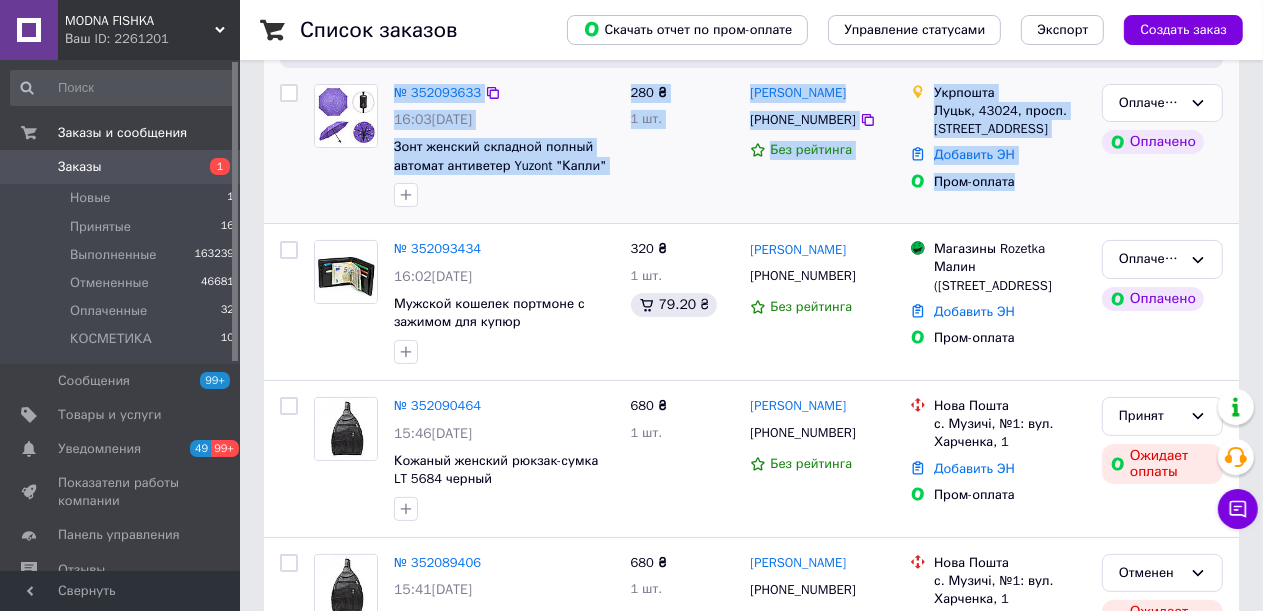 drag, startPoint x: 1028, startPoint y: 193, endPoint x: 388, endPoint y: 119, distance: 644.2639 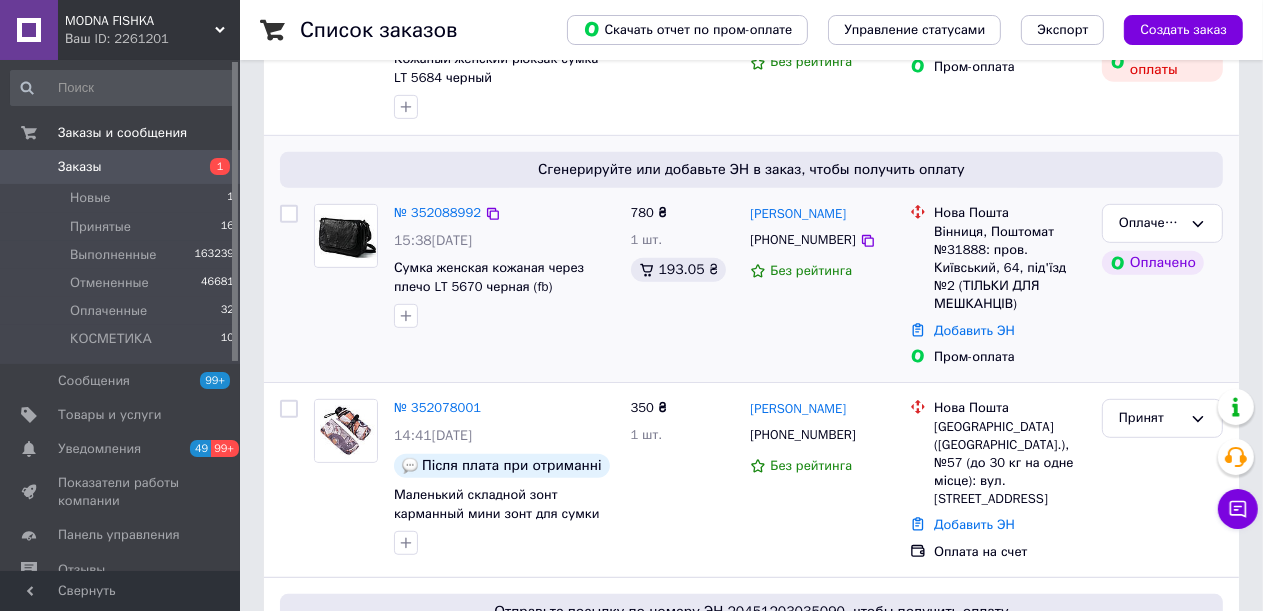 scroll, scrollTop: 900, scrollLeft: 0, axis: vertical 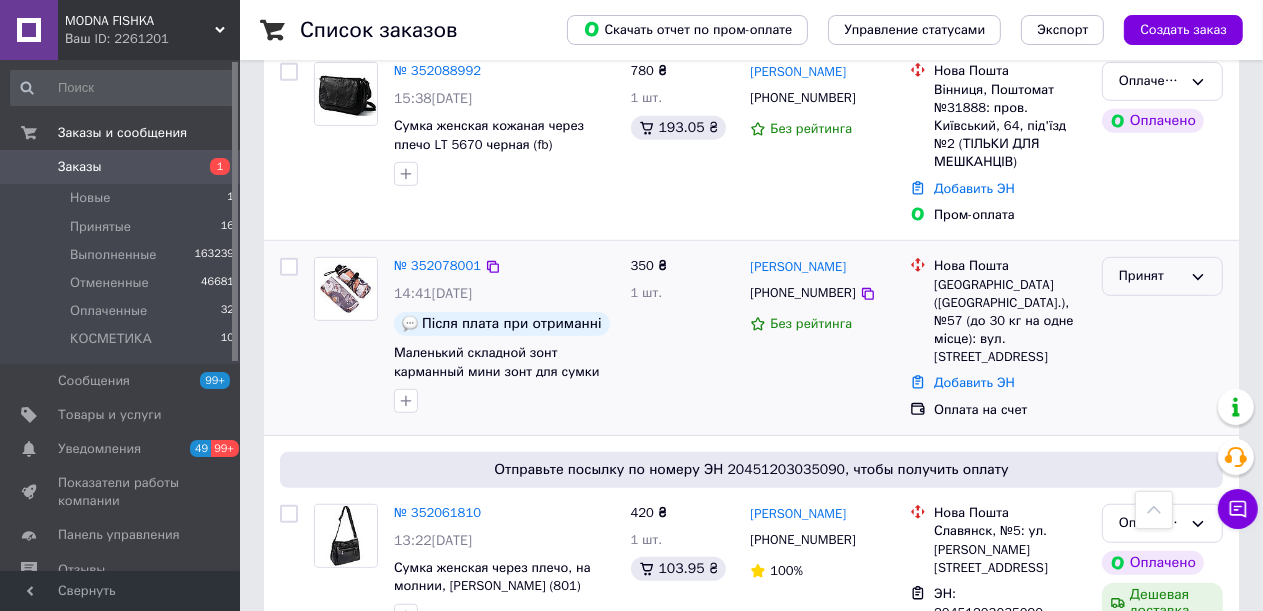 click on "Принят" at bounding box center [1150, 276] 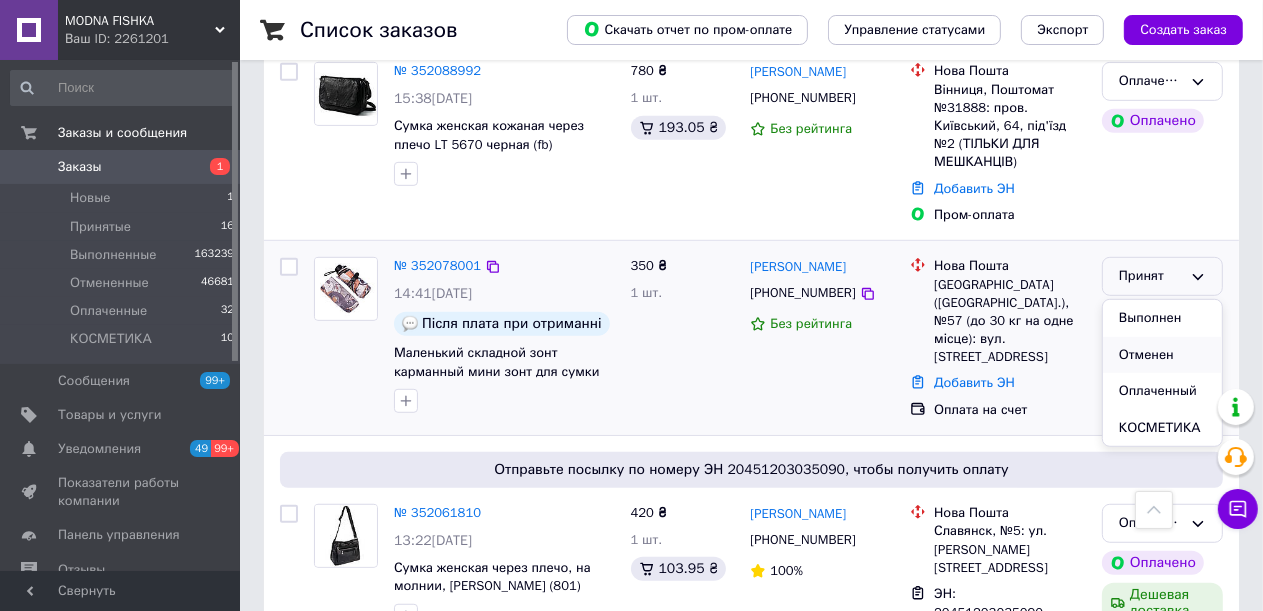 click on "Отменен" at bounding box center (1162, 355) 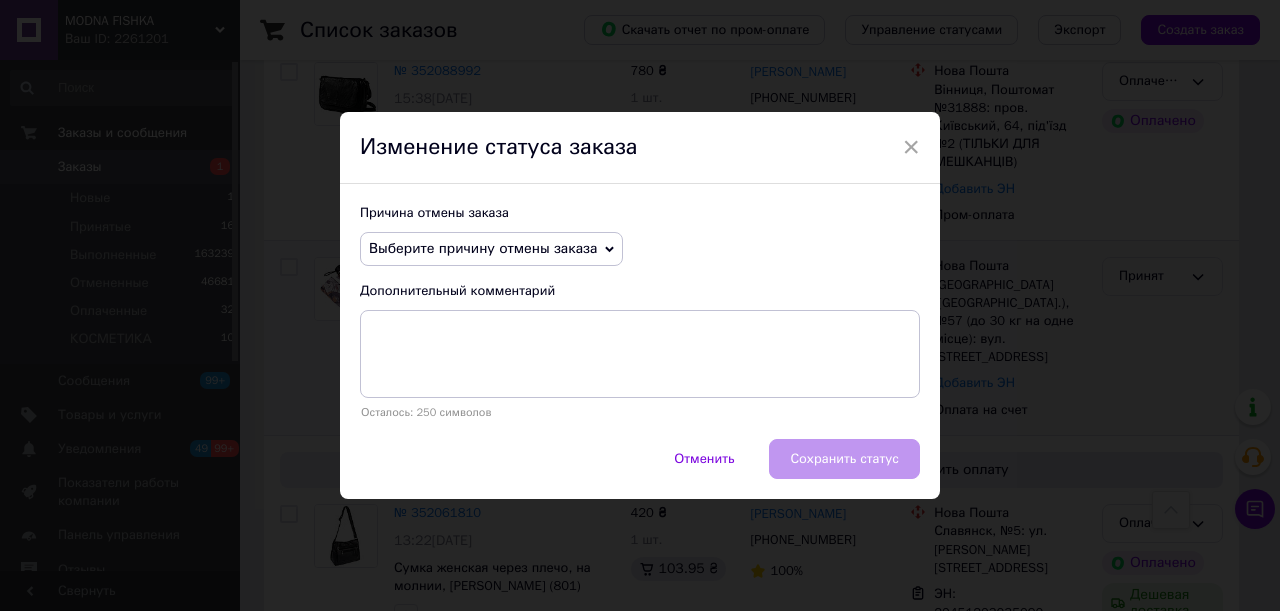 click on "Выберите причину отмены заказа" at bounding box center [483, 248] 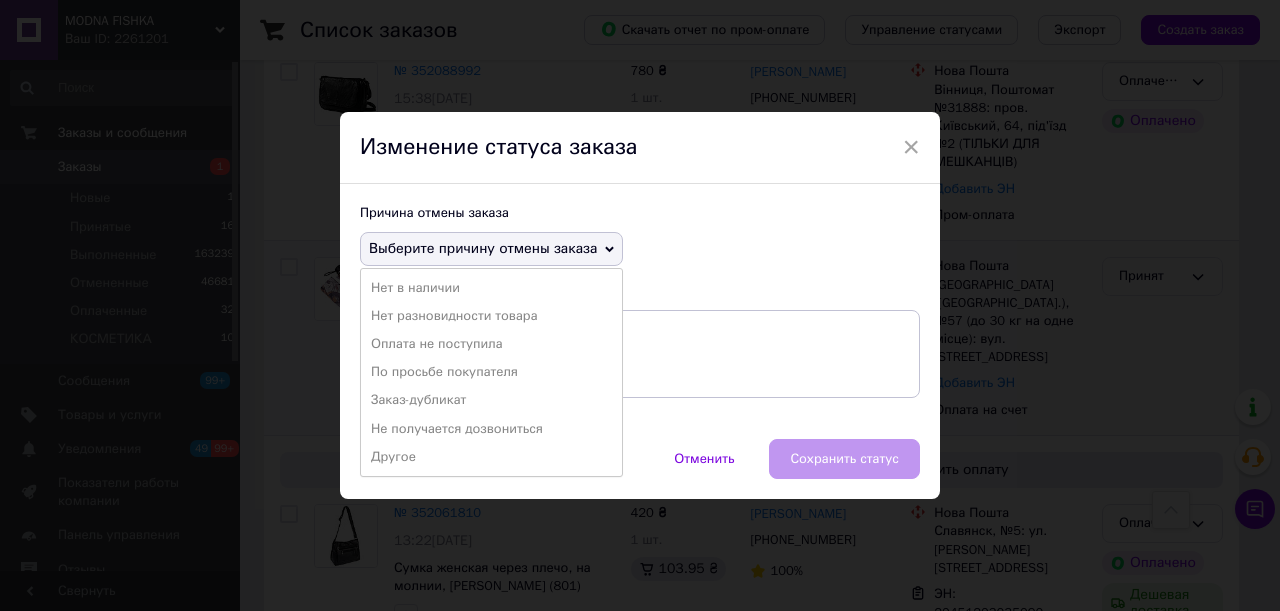drag, startPoint x: 539, startPoint y: 341, endPoint x: 796, endPoint y: 446, distance: 277.62204 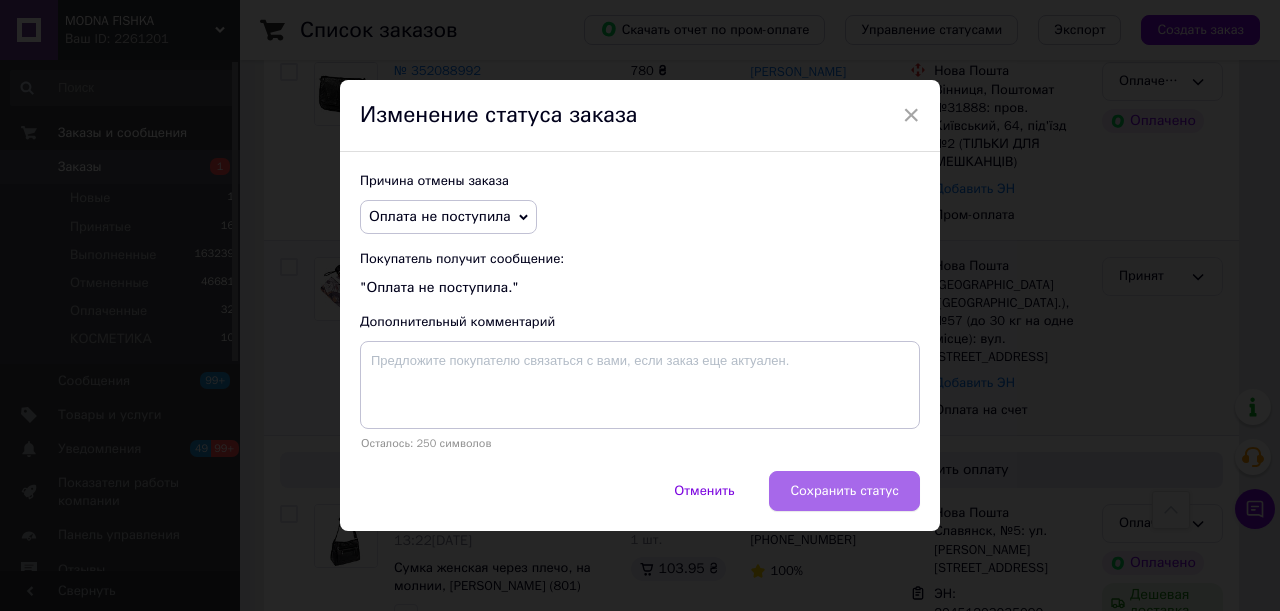 click on "Сохранить статус" at bounding box center (844, 491) 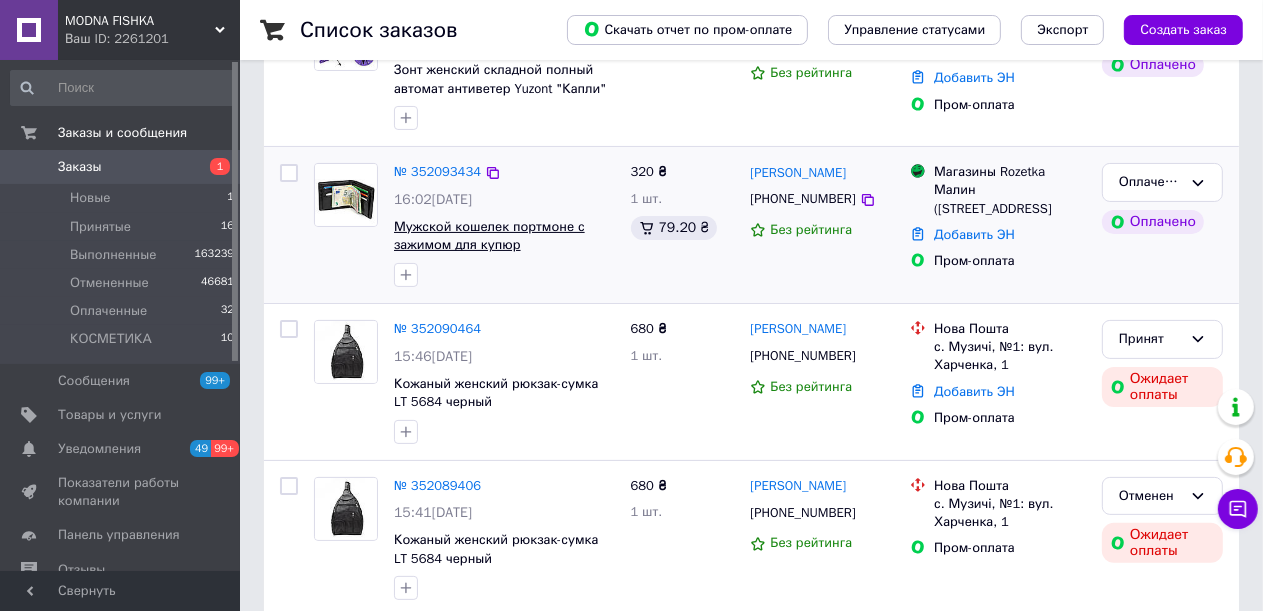 scroll, scrollTop: 300, scrollLeft: 0, axis: vertical 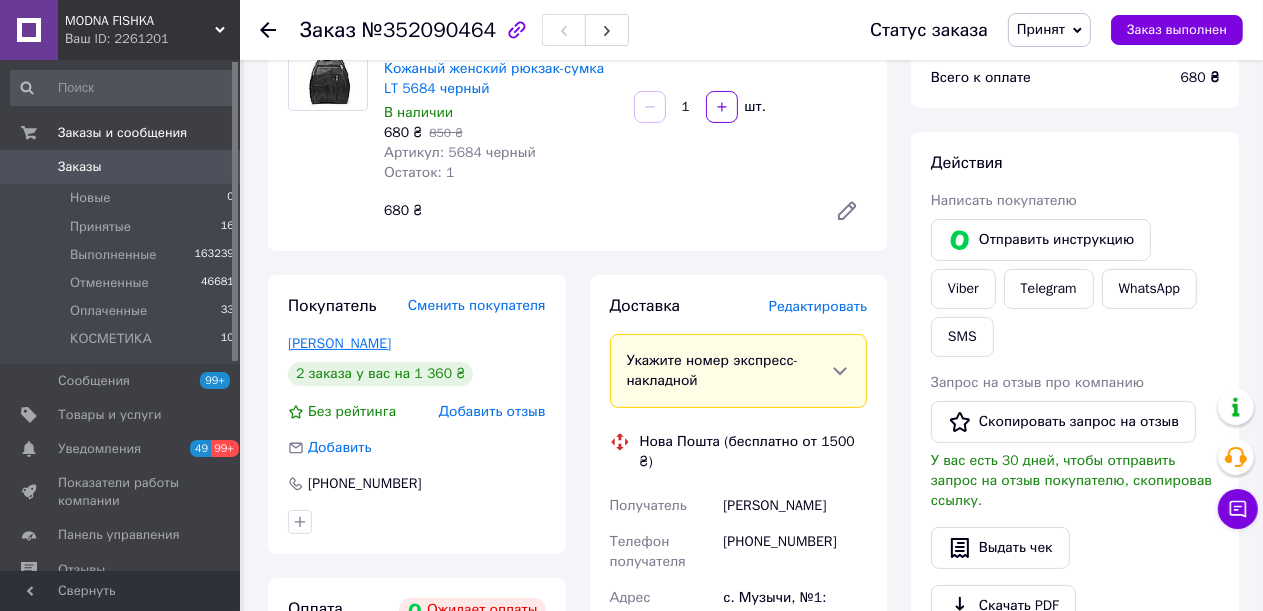 click on "[PERSON_NAME]" at bounding box center [339, 343] 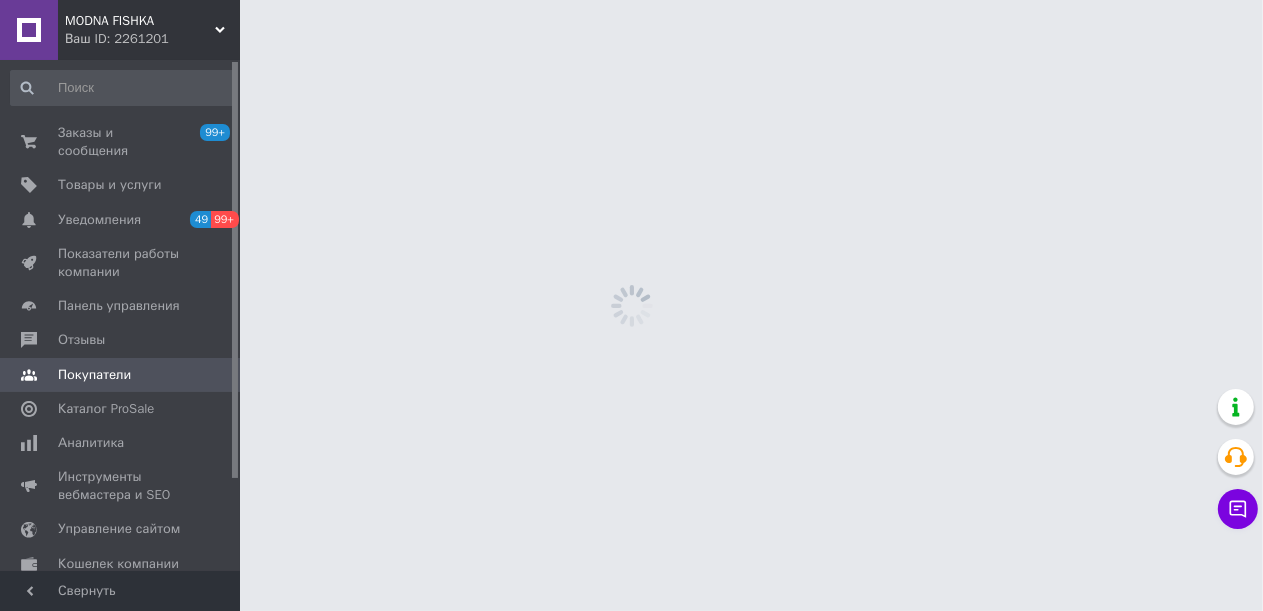 scroll, scrollTop: 0, scrollLeft: 0, axis: both 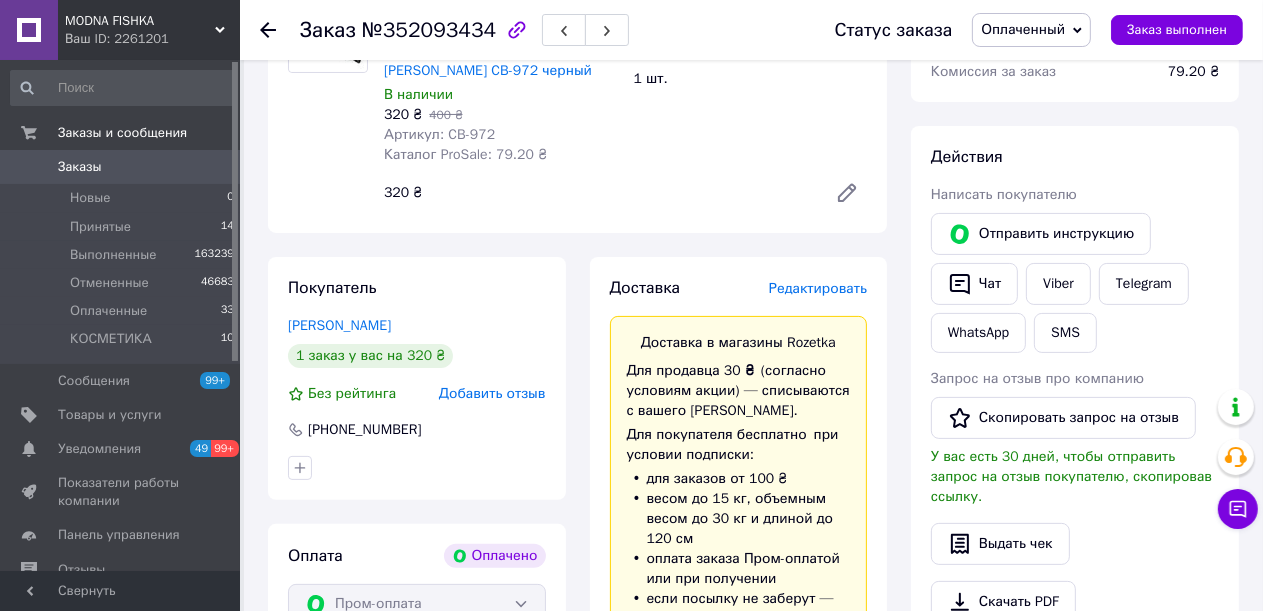 click on "Редактировать" at bounding box center [818, 288] 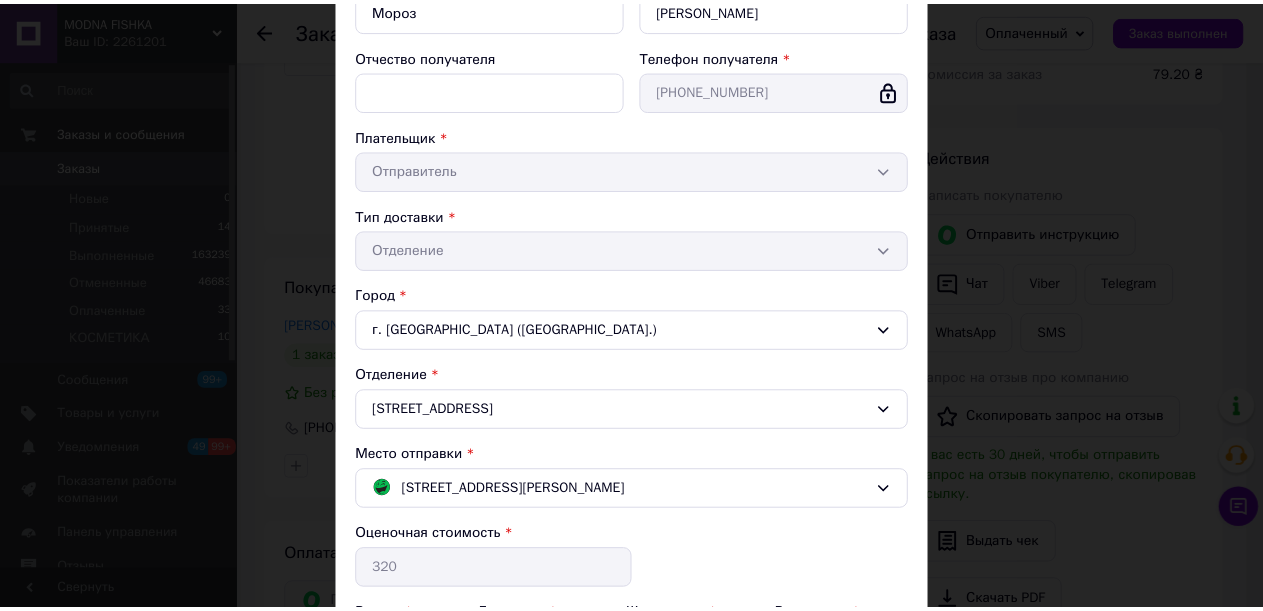 scroll, scrollTop: 624, scrollLeft: 0, axis: vertical 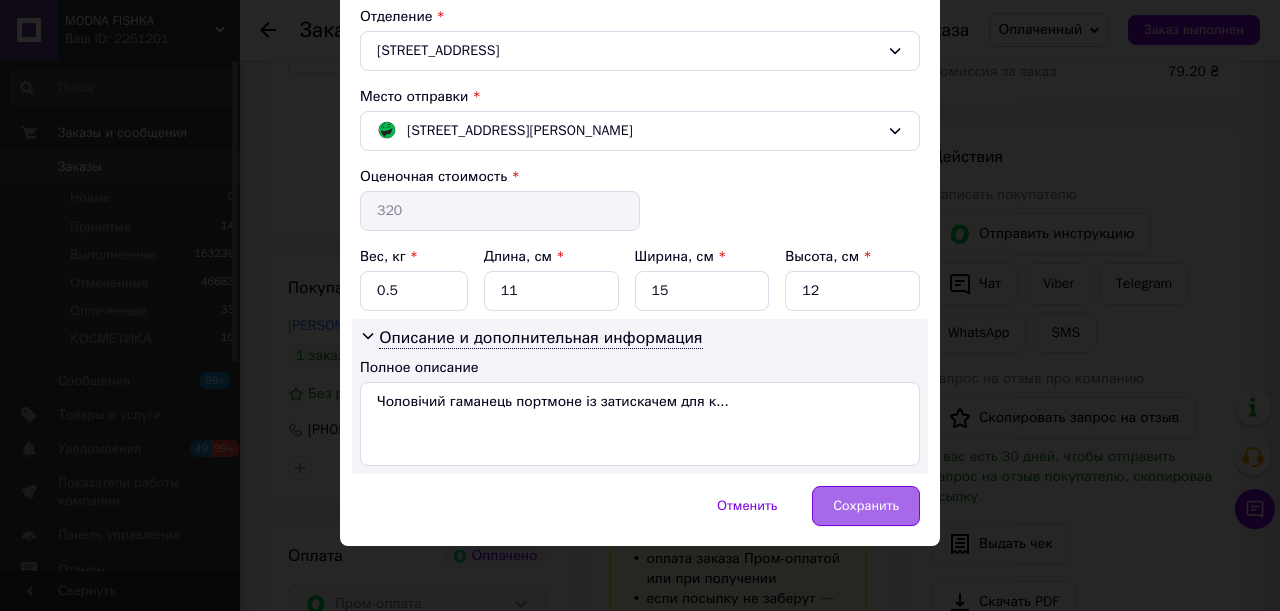 click on "Сохранить" at bounding box center [866, 506] 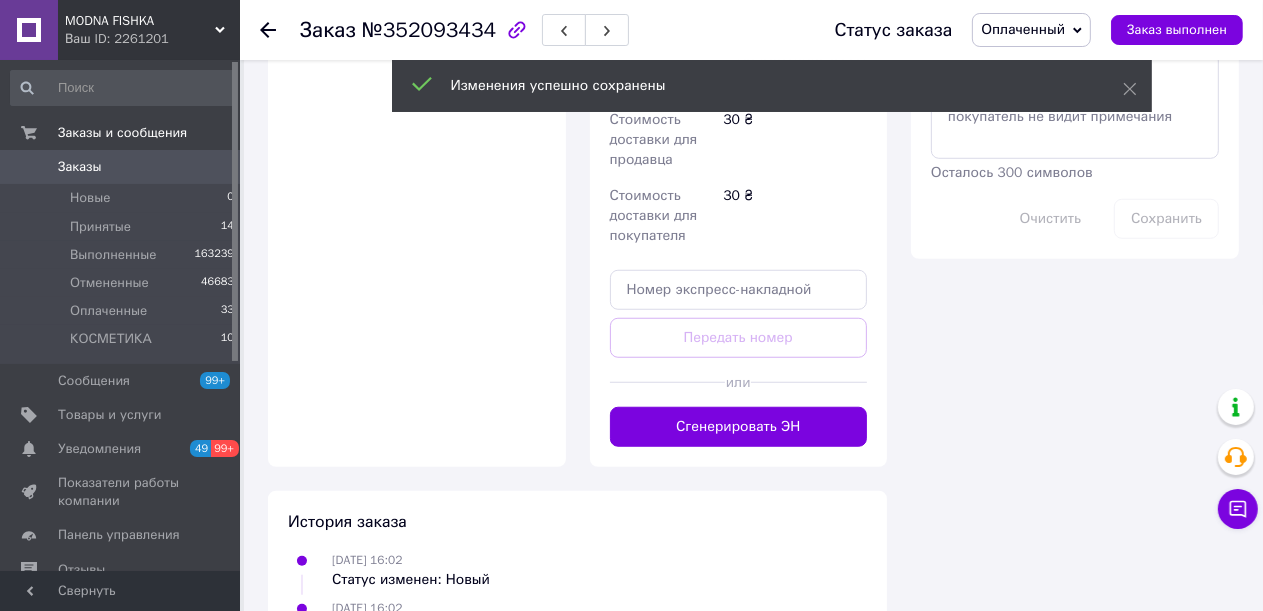 scroll, scrollTop: 1488, scrollLeft: 0, axis: vertical 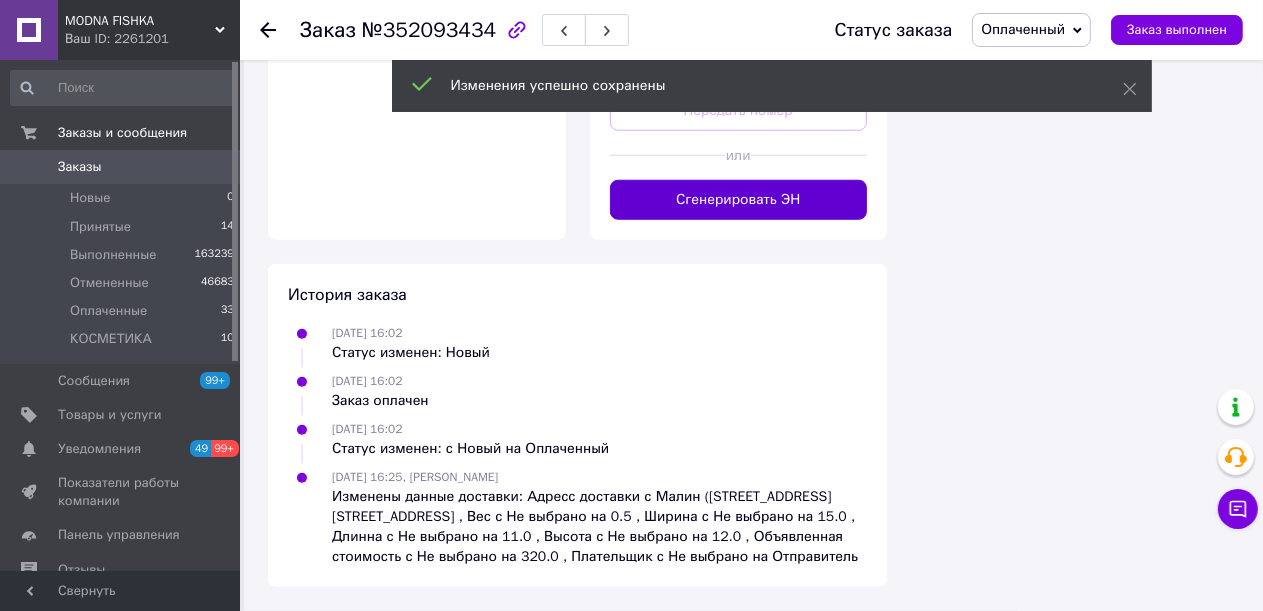 click on "Сгенерировать ЭН" at bounding box center (739, 200) 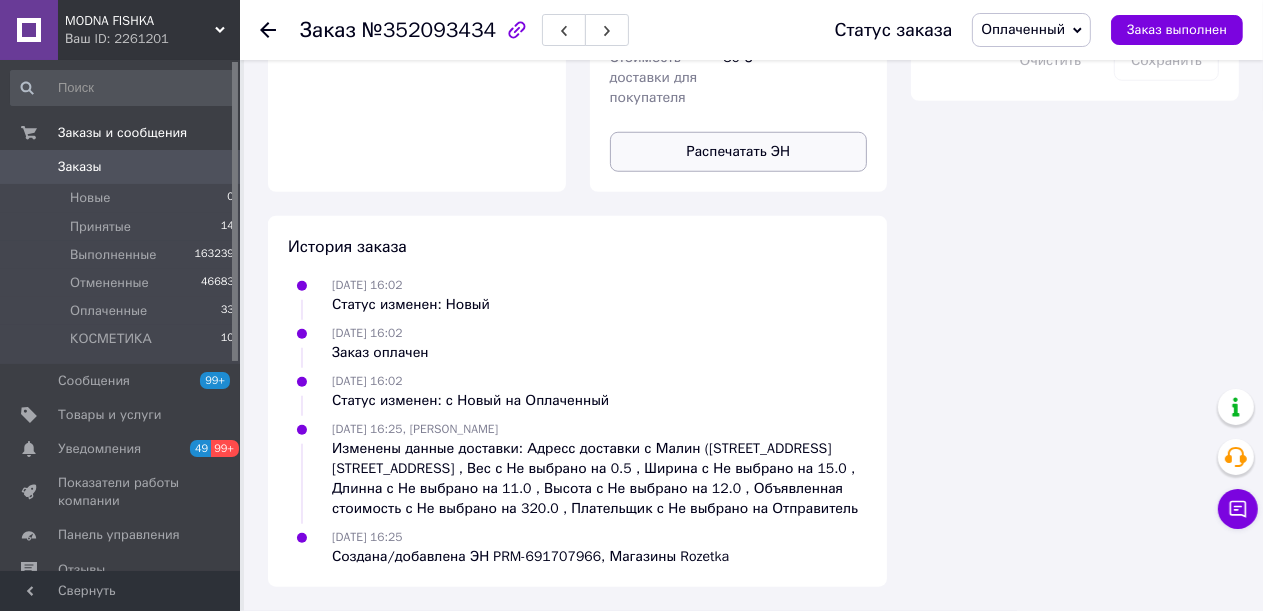 scroll, scrollTop: 1488, scrollLeft: 0, axis: vertical 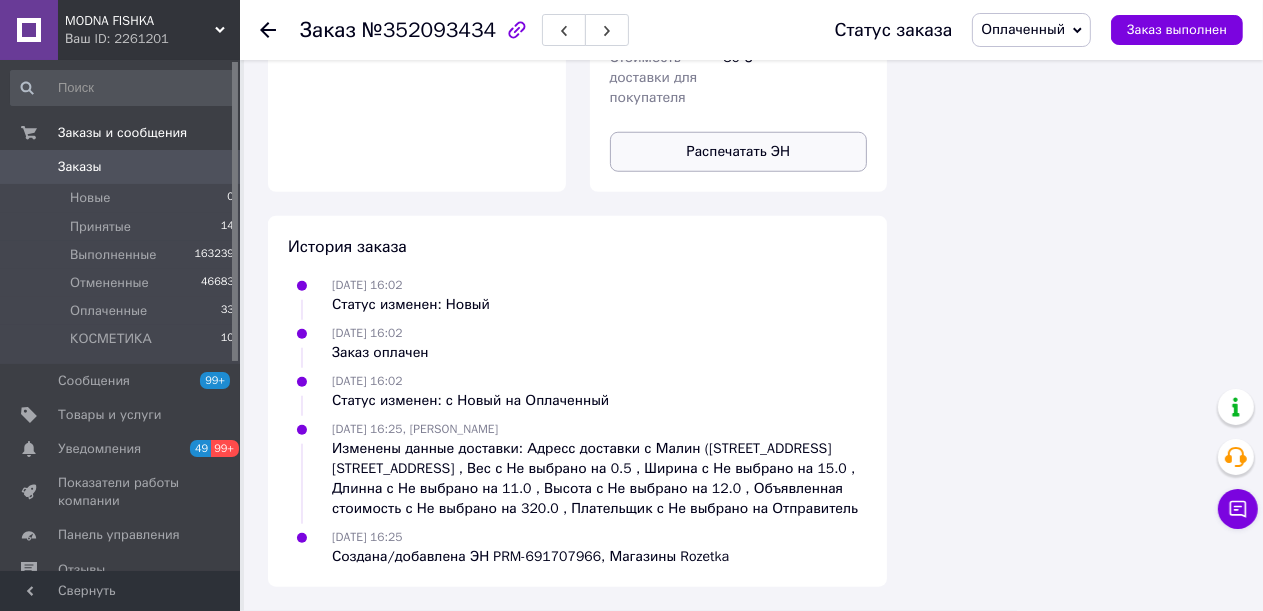 click on "Распечатать ЭН" at bounding box center [739, 152] 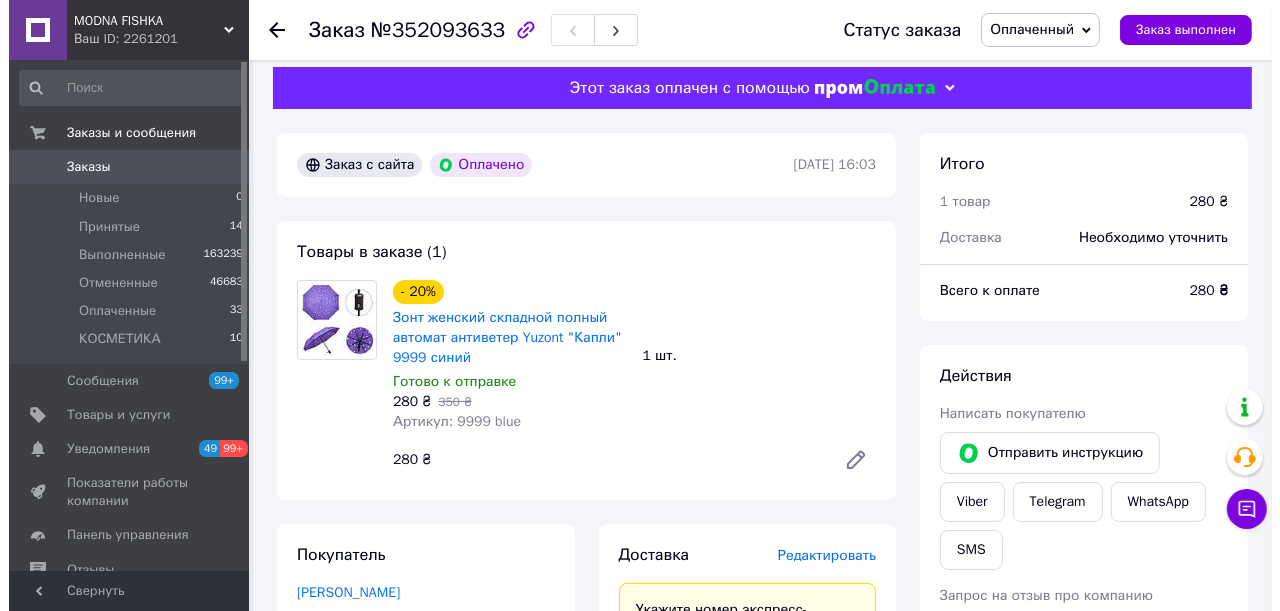 scroll, scrollTop: 300, scrollLeft: 0, axis: vertical 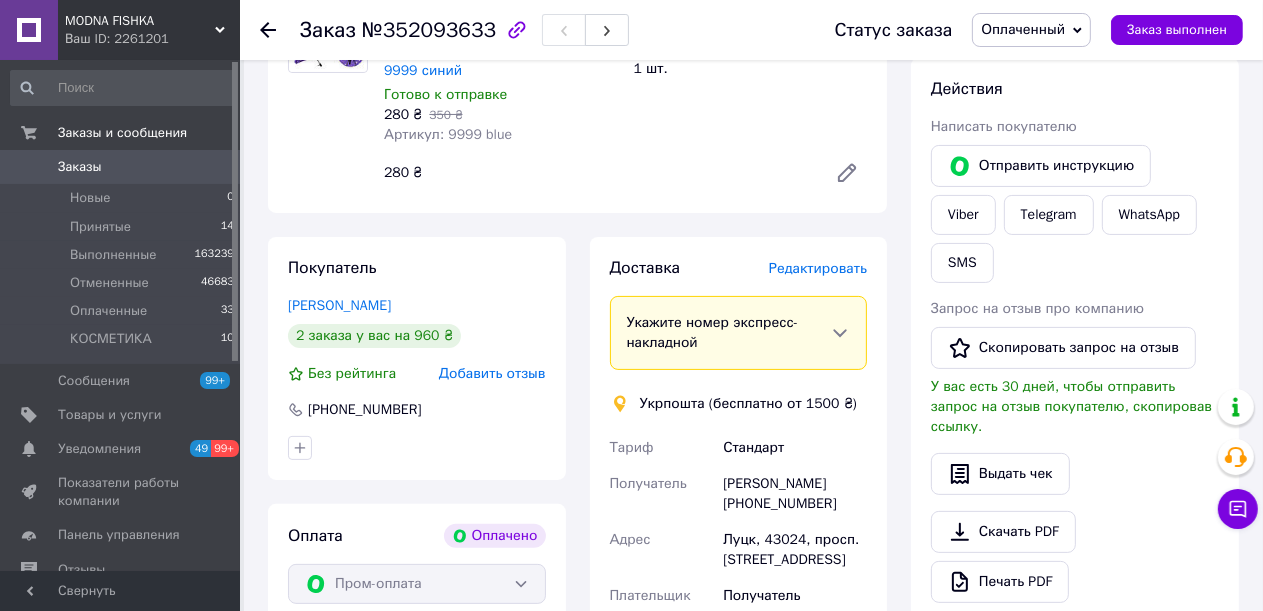 click on "Редактировать" at bounding box center (818, 268) 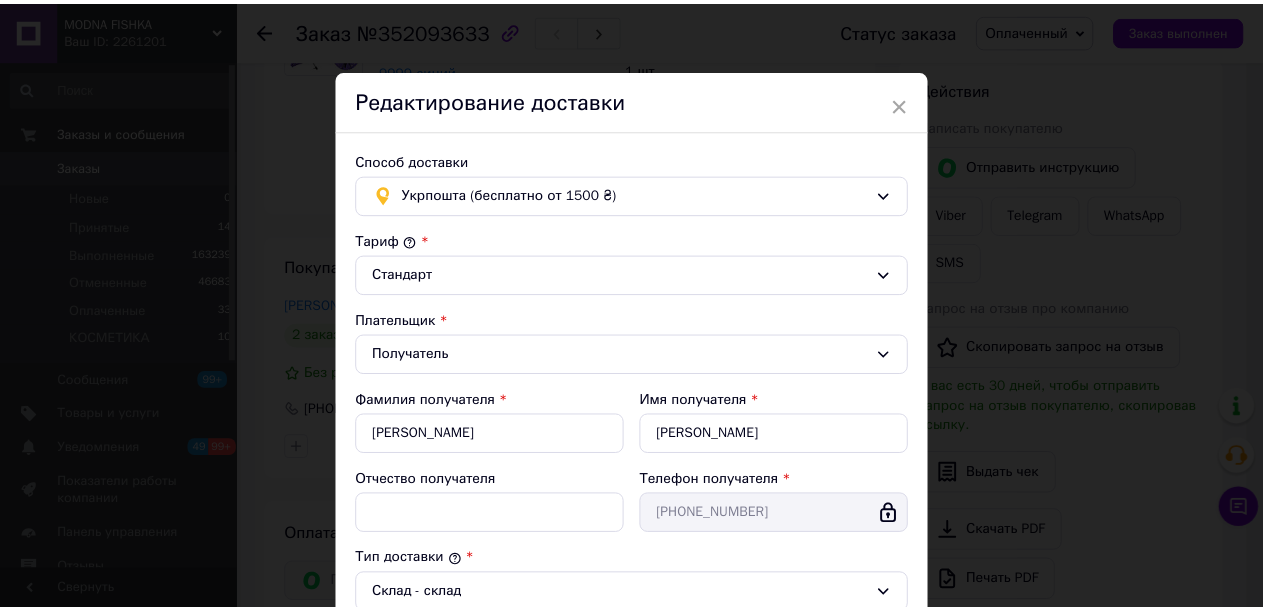 scroll, scrollTop: 635, scrollLeft: 0, axis: vertical 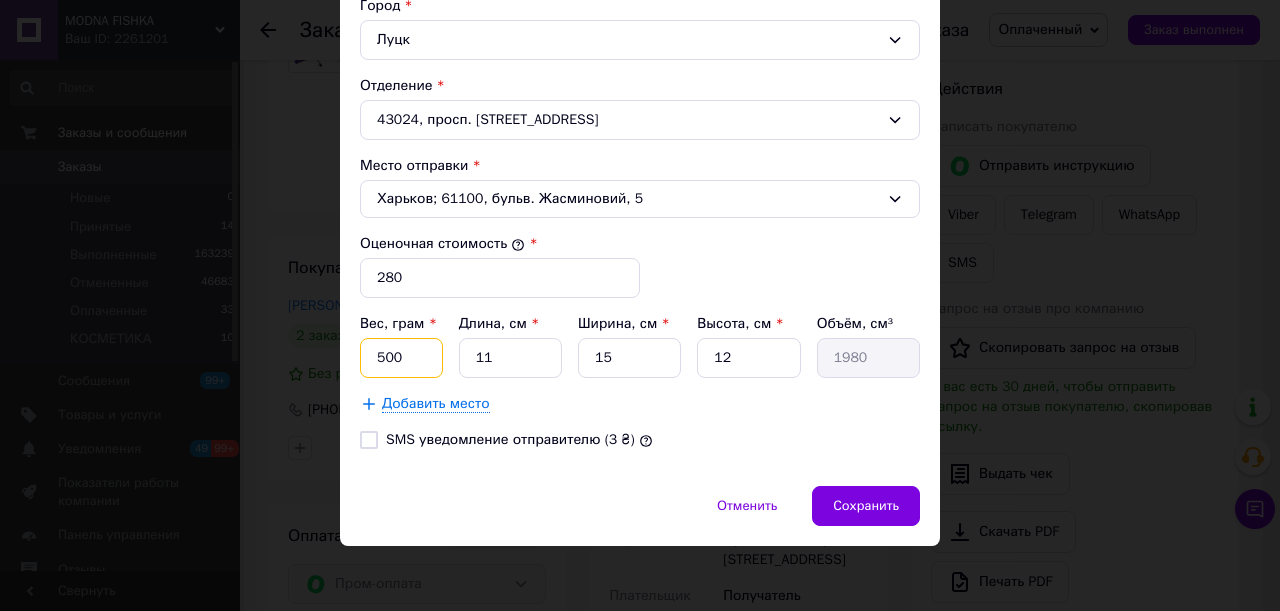 drag, startPoint x: 396, startPoint y: 358, endPoint x: 372, endPoint y: 357, distance: 24.020824 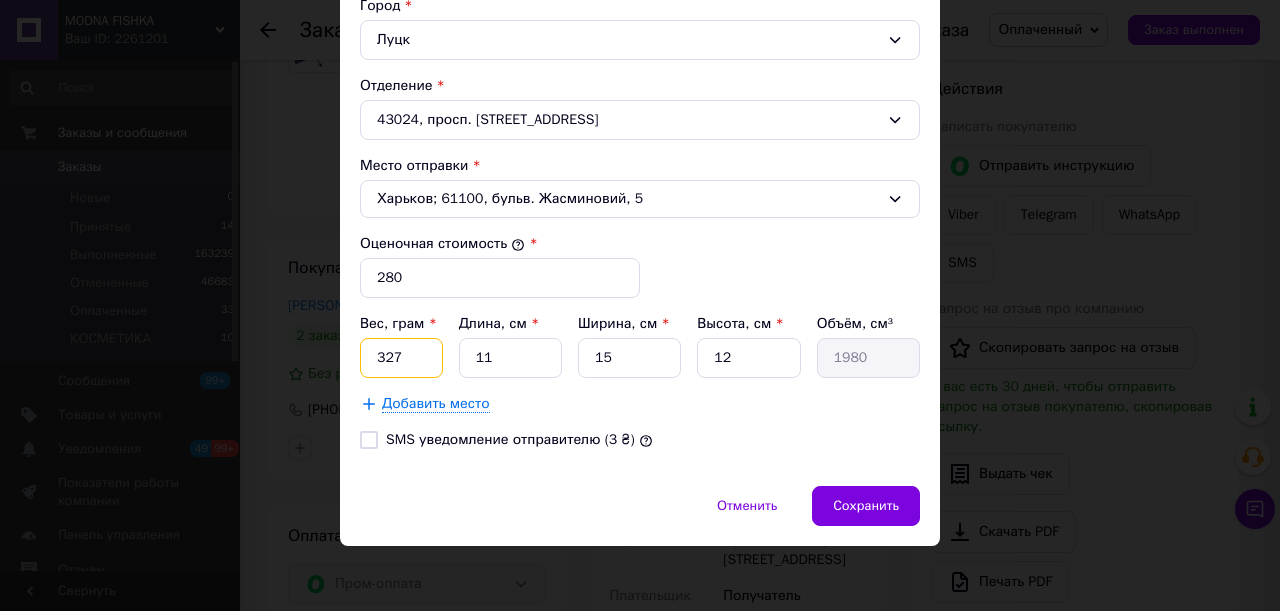 type on "327" 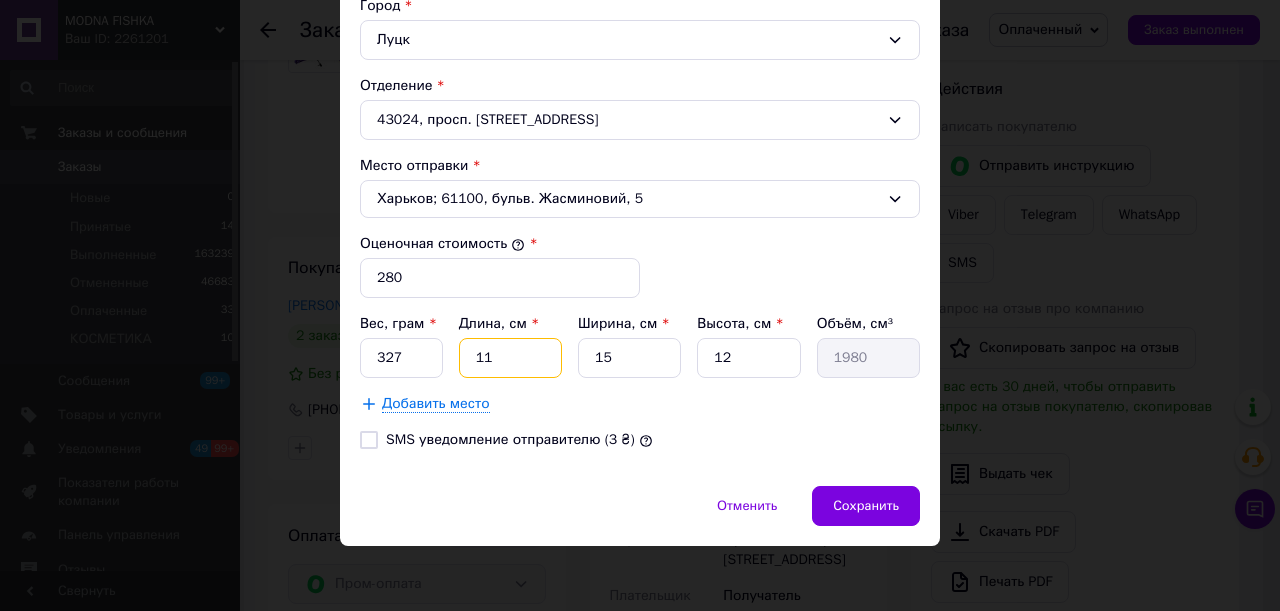 drag, startPoint x: 506, startPoint y: 364, endPoint x: 408, endPoint y: 353, distance: 98.61542 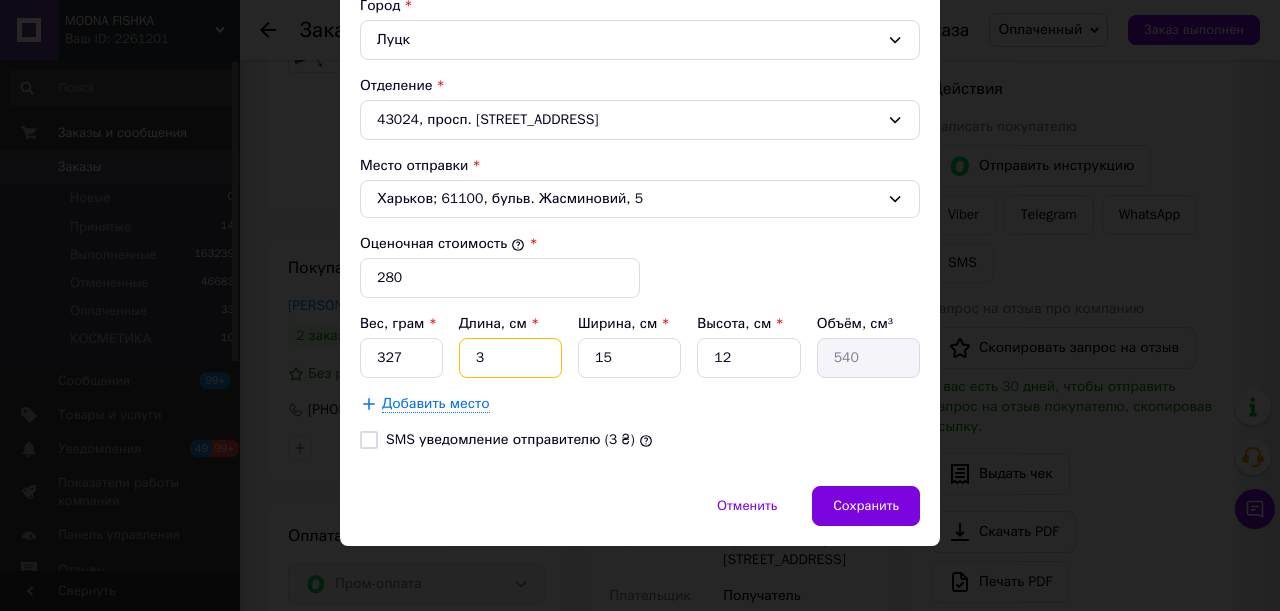 type on "30" 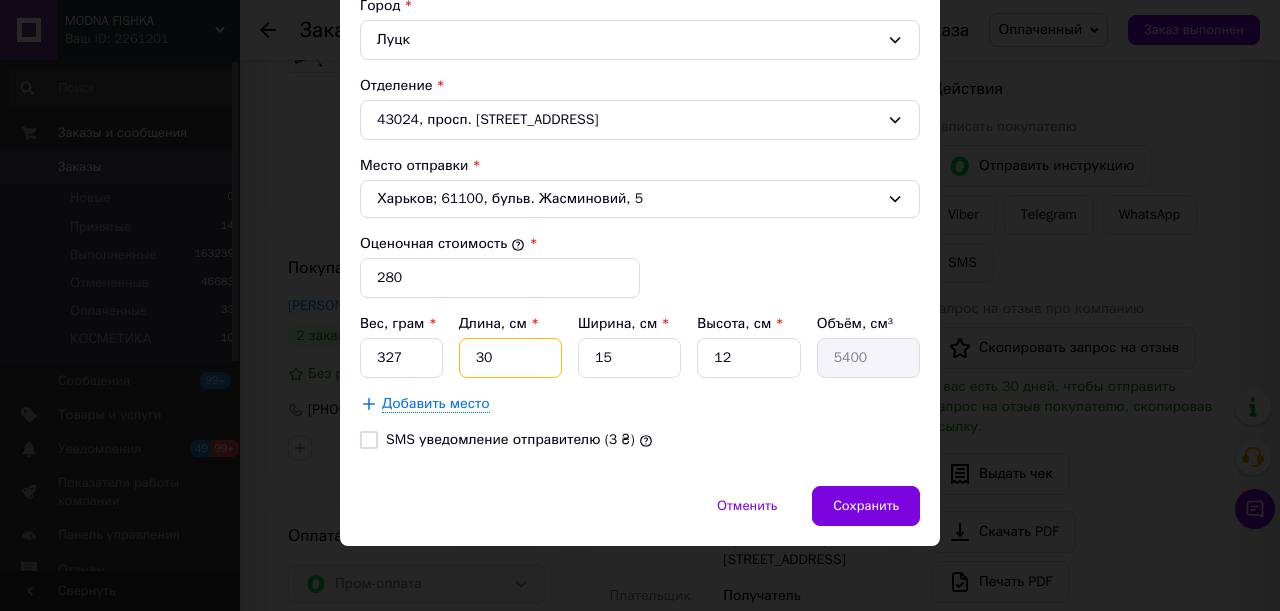 type on "30" 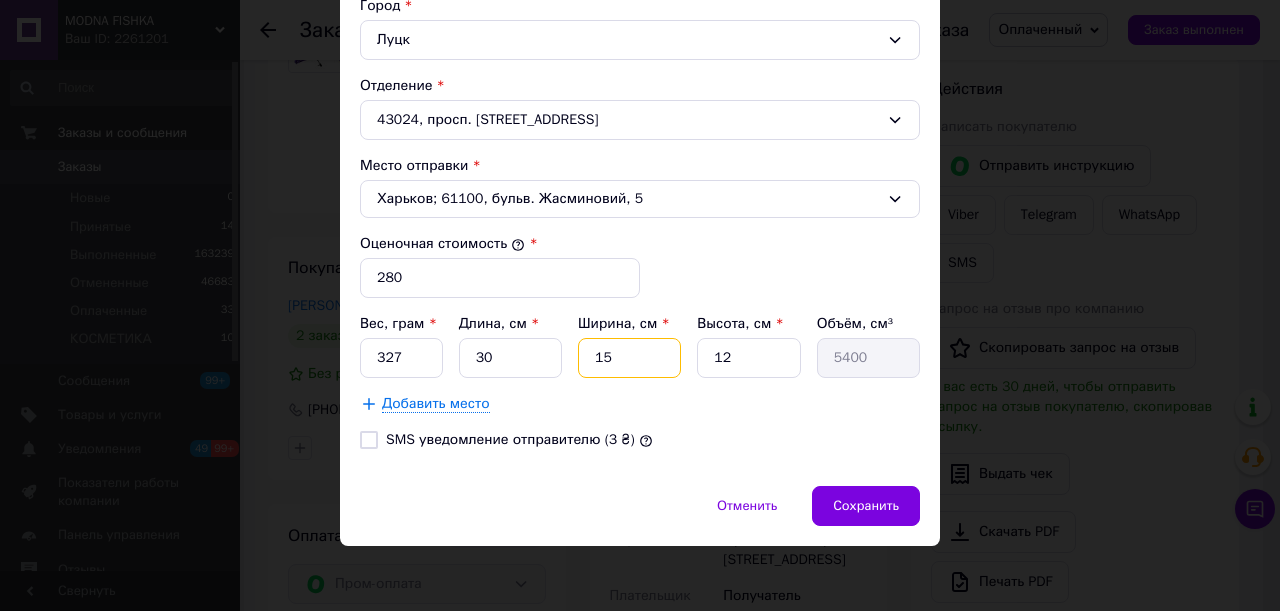 drag, startPoint x: 608, startPoint y: 360, endPoint x: 587, endPoint y: 357, distance: 21.213203 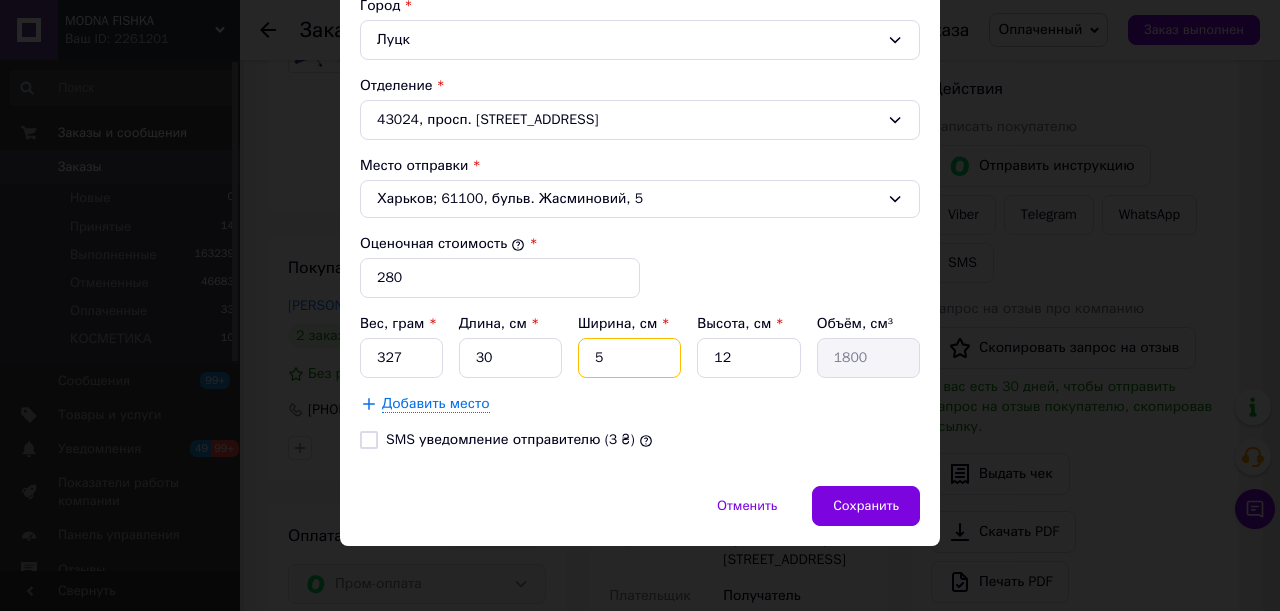 type on "5" 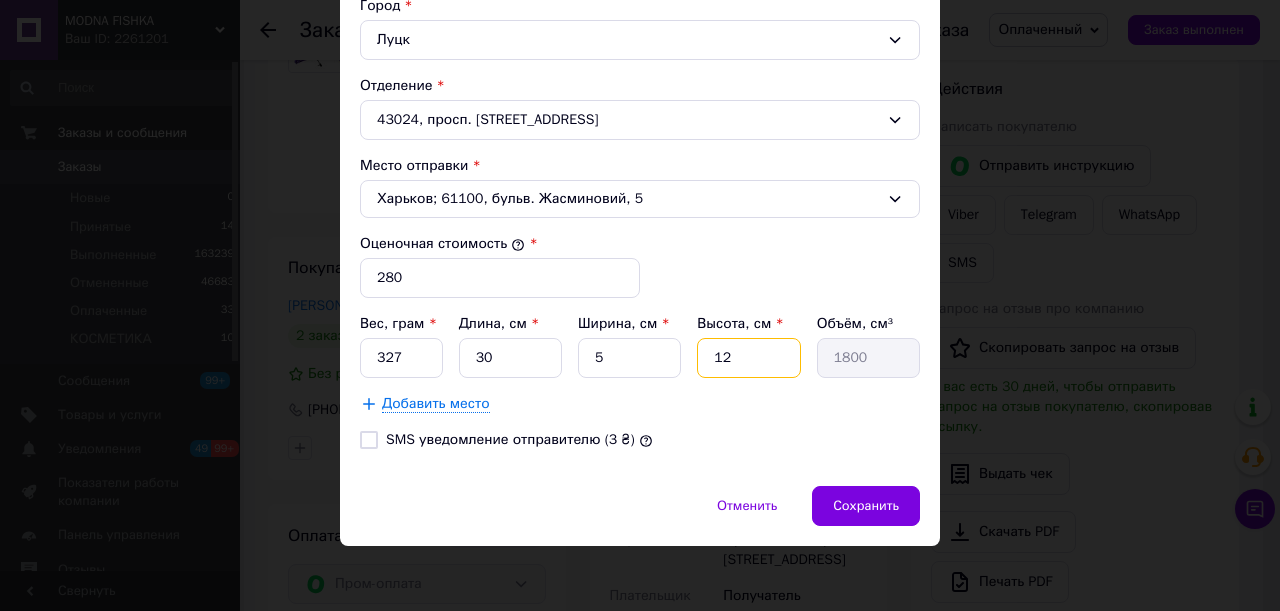 drag, startPoint x: 739, startPoint y: 342, endPoint x: 737, endPoint y: 353, distance: 11.18034 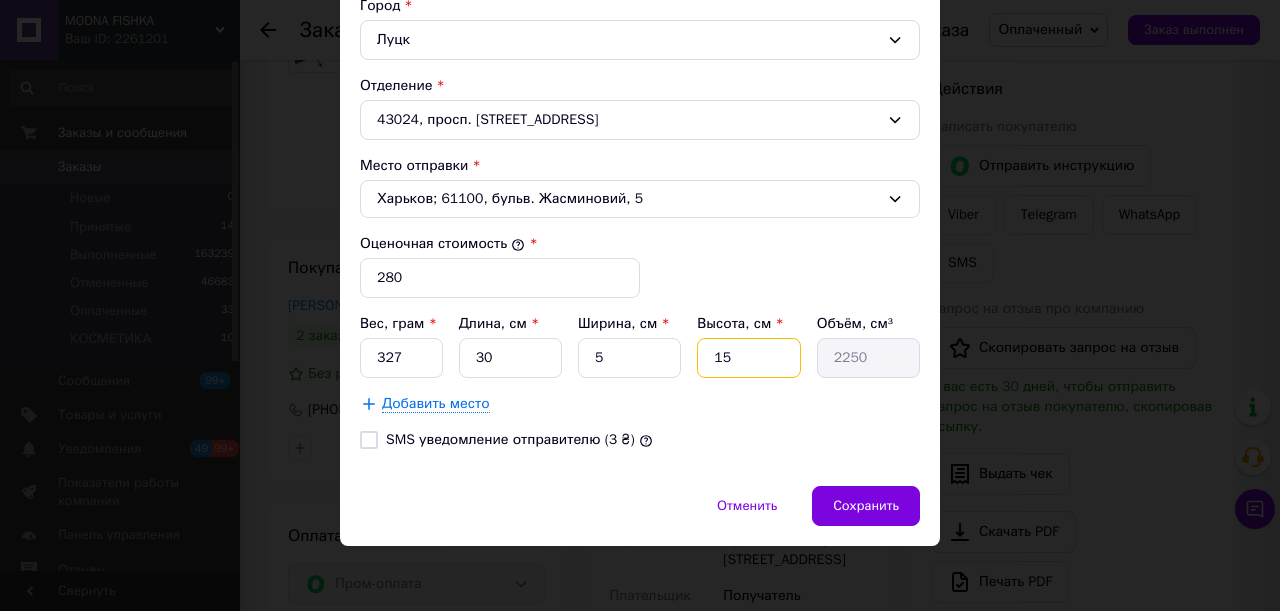 type on "155" 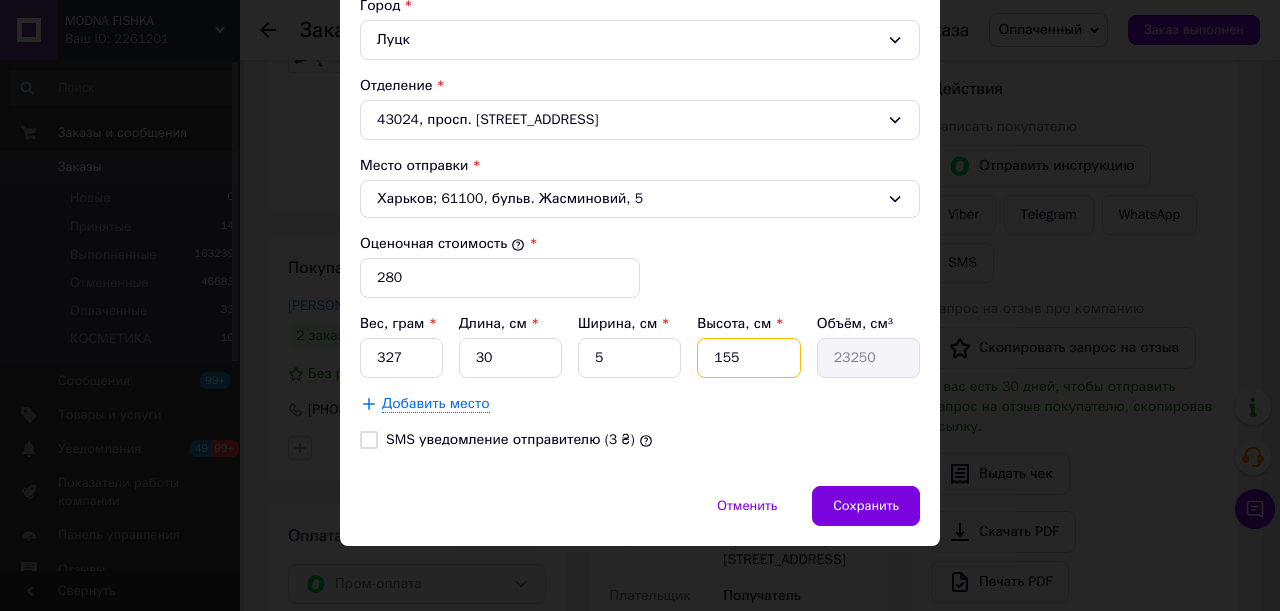 type on "15" 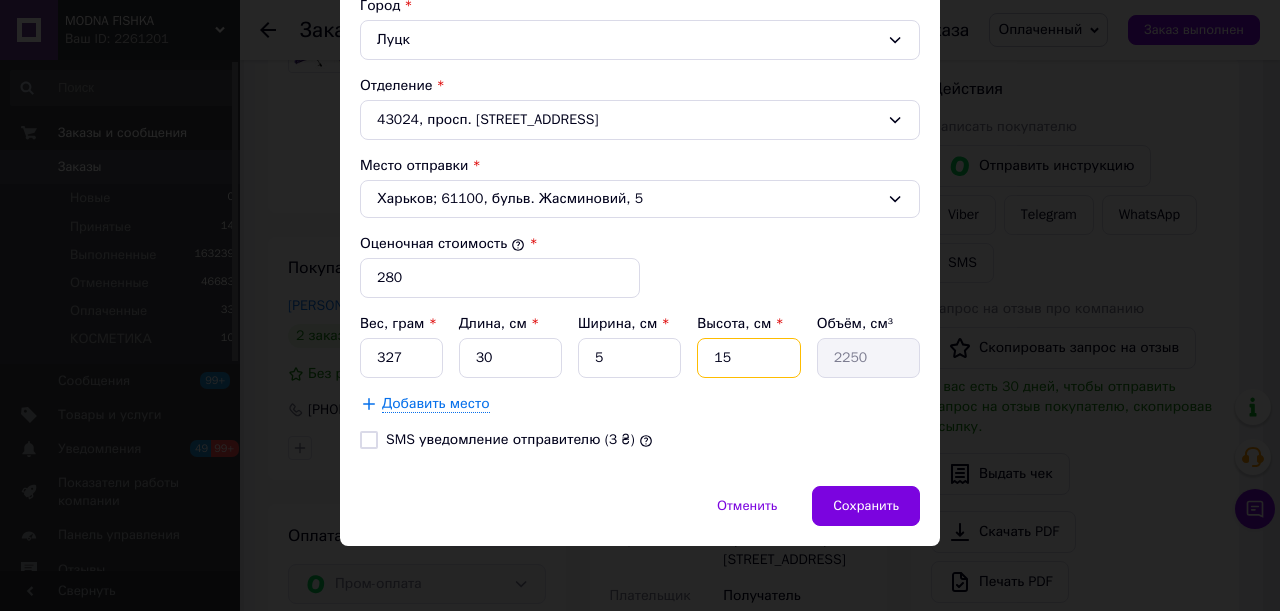 type on "1" 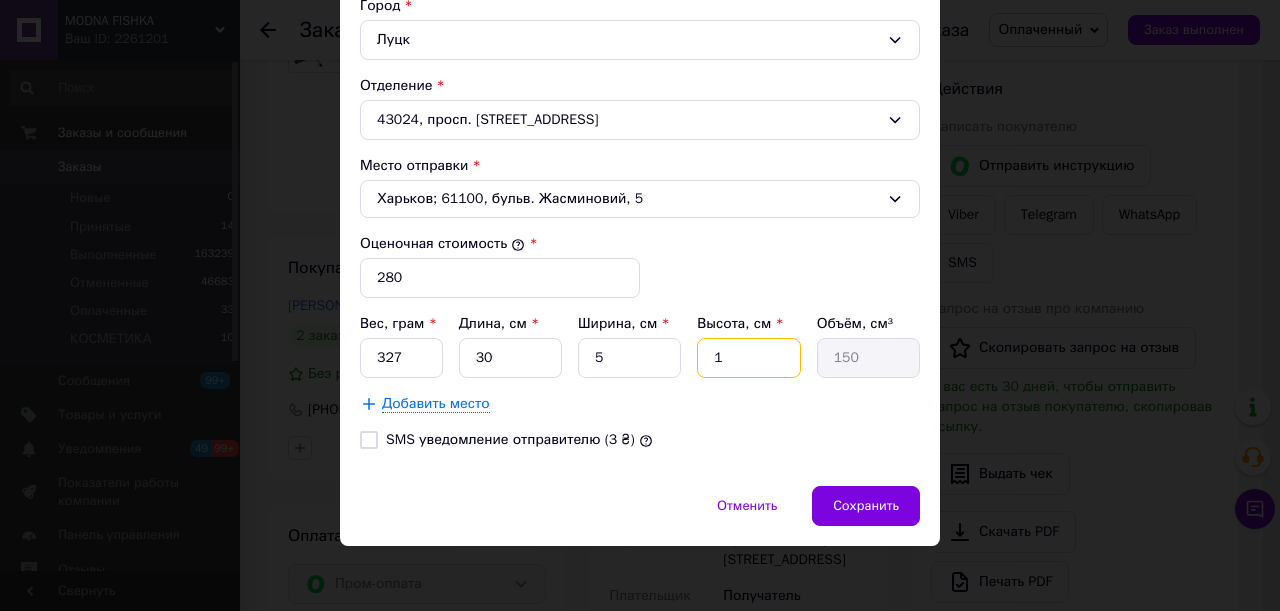 type 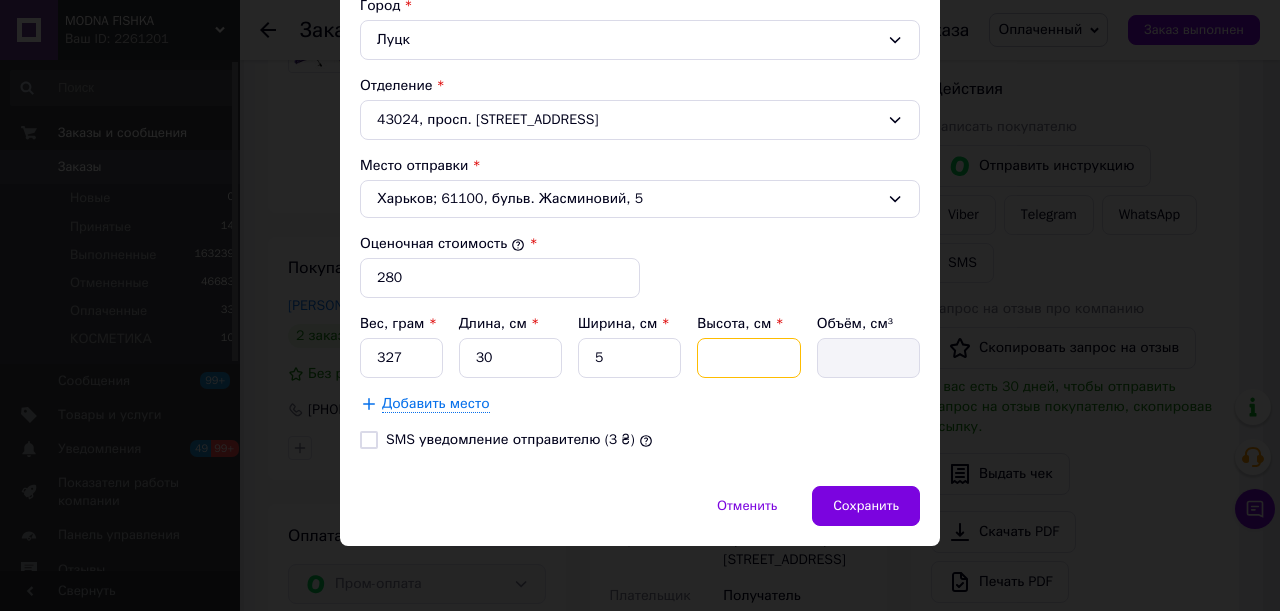 type on "5" 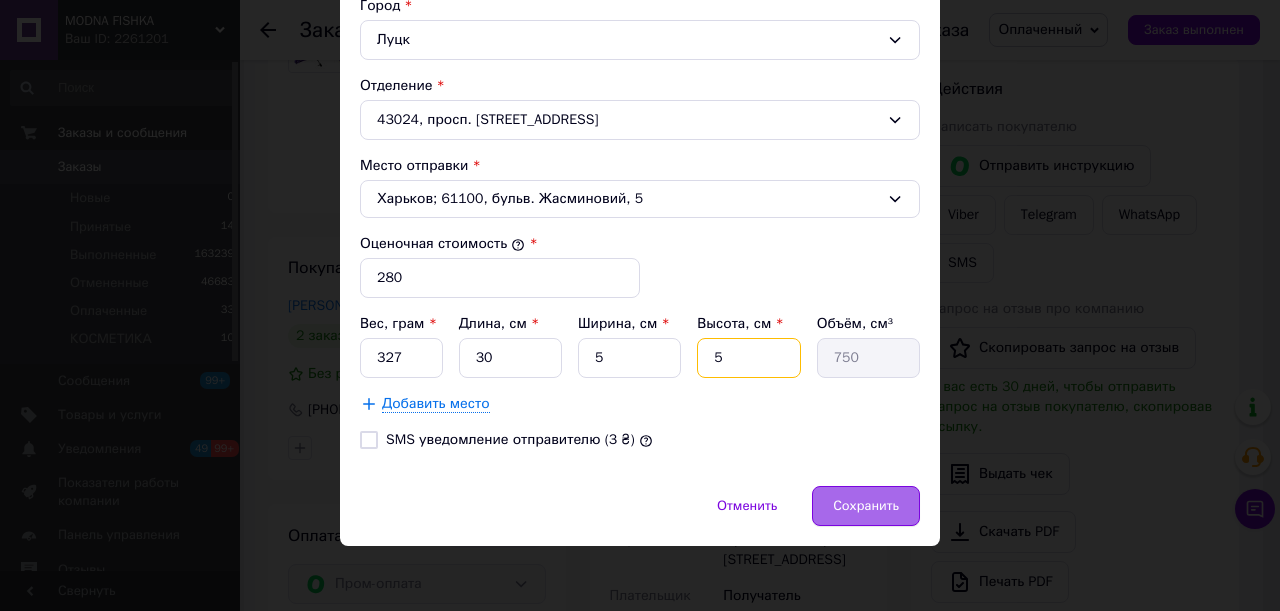 type on "5" 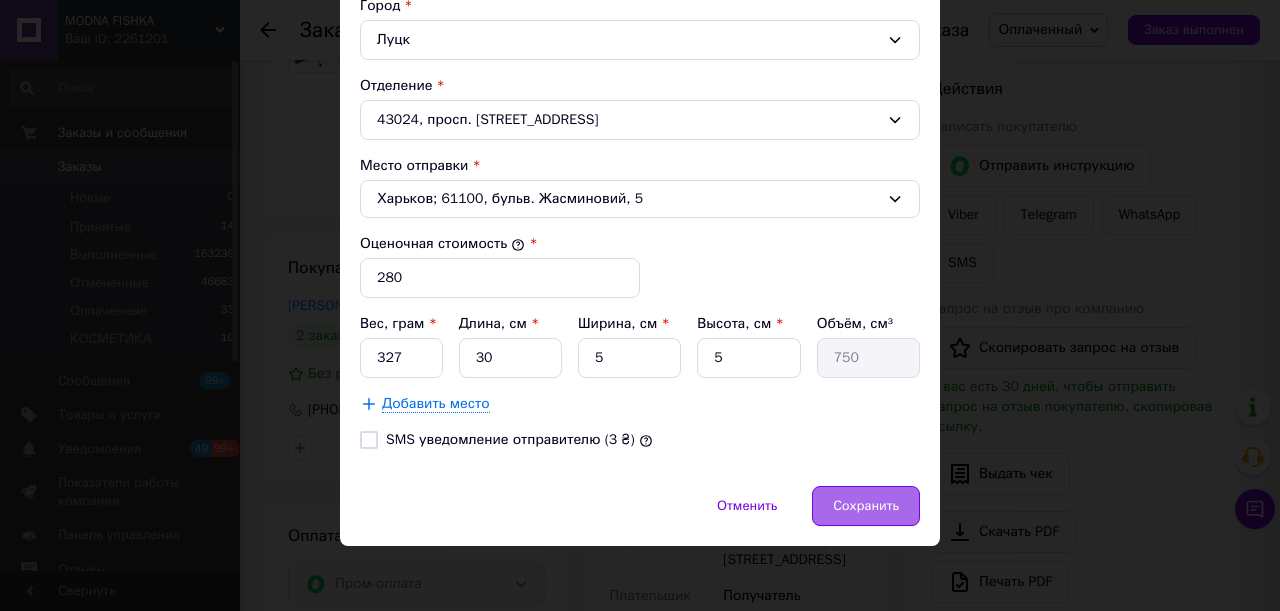 click on "Сохранить" at bounding box center [866, 506] 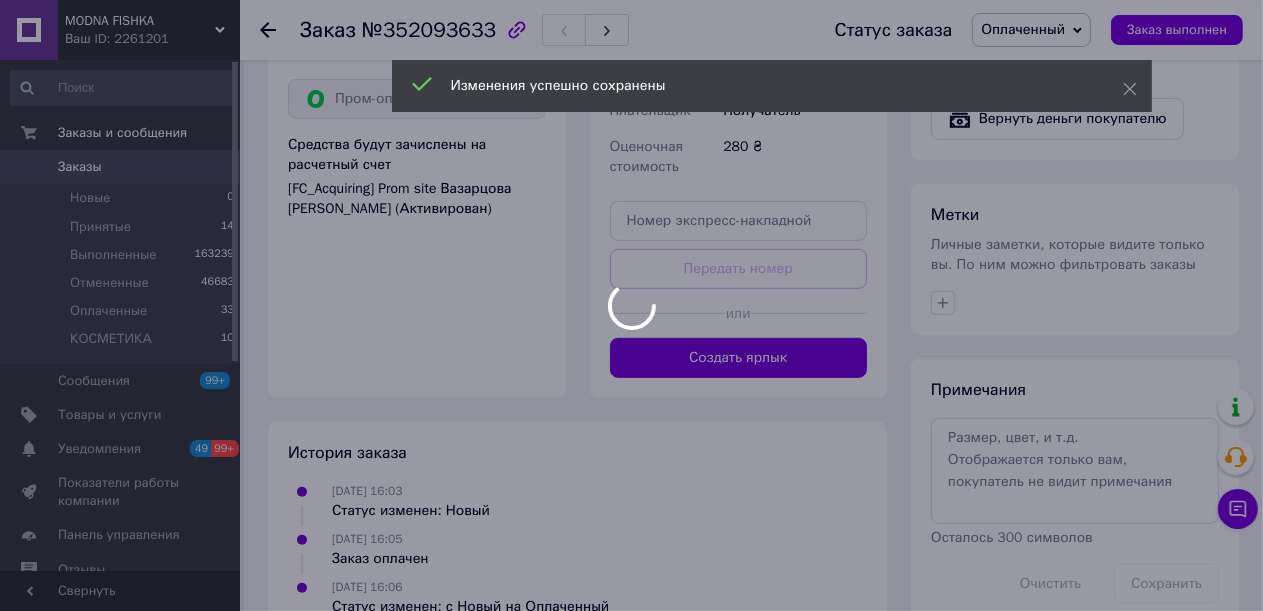 scroll, scrollTop: 800, scrollLeft: 0, axis: vertical 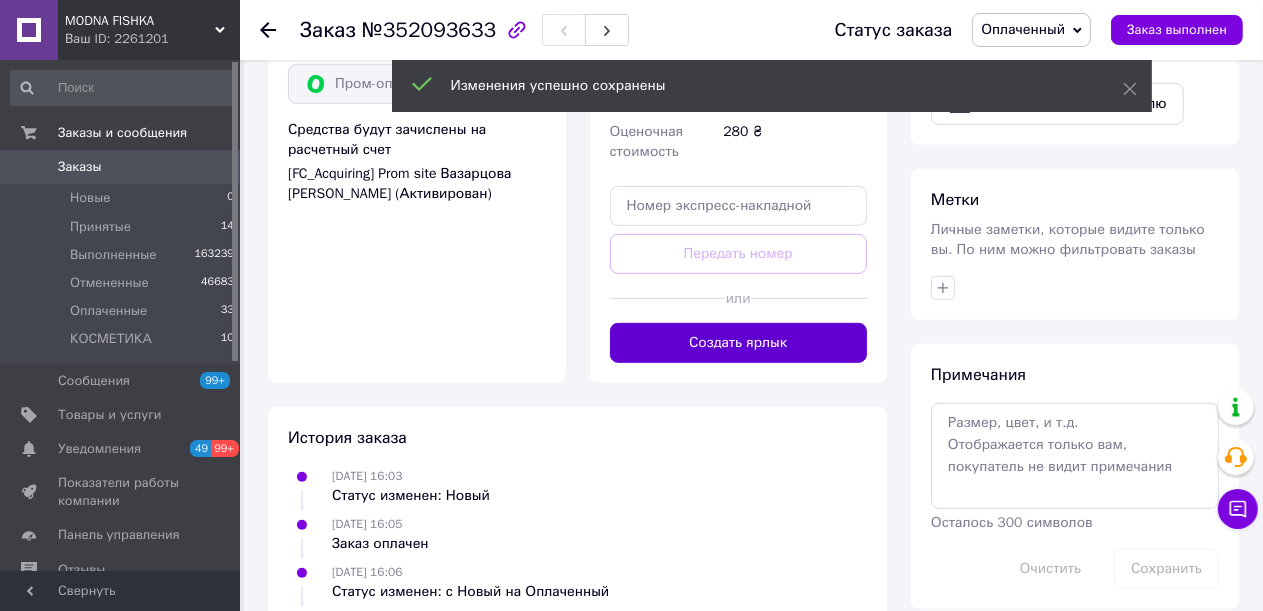 click on "Создать ярлык" at bounding box center [739, 343] 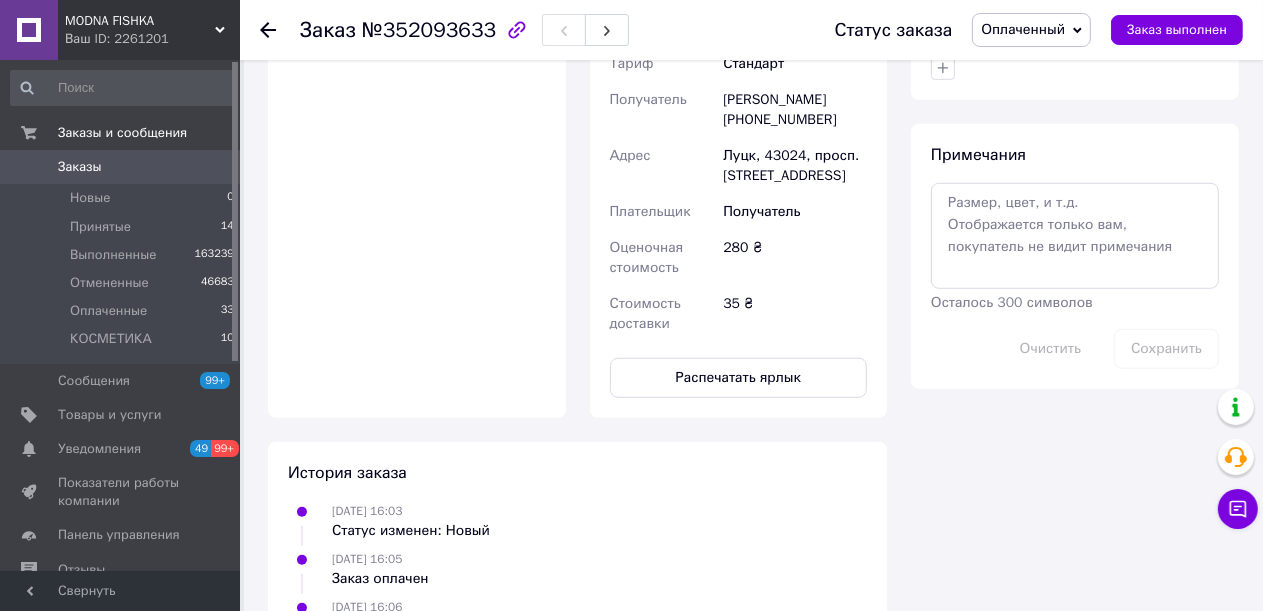 scroll, scrollTop: 1236, scrollLeft: 0, axis: vertical 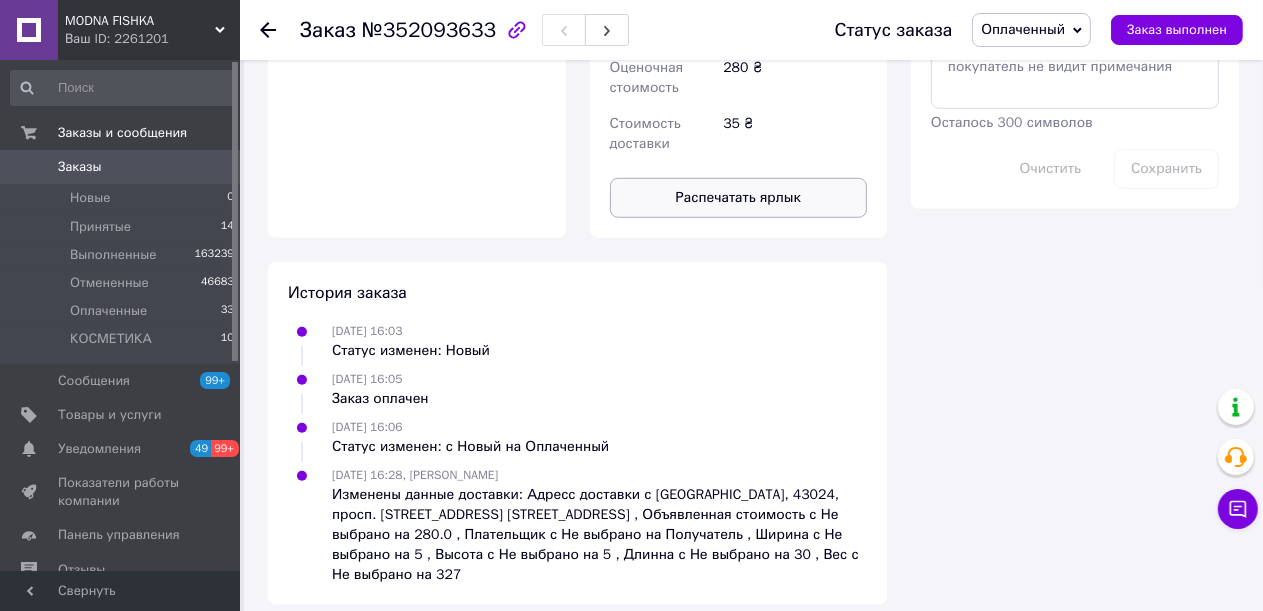 click on "Распечатать ярлык" at bounding box center (739, 198) 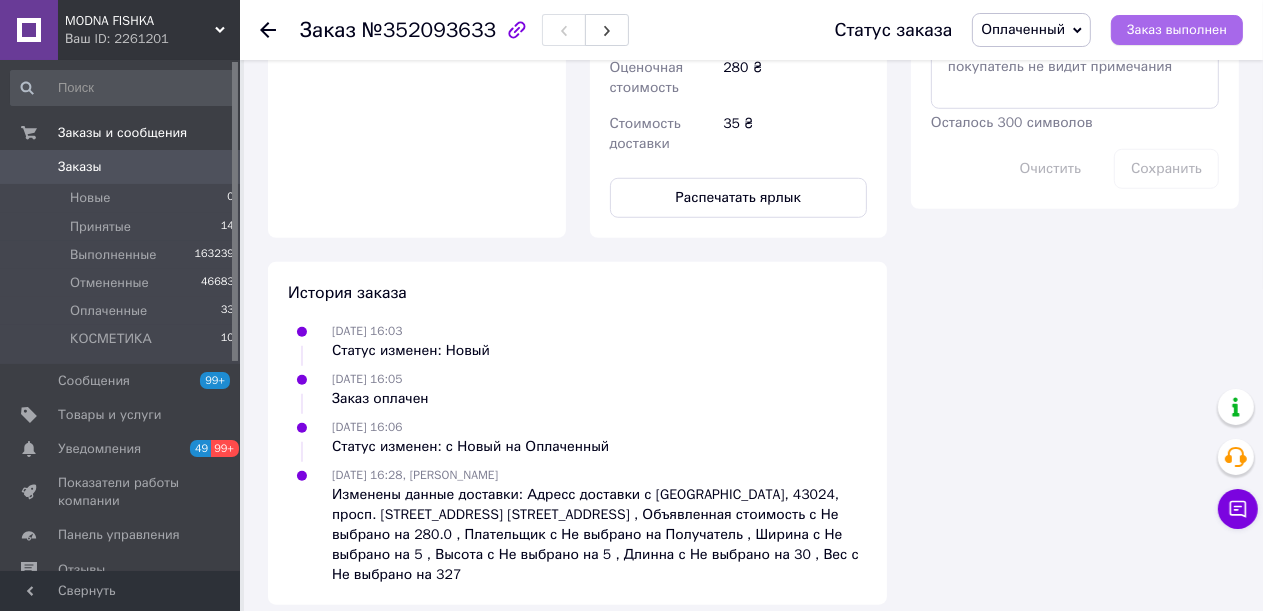click on "Заказ выполнен" at bounding box center [1177, 30] 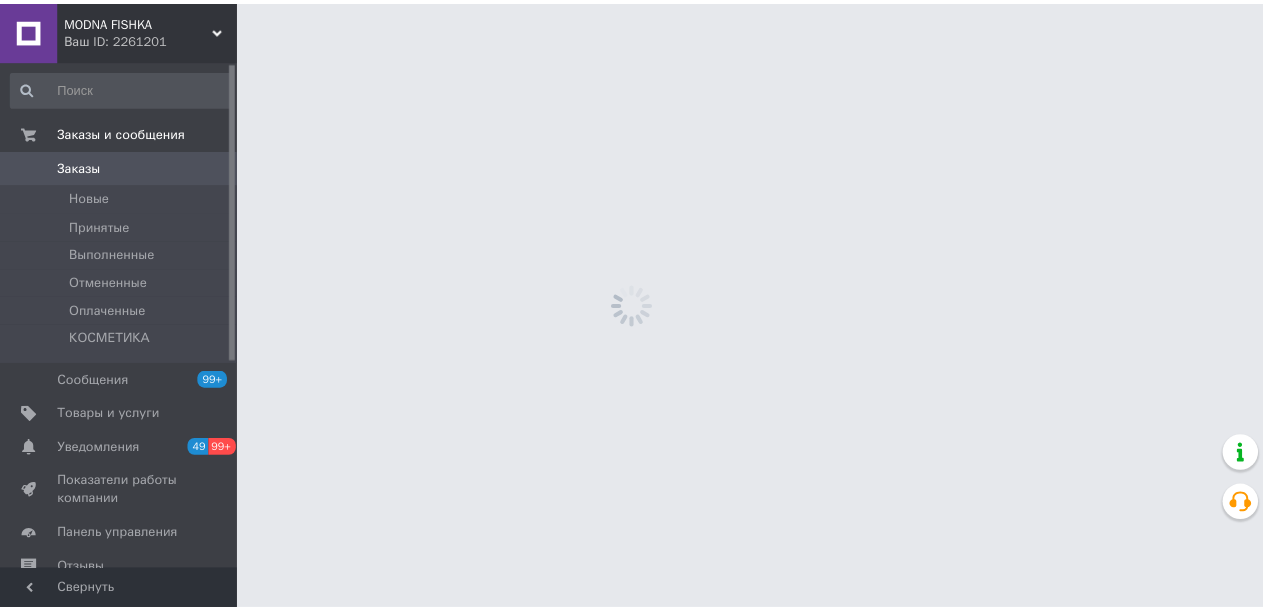scroll, scrollTop: 0, scrollLeft: 0, axis: both 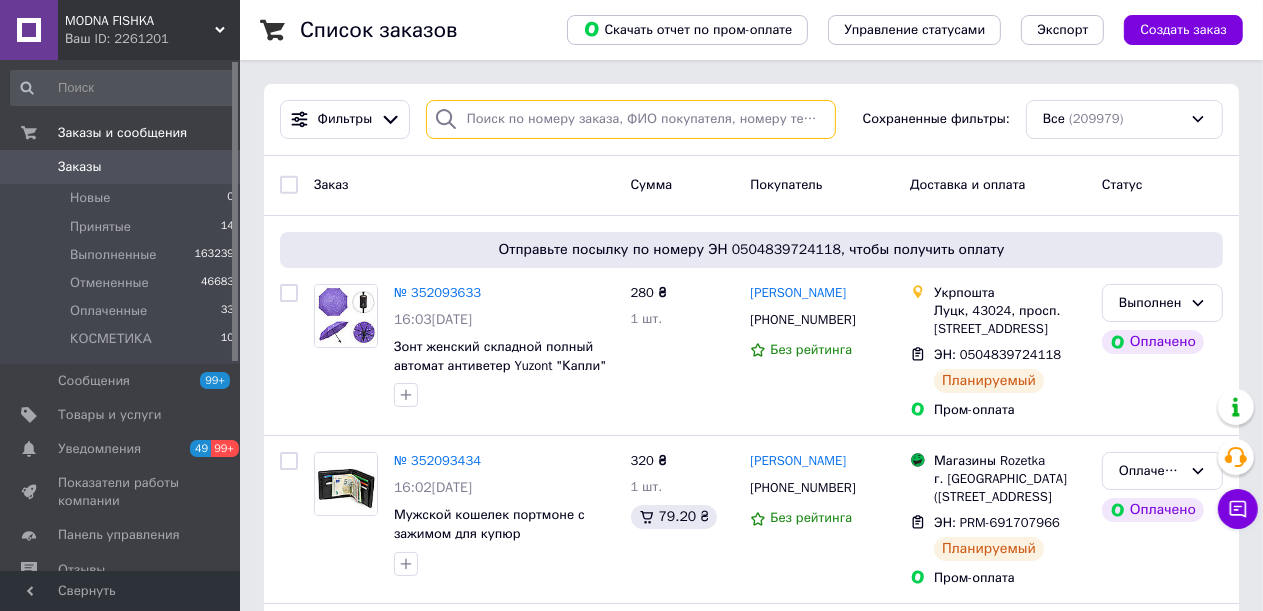 click at bounding box center [631, 119] 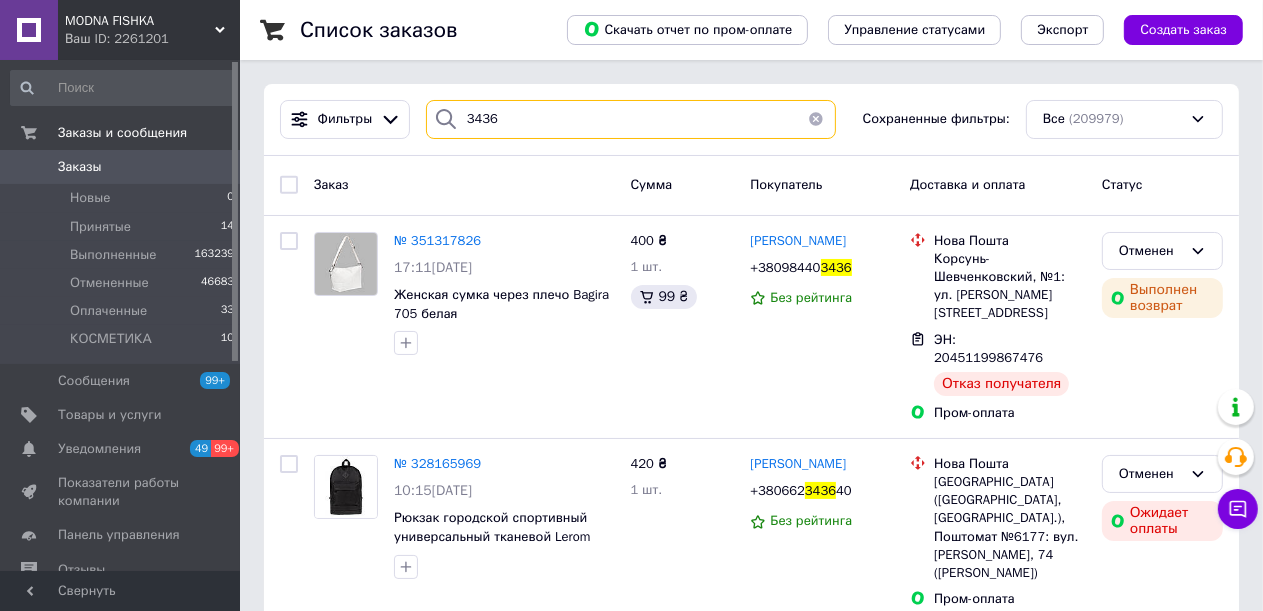 type on "3436" 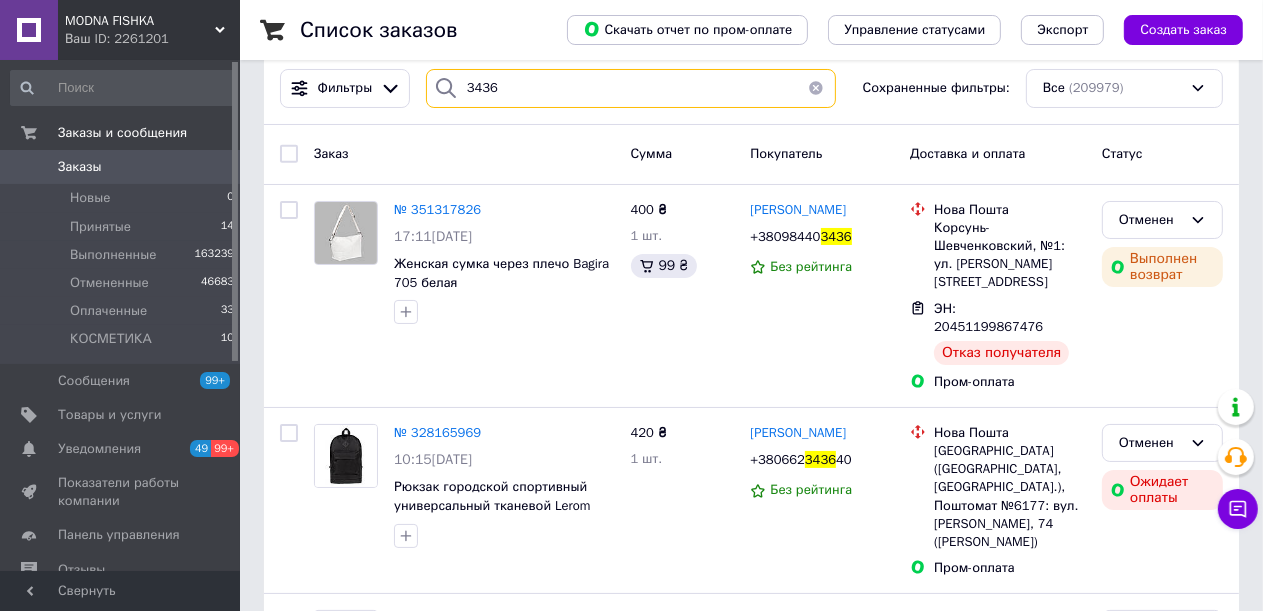 scroll, scrollTop: 0, scrollLeft: 0, axis: both 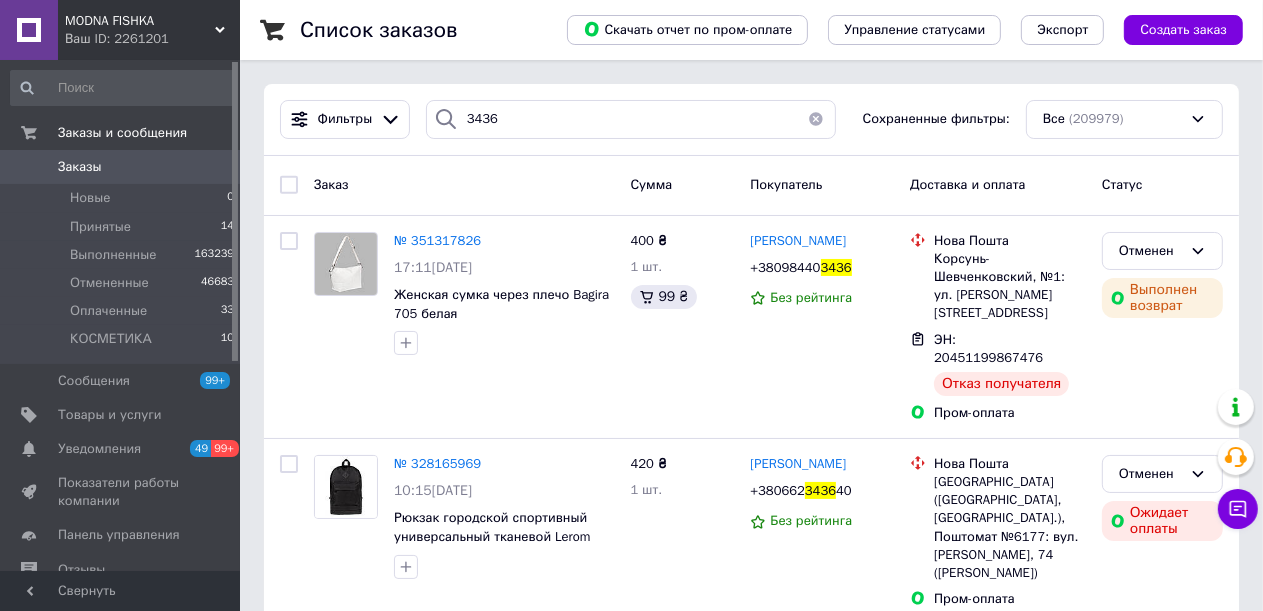 click at bounding box center [816, 119] 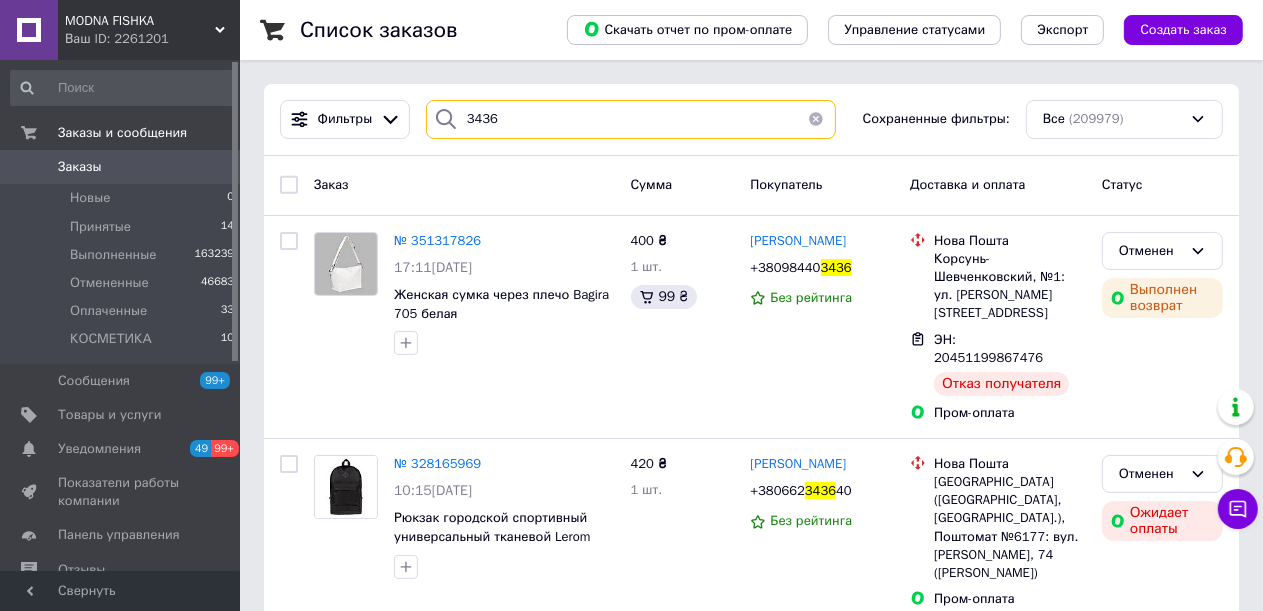 type 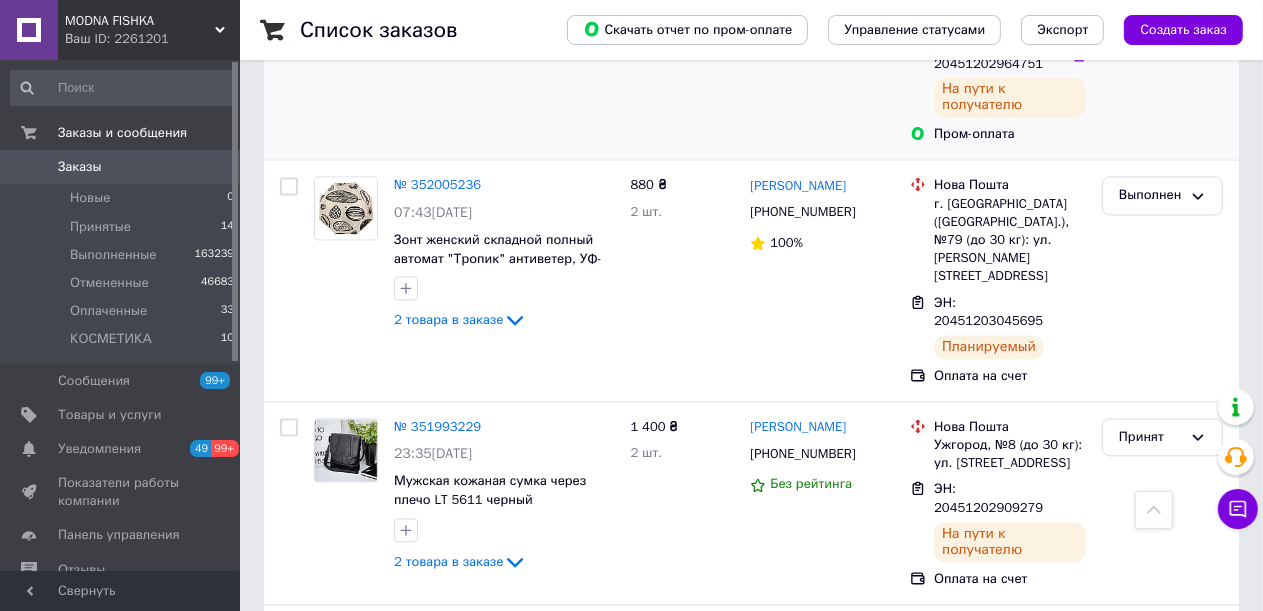 scroll, scrollTop: 3592, scrollLeft: 0, axis: vertical 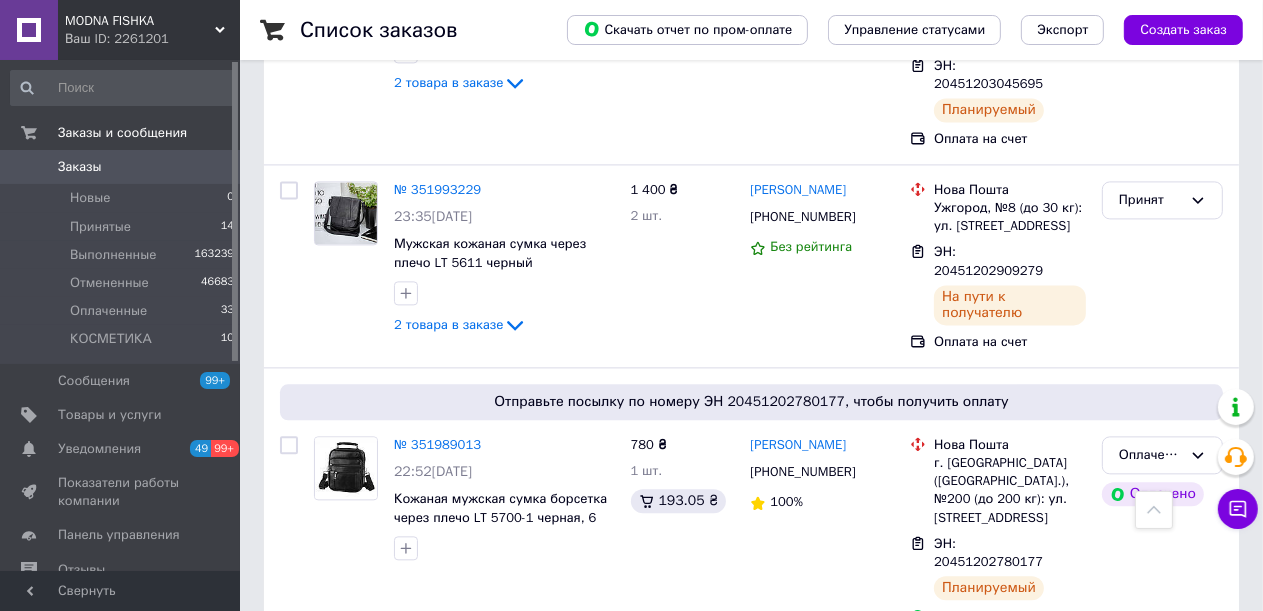 click on "2" at bounding box center (327, 844) 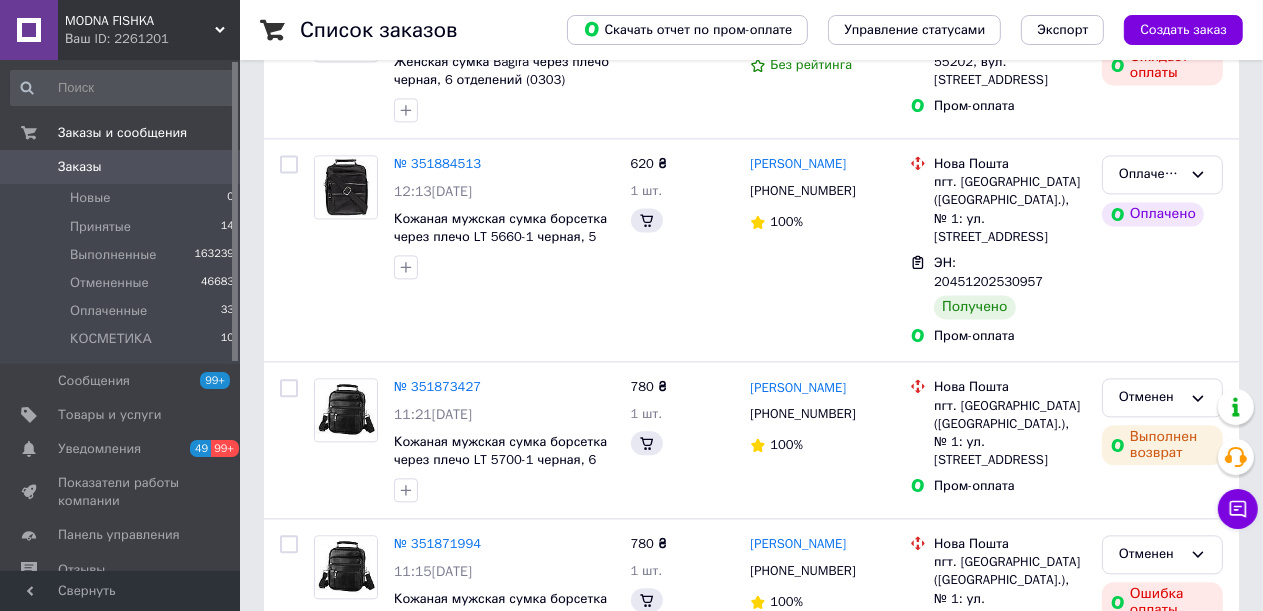 scroll, scrollTop: 0, scrollLeft: 0, axis: both 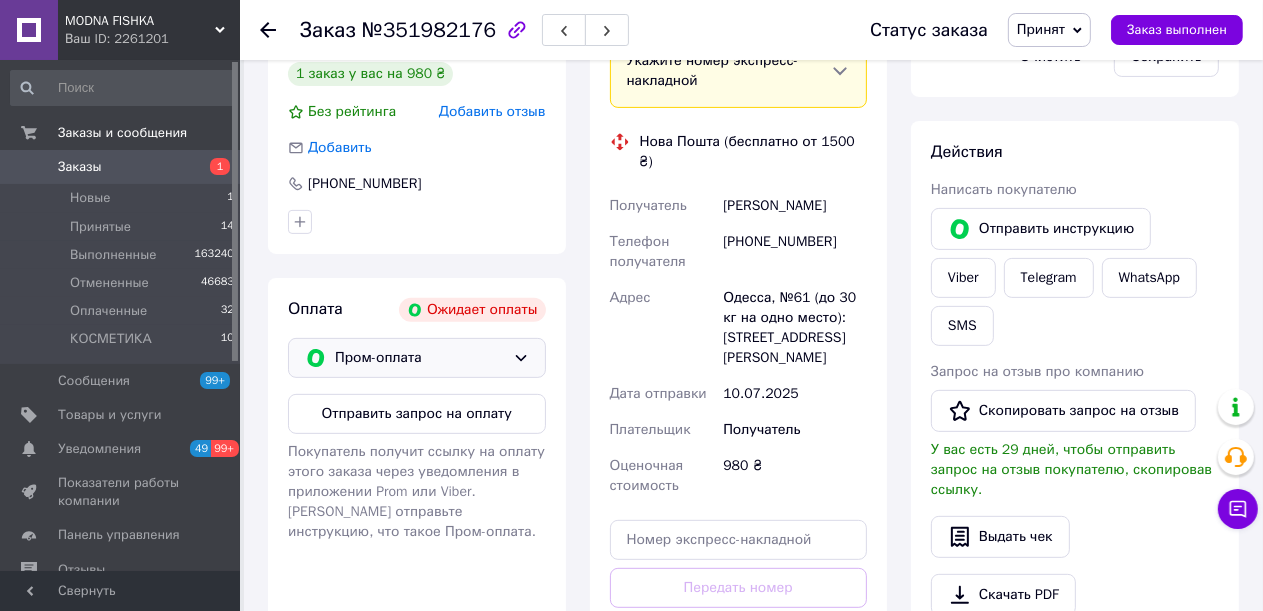 click on "Пром-оплата" at bounding box center (420, 358) 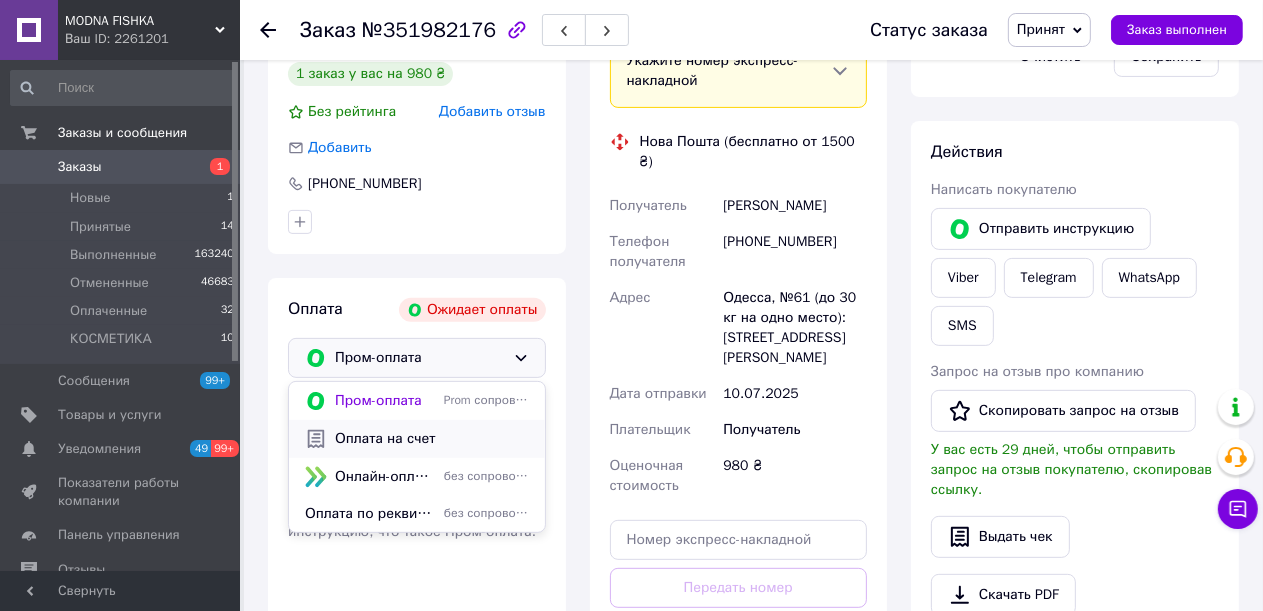 click on "Оплата на счет" at bounding box center [432, 439] 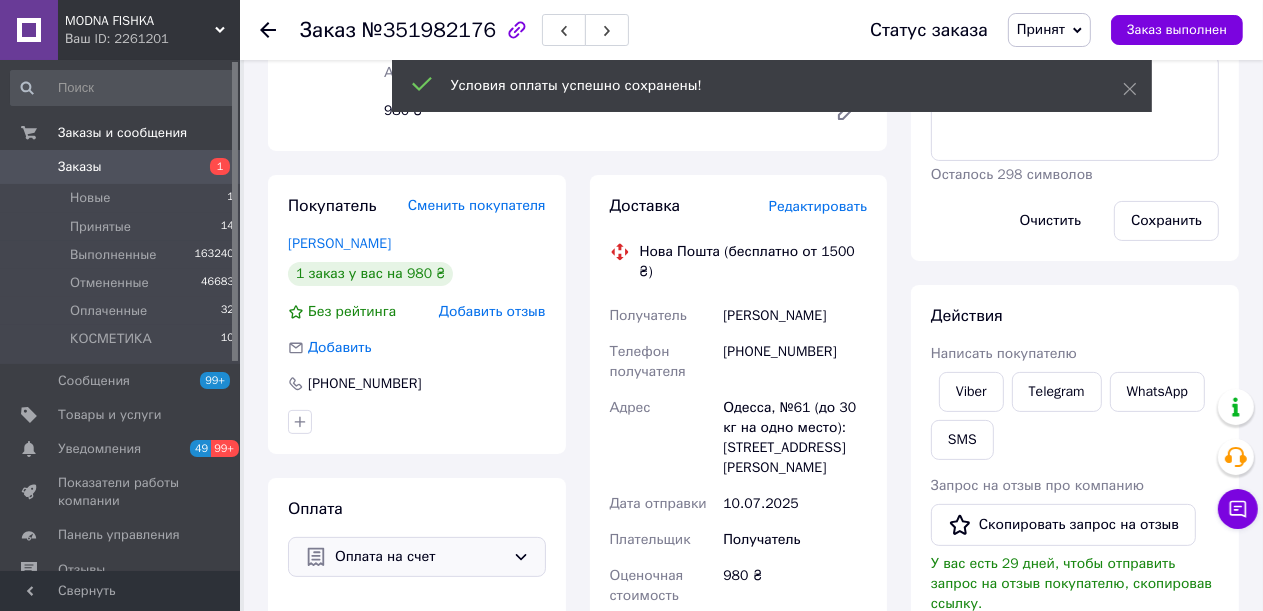 click on "Редактировать" at bounding box center (818, 206) 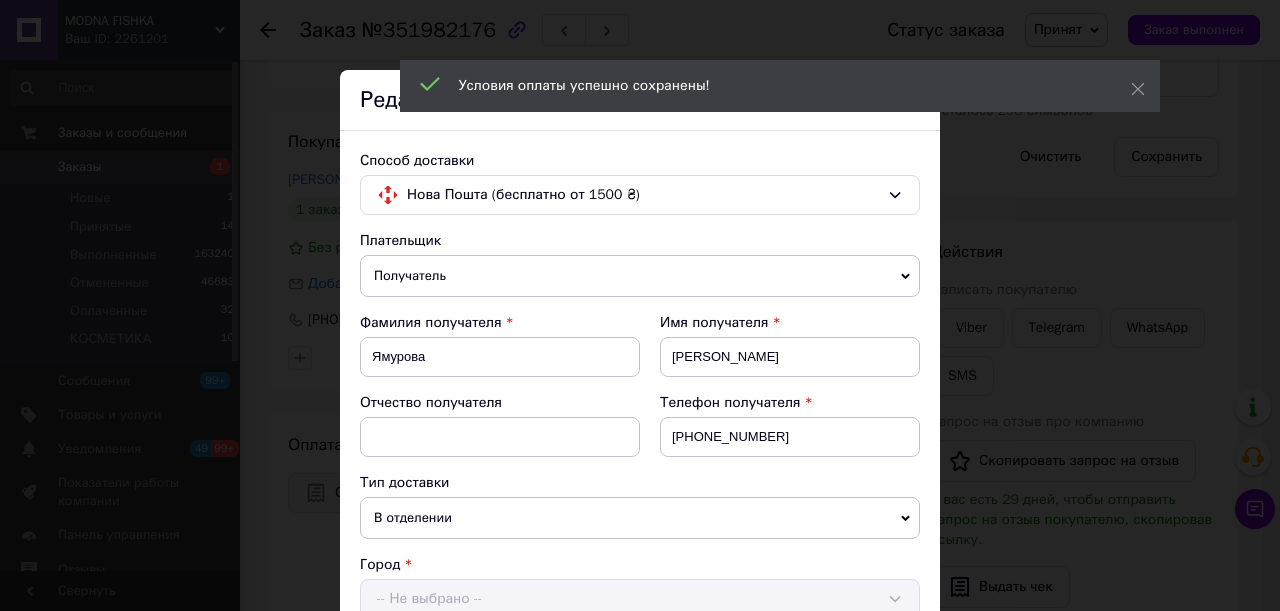 scroll, scrollTop: 400, scrollLeft: 0, axis: vertical 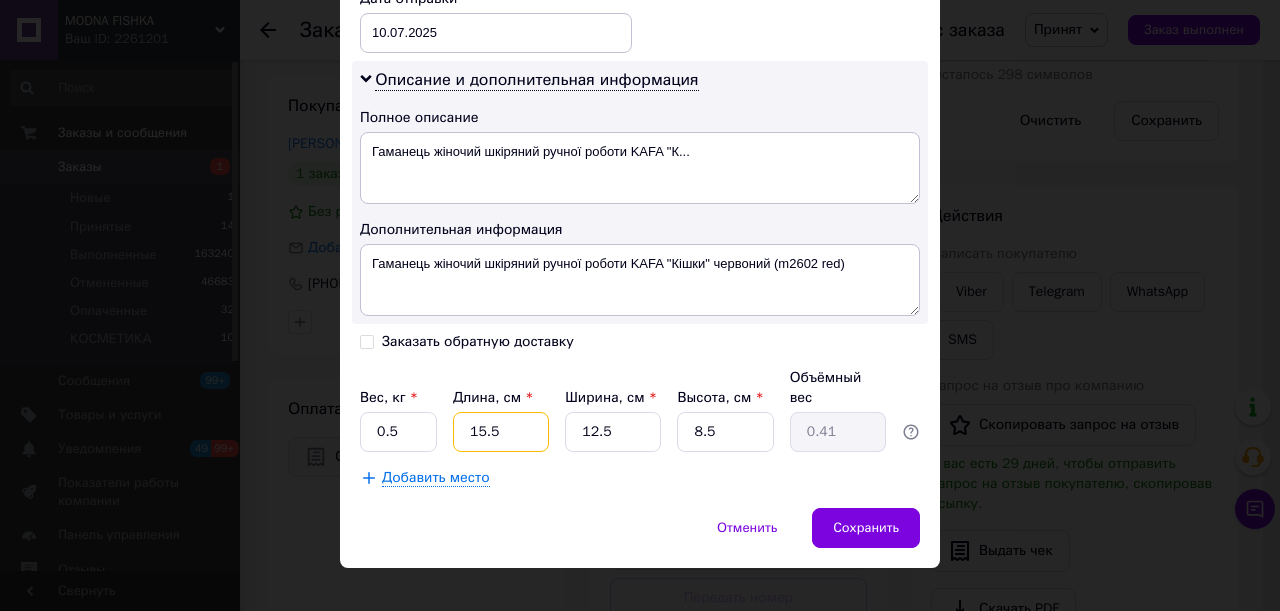 drag, startPoint x: 476, startPoint y: 403, endPoint x: 459, endPoint y: 404, distance: 17.029387 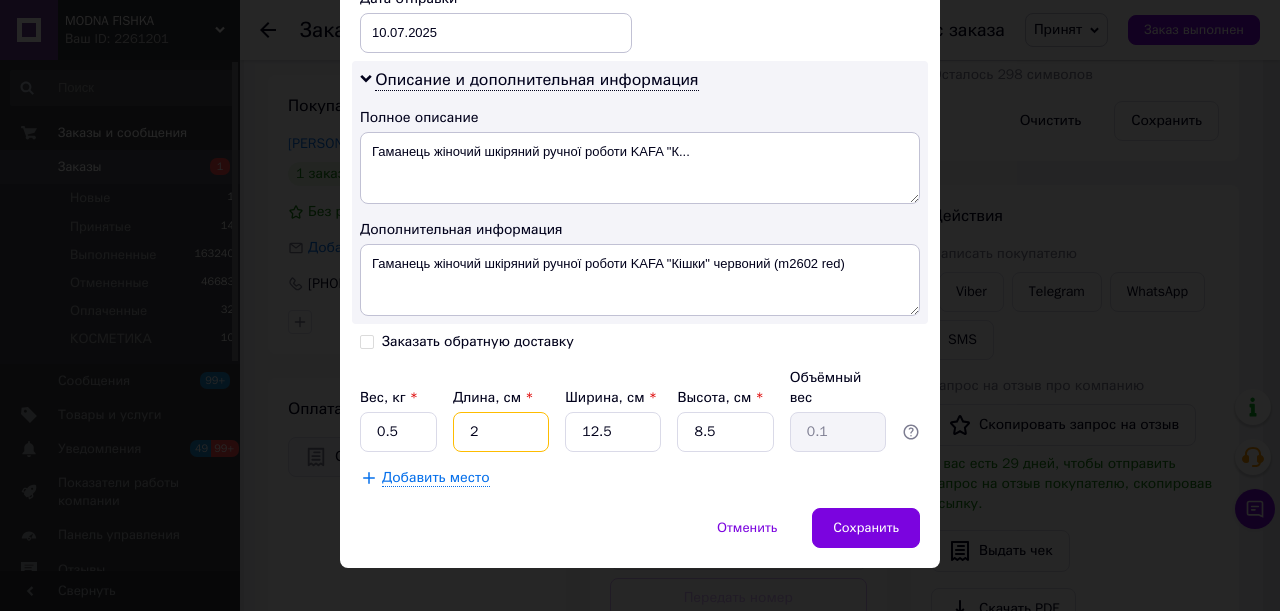 type on "20" 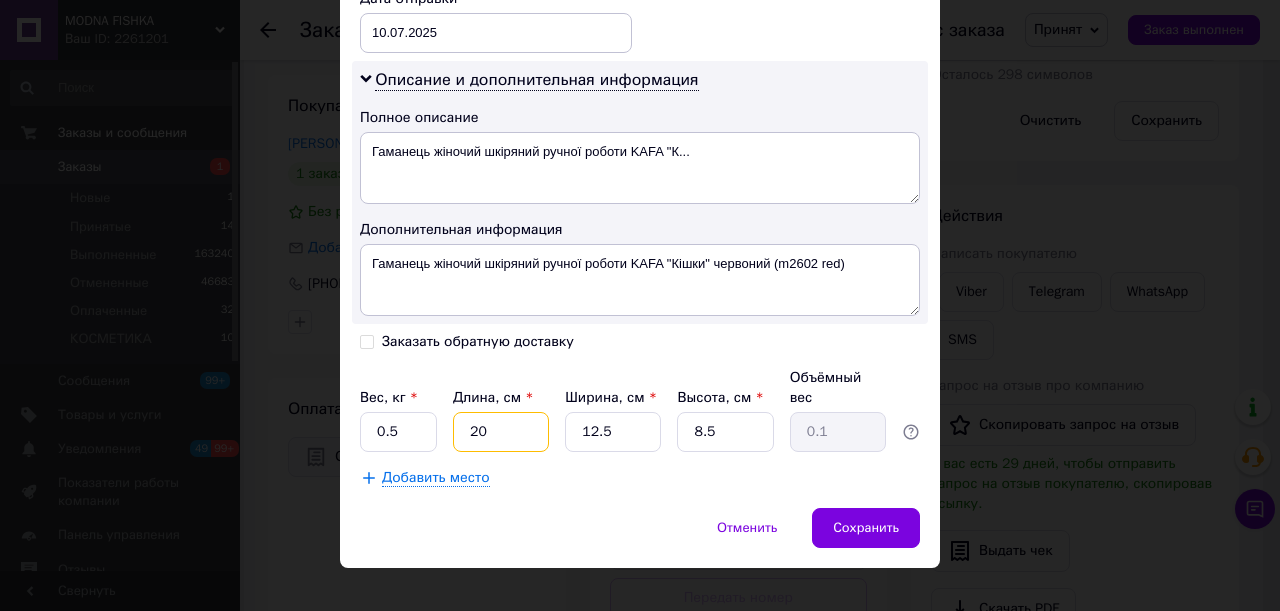 type on "0.53" 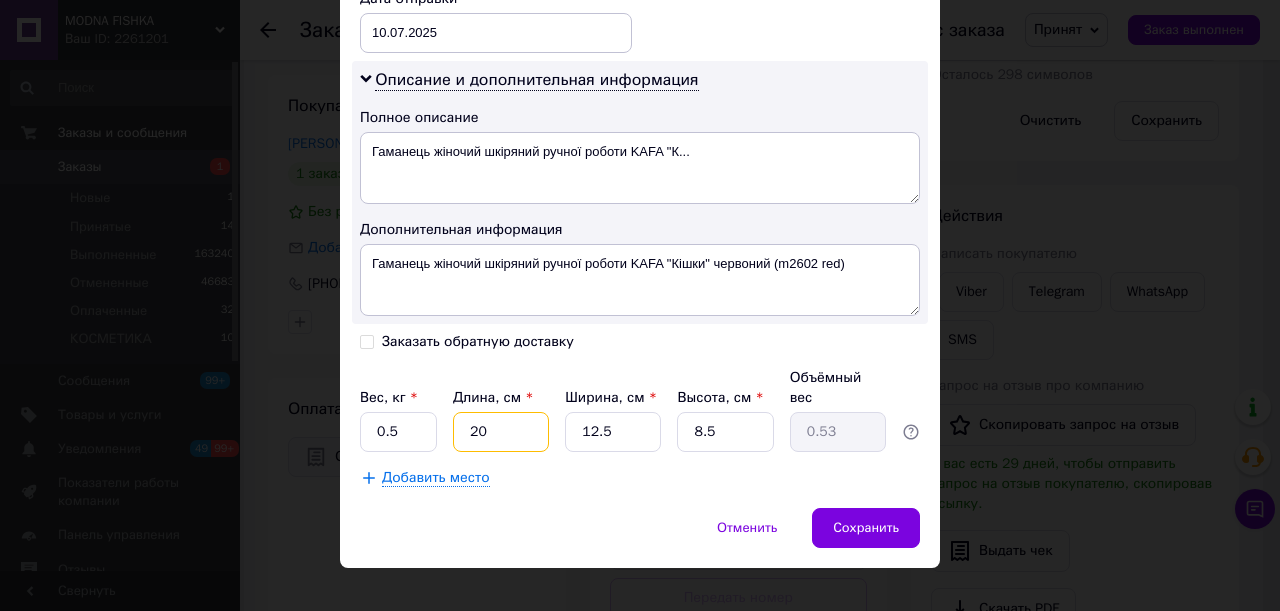 type on "20" 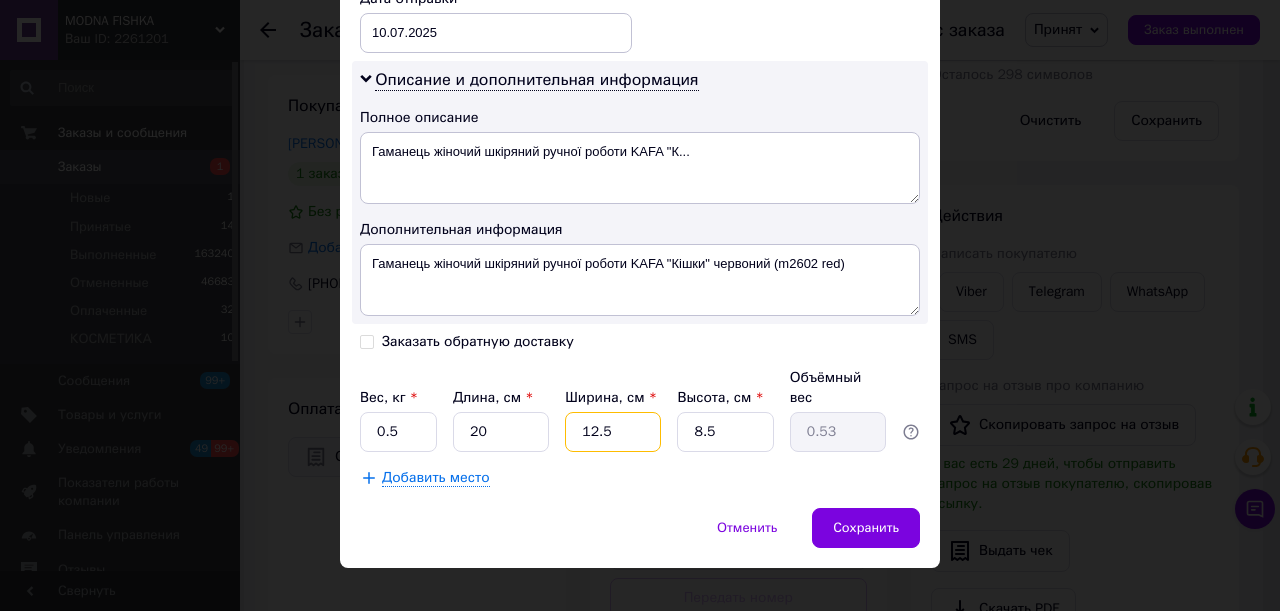 drag, startPoint x: 606, startPoint y: 399, endPoint x: 557, endPoint y: 401, distance: 49.0408 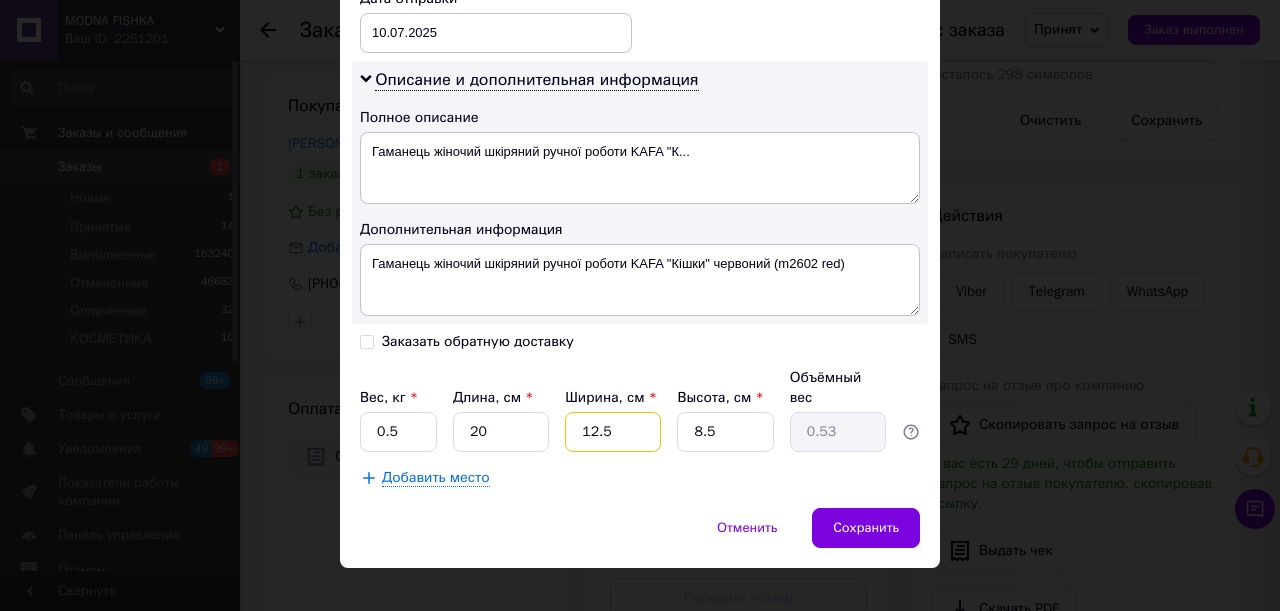 drag, startPoint x: 618, startPoint y: 414, endPoint x: 572, endPoint y: 412, distance: 46.043457 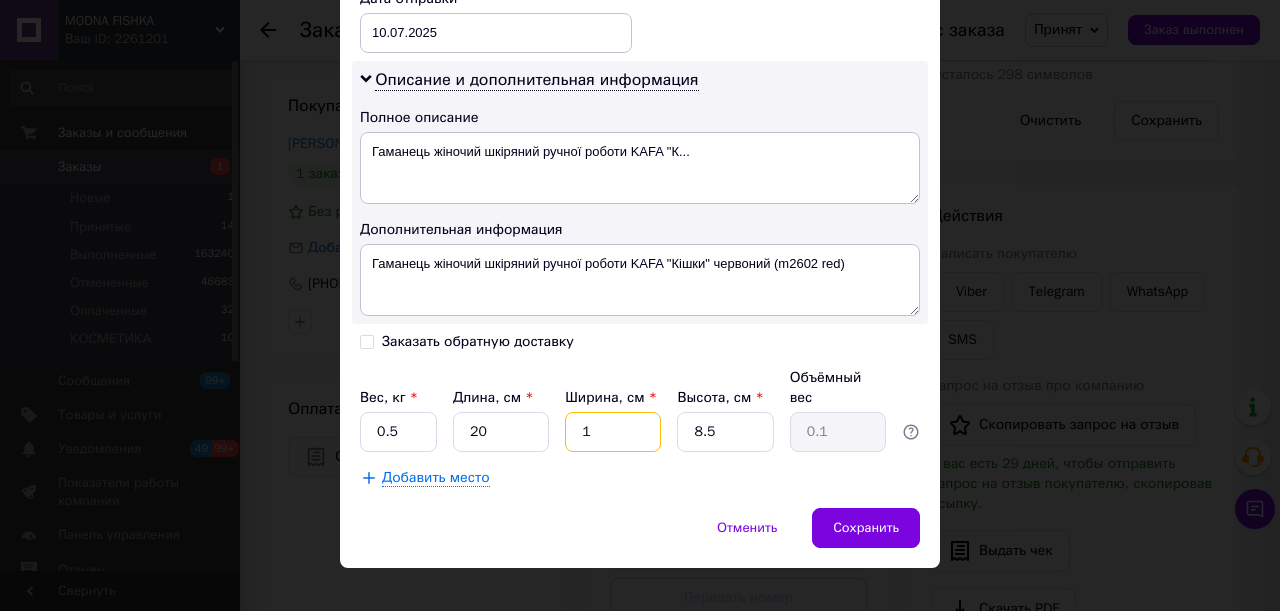 type on "10" 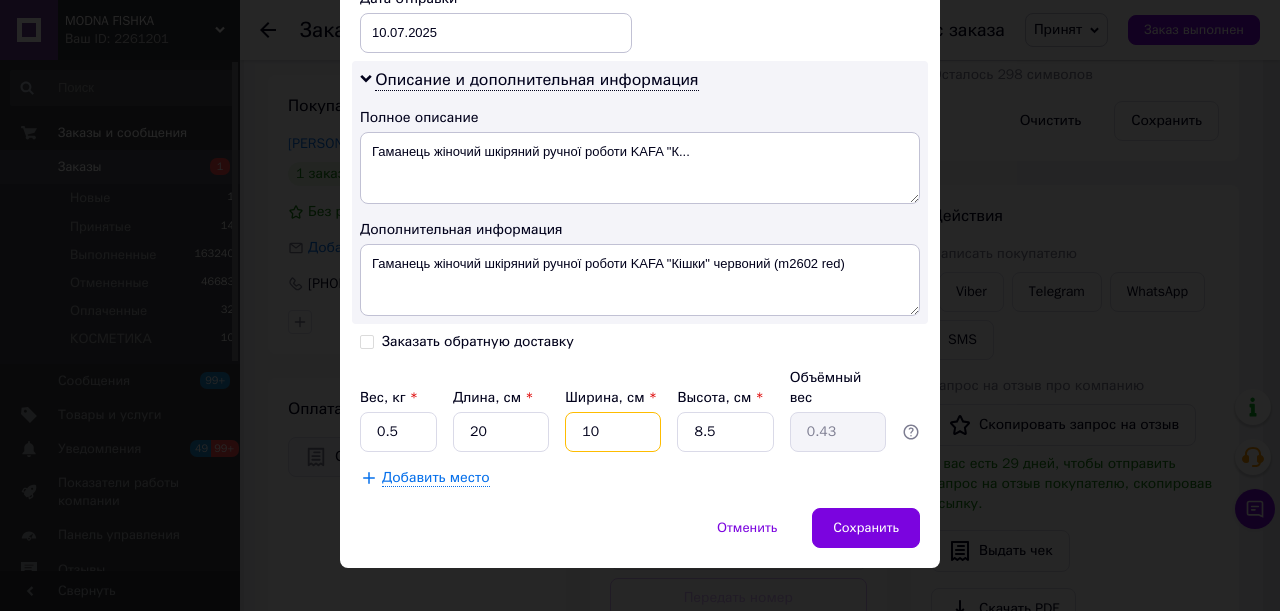 type on "10" 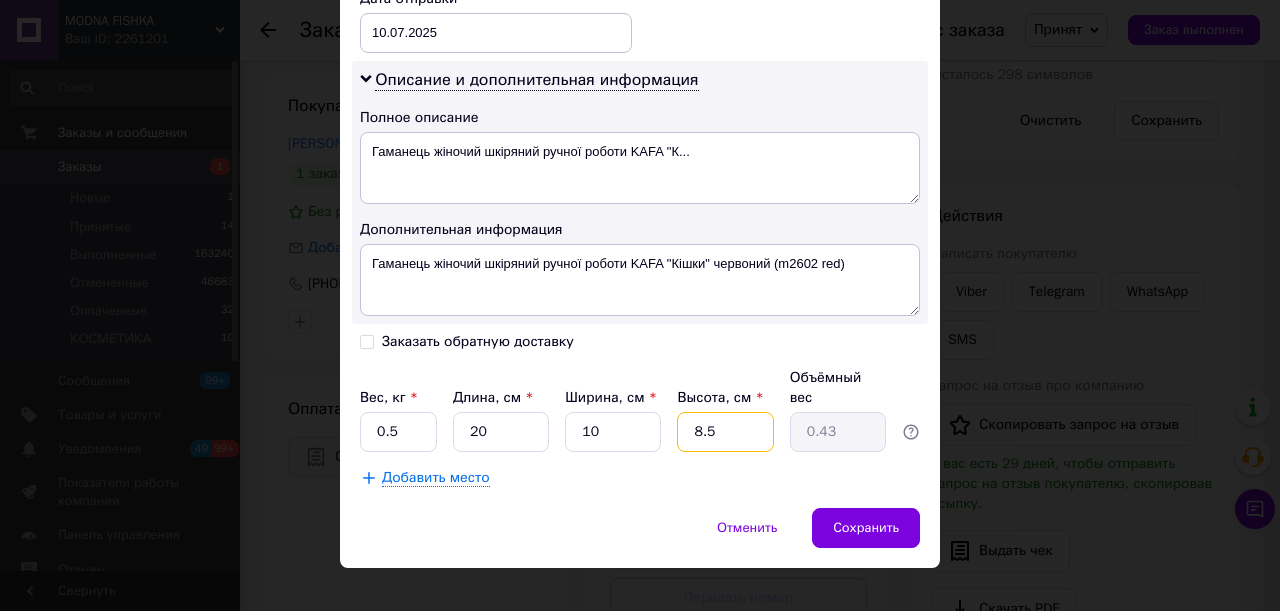 drag, startPoint x: 708, startPoint y: 410, endPoint x: 640, endPoint y: 410, distance: 68 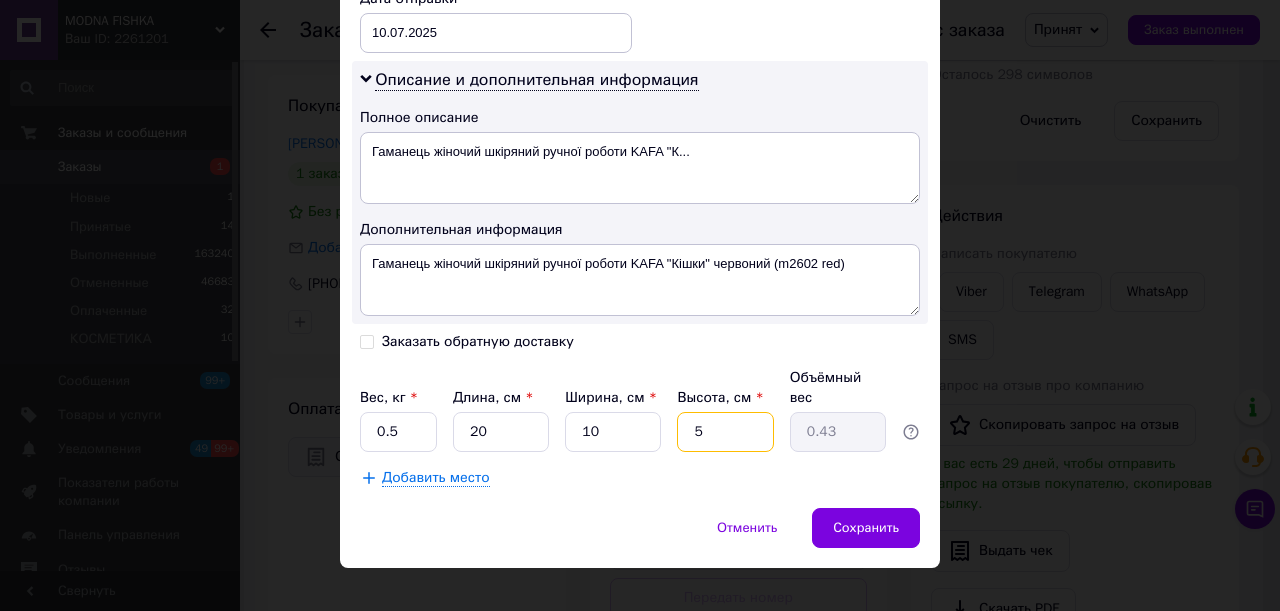 type on "0.25" 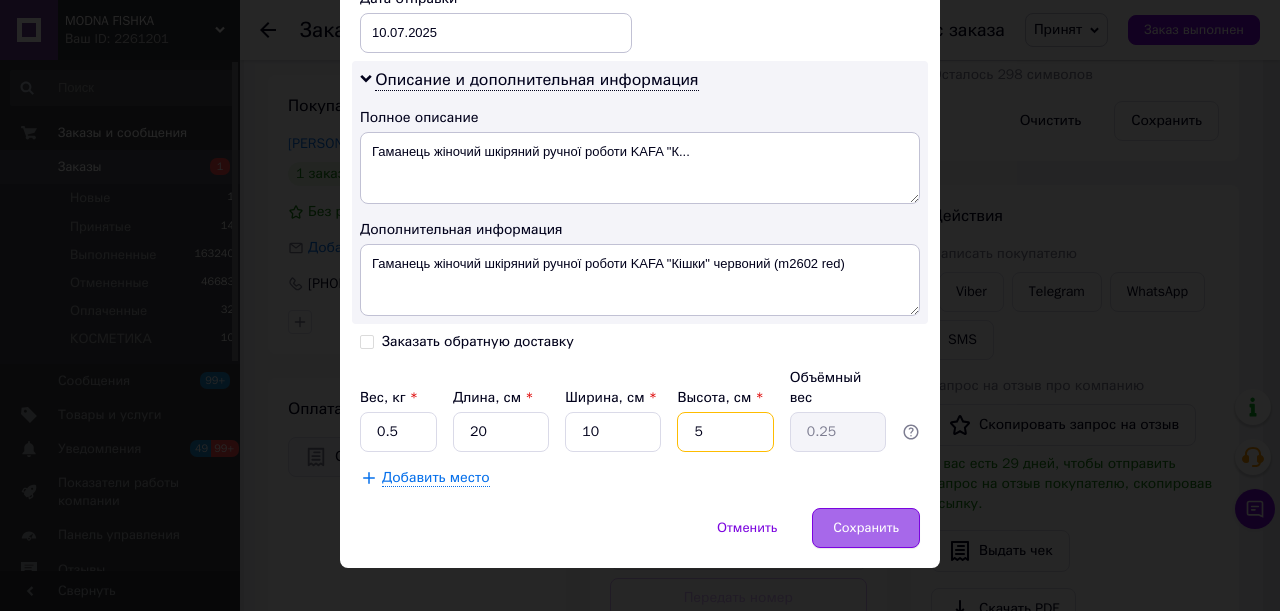 type on "5" 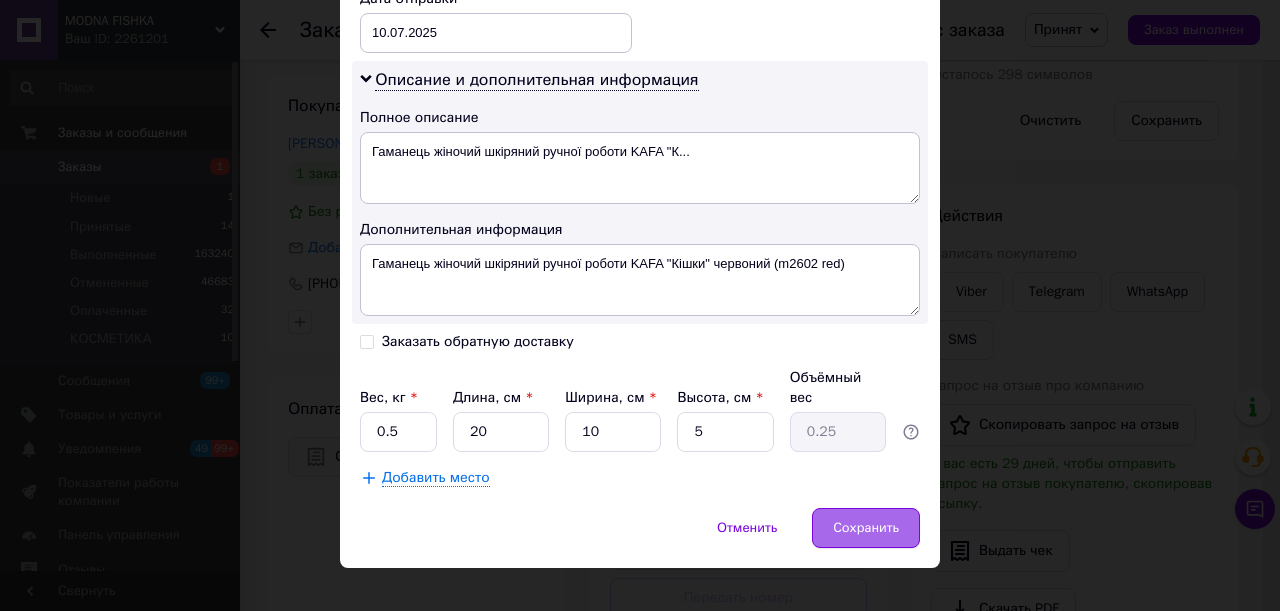 click on "Сохранить" at bounding box center [866, 528] 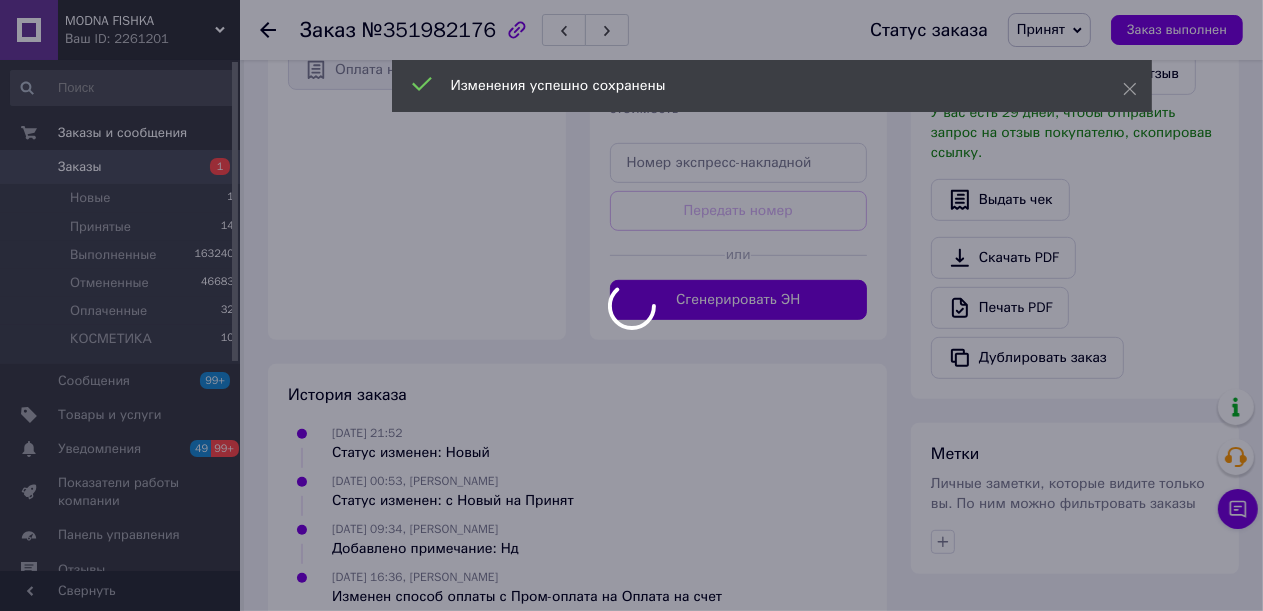 scroll, scrollTop: 788, scrollLeft: 0, axis: vertical 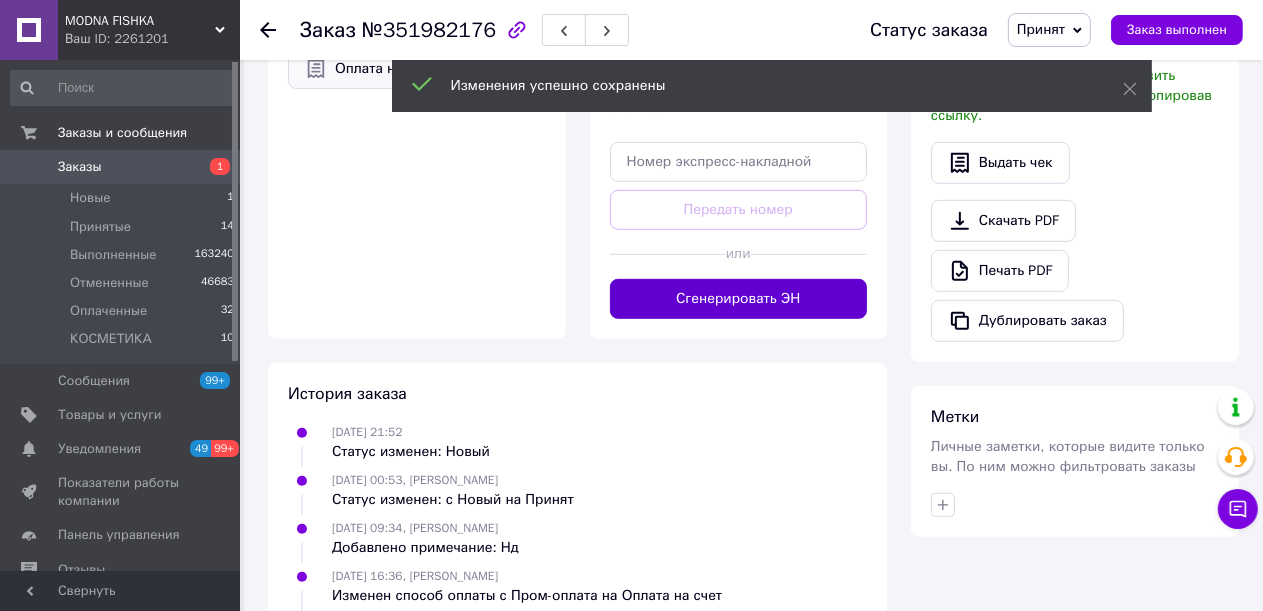 click on "Сгенерировать ЭН" at bounding box center [739, 299] 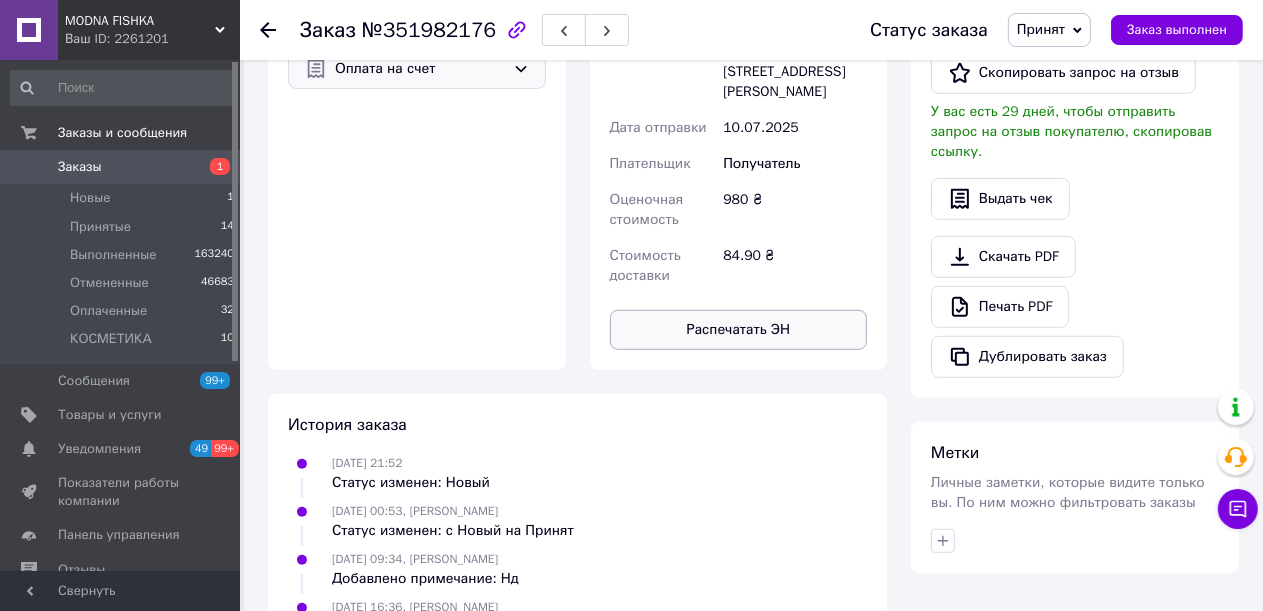 click on "Распечатать ЭН" at bounding box center (739, 330) 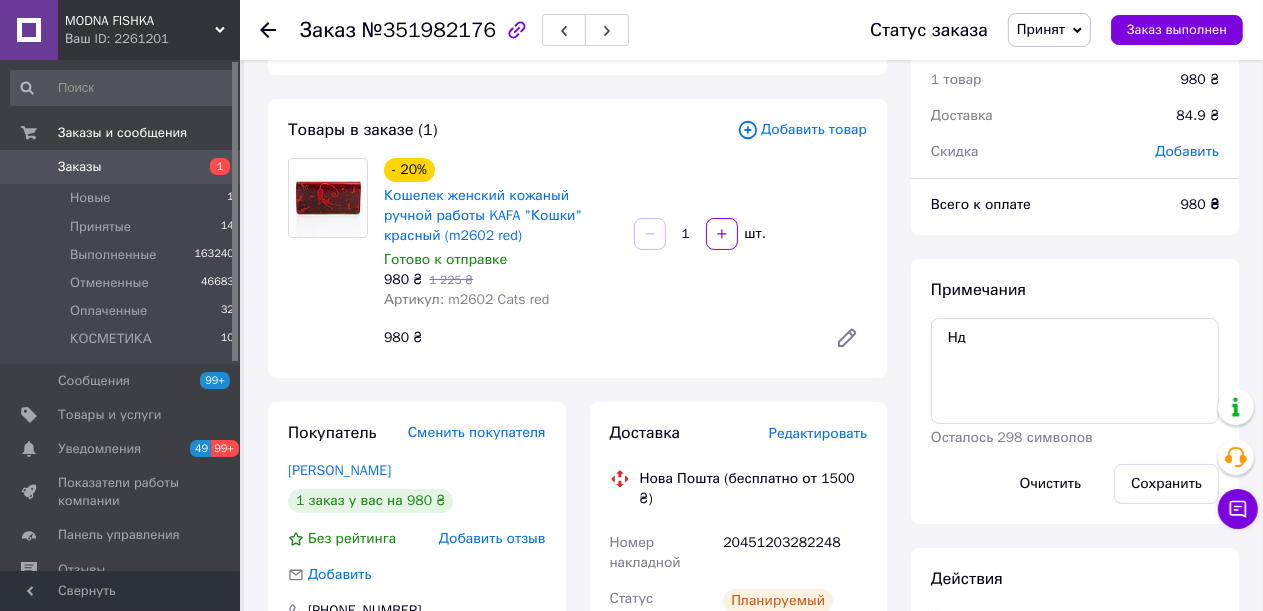 scroll, scrollTop: 0, scrollLeft: 0, axis: both 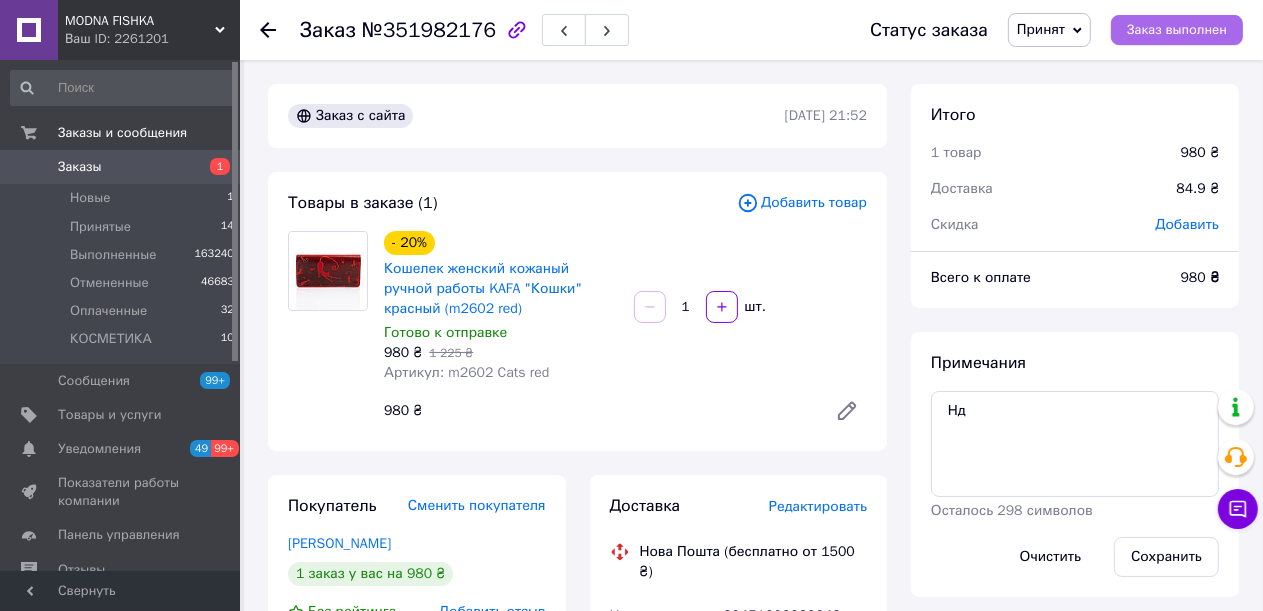 click on "Заказ выполнен" at bounding box center (1177, 30) 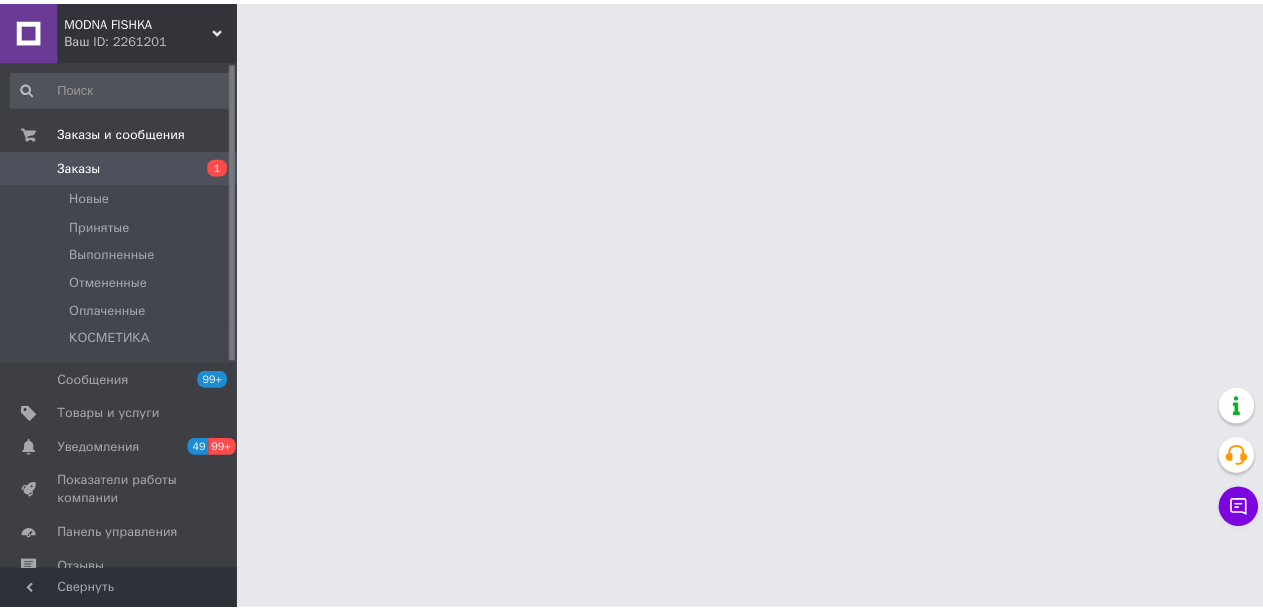 scroll, scrollTop: 0, scrollLeft: 0, axis: both 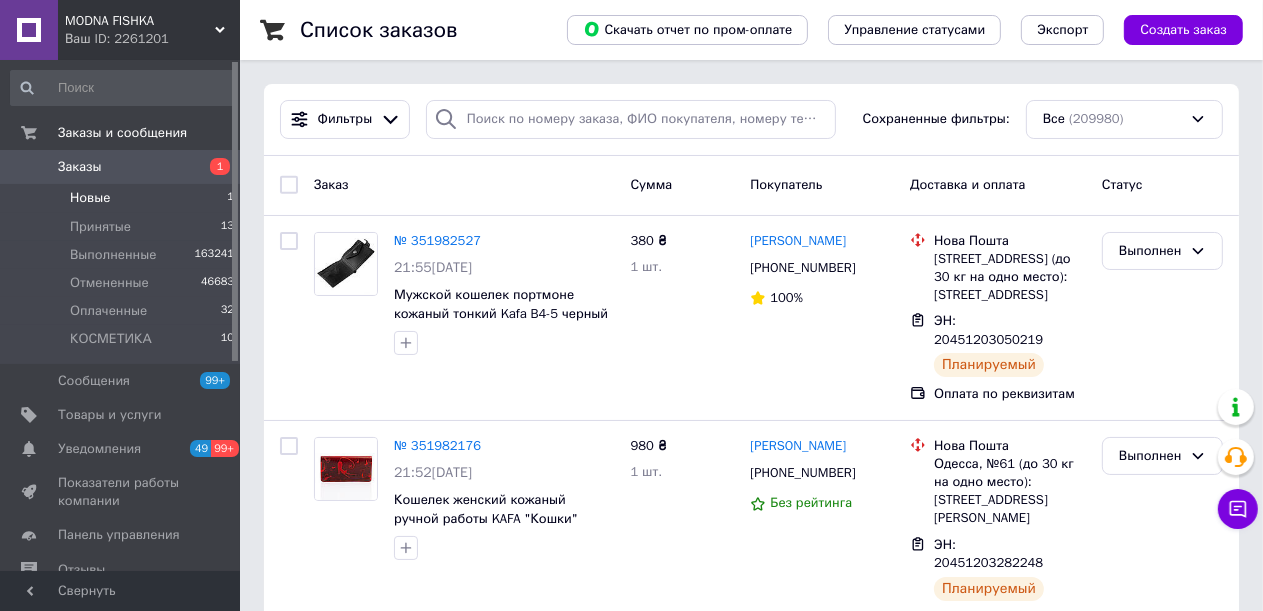 click on "Новые 1" at bounding box center [123, 198] 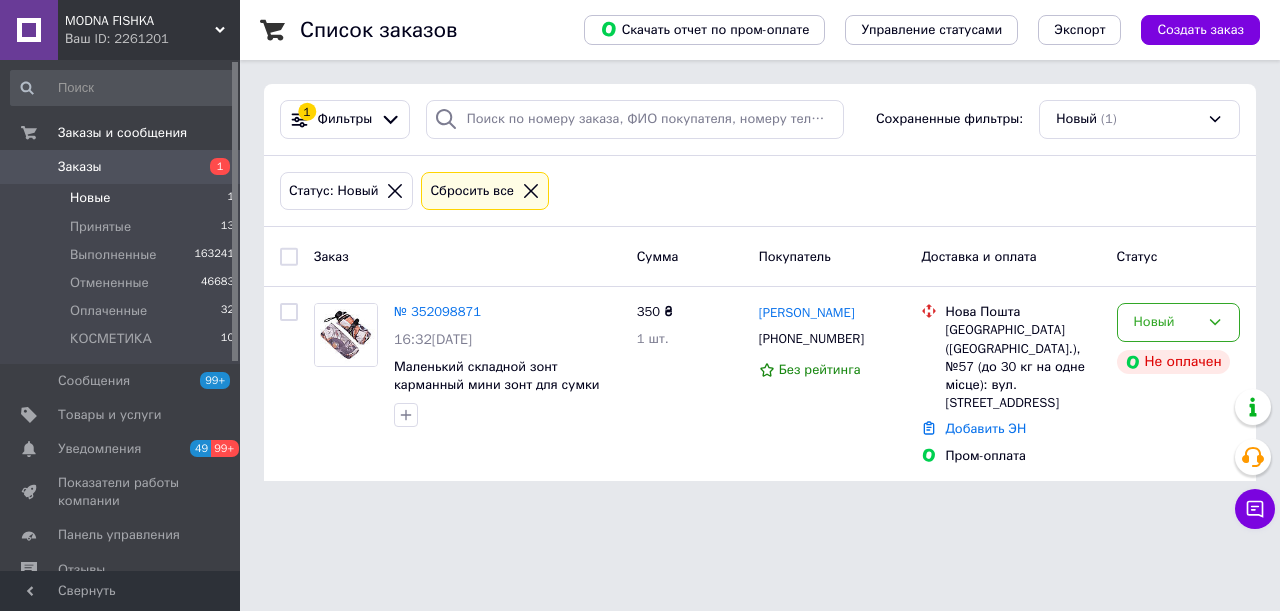 click 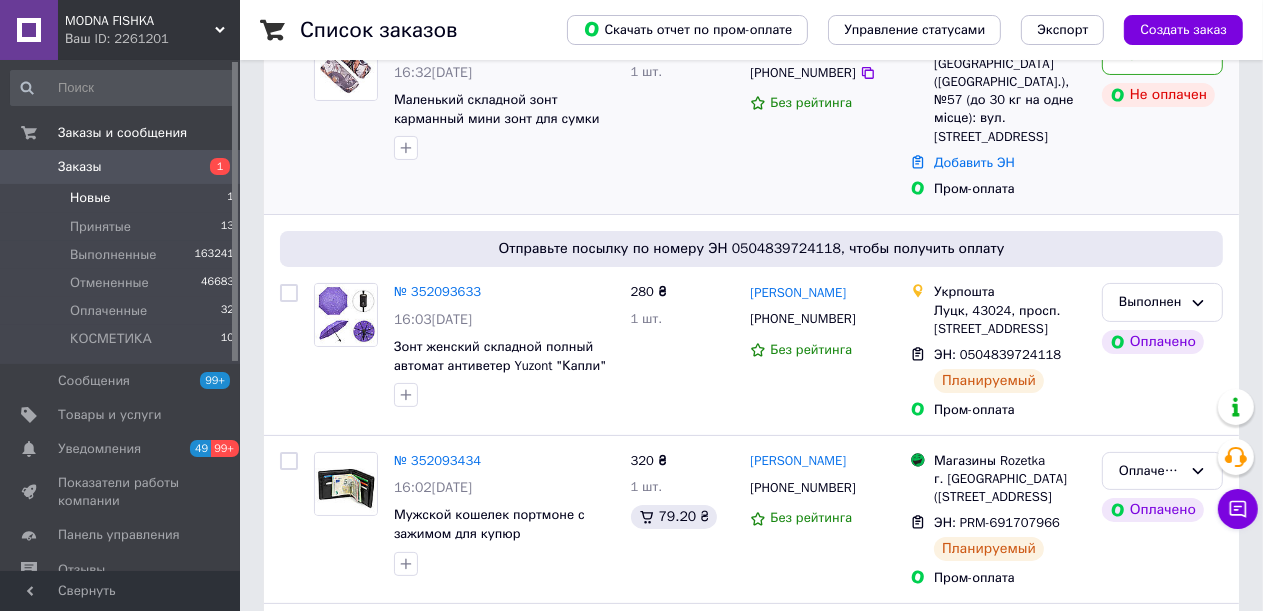 scroll, scrollTop: 200, scrollLeft: 0, axis: vertical 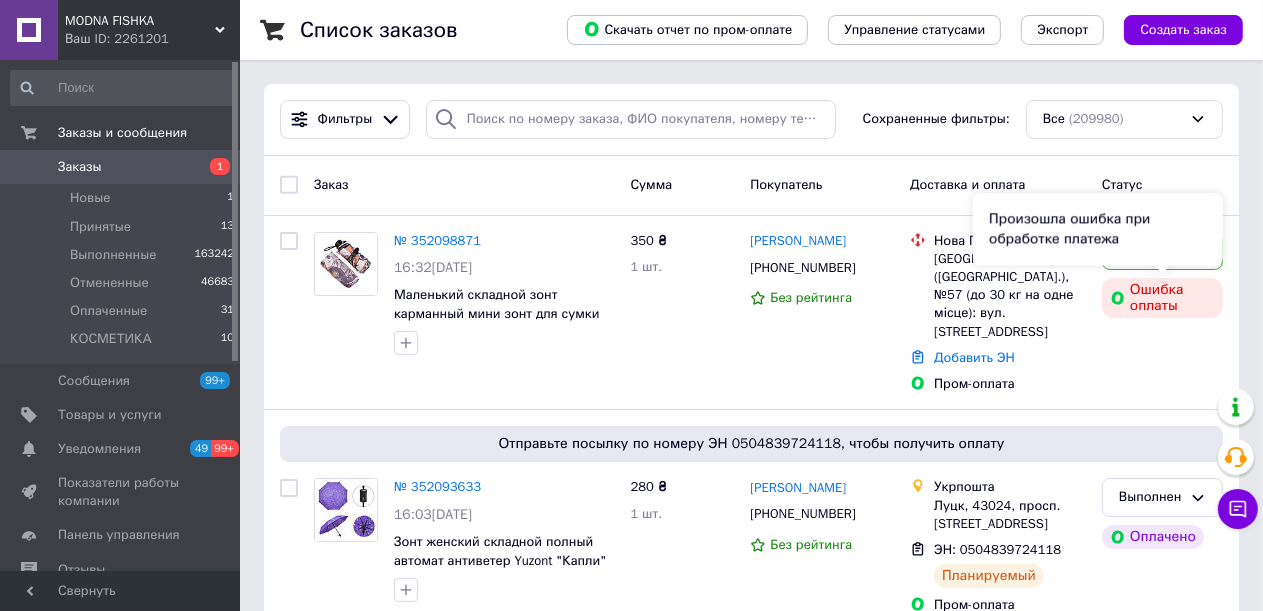 click on "Произошла ошибка при обработке платежа" at bounding box center [1098, 229] 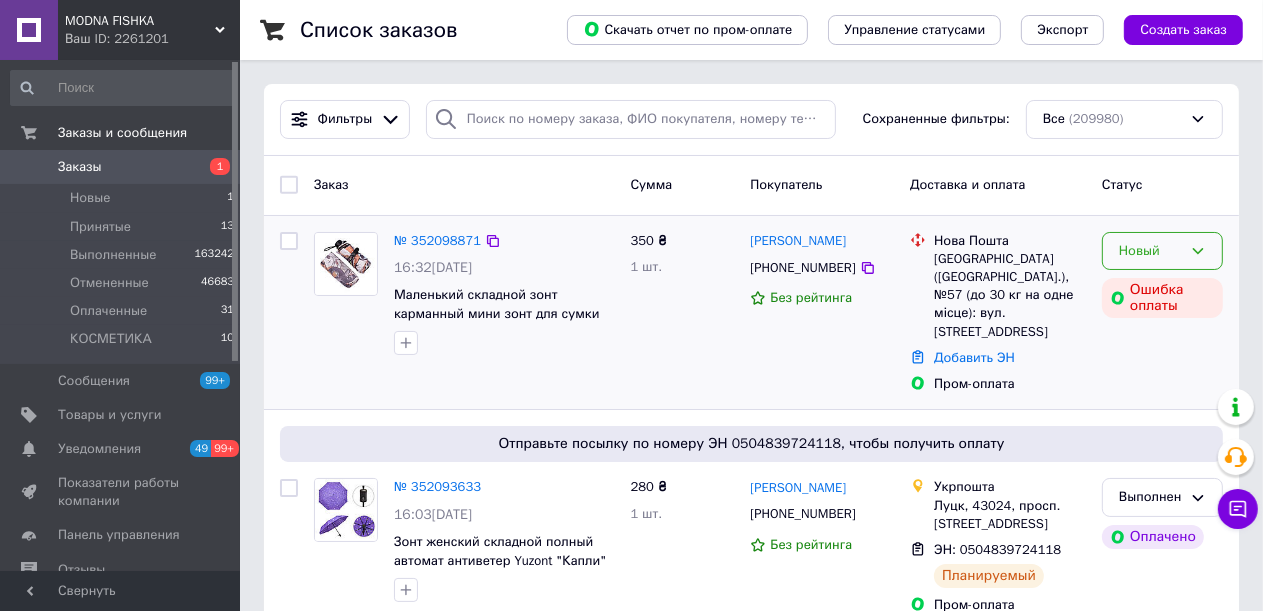 click on "Новый" at bounding box center (1162, 251) 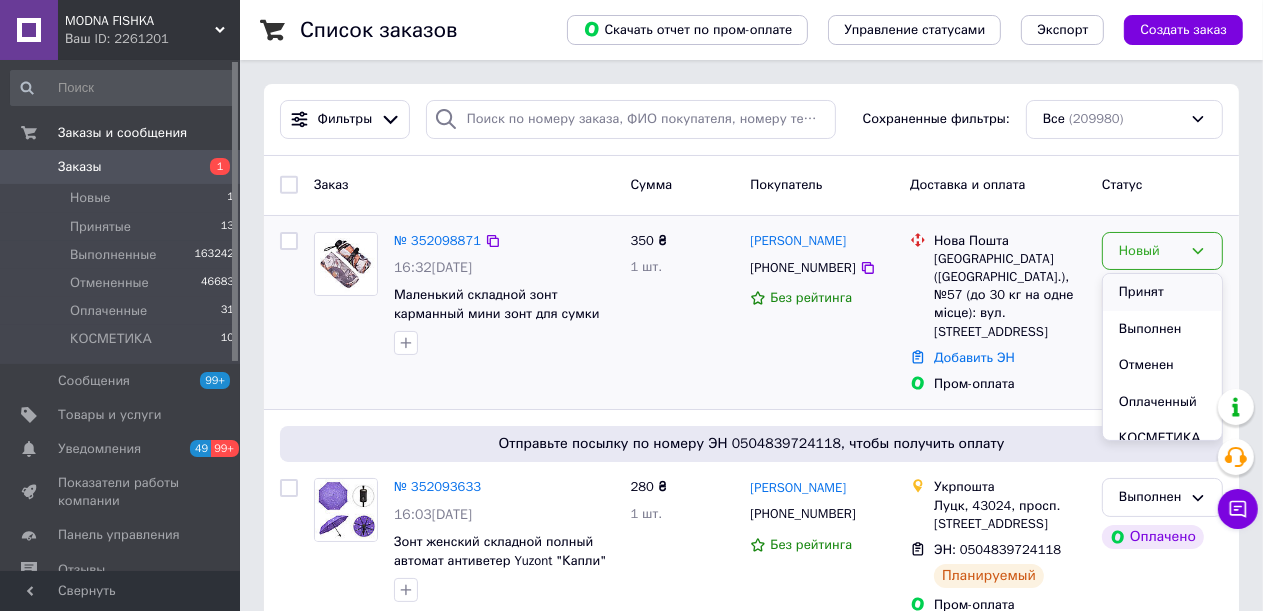 click on "Принят" at bounding box center (1162, 292) 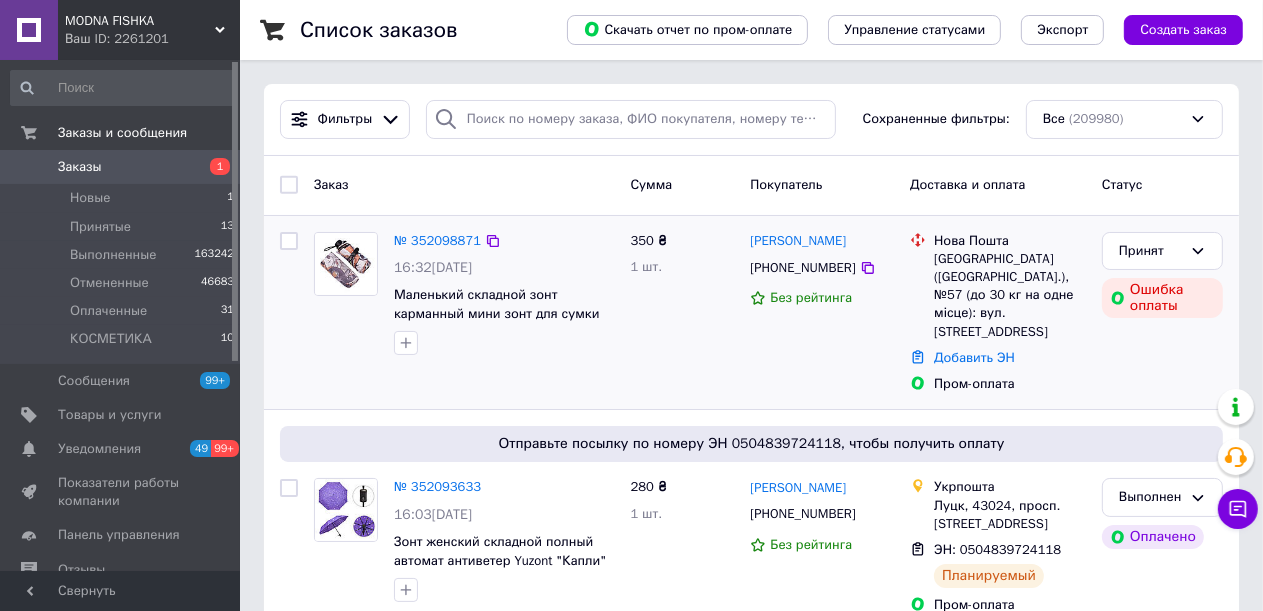 click on "350 ₴ 1 шт." at bounding box center (683, 313) 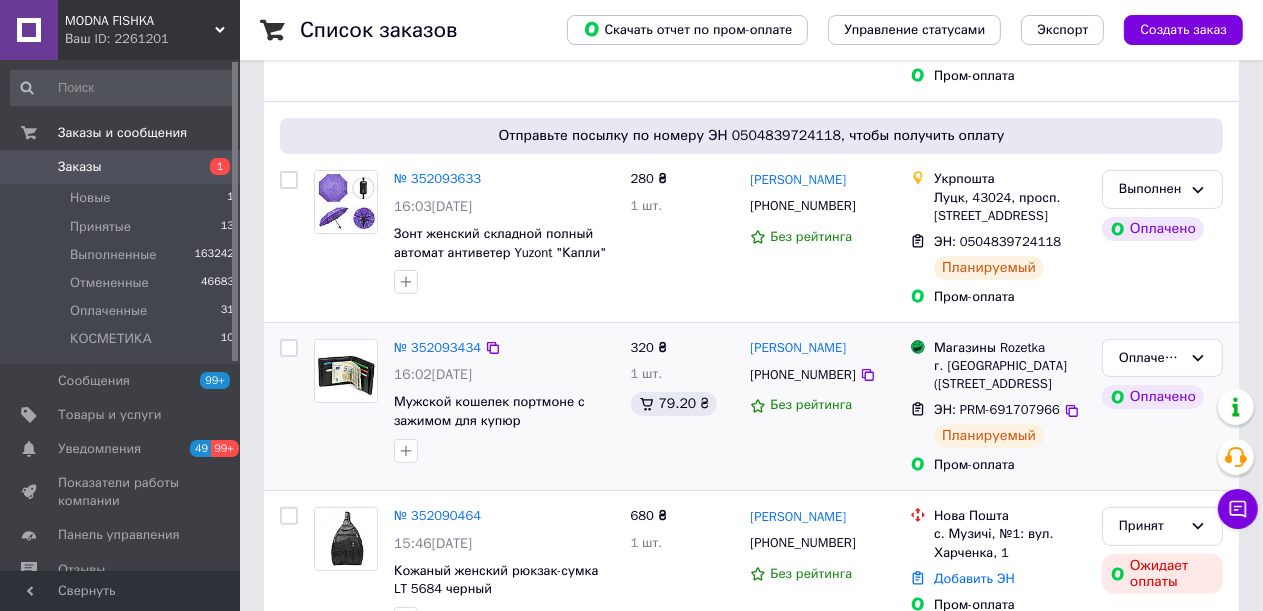 scroll, scrollTop: 500, scrollLeft: 0, axis: vertical 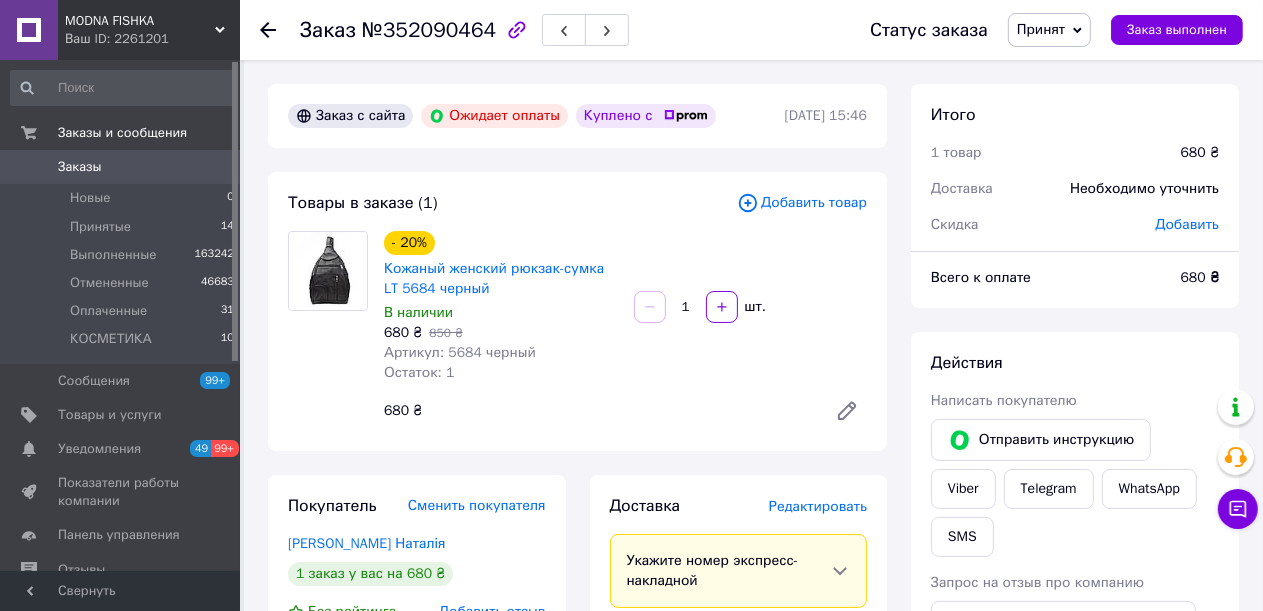 click on "- 20% Кожаный женский рюкзак-сумка LT 5684 черный В наличии 680 ₴   850 ₴ Артикул: 5684 черный Остаток: 1 1   шт. 680 ₴" at bounding box center [625, 331] 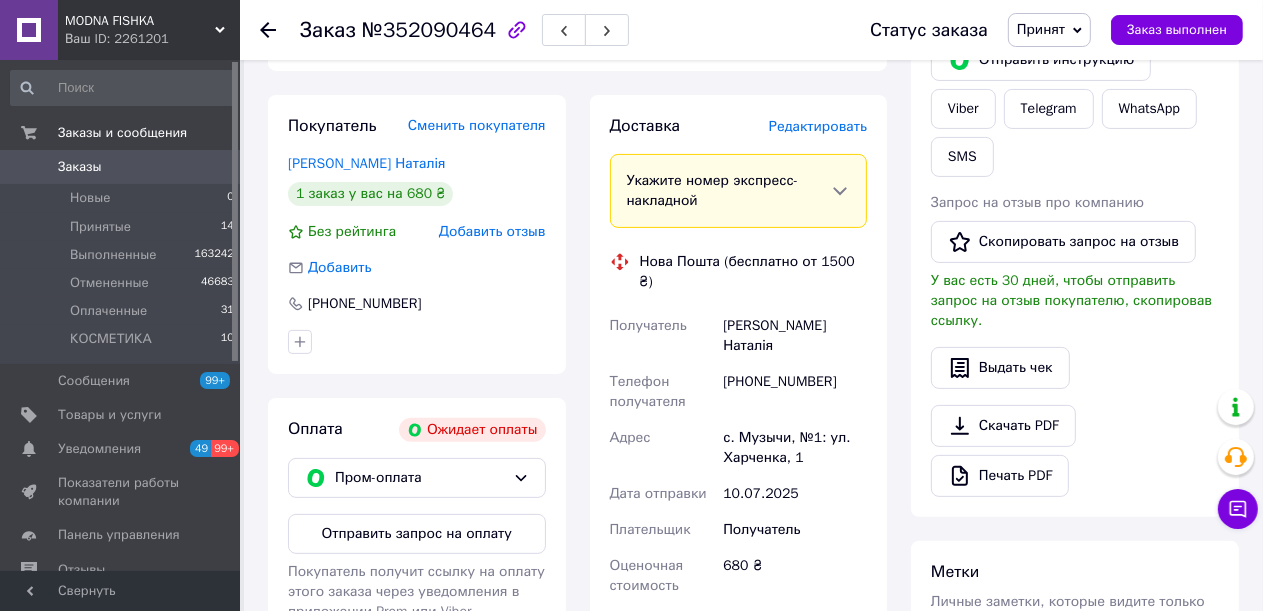 scroll, scrollTop: 500, scrollLeft: 0, axis: vertical 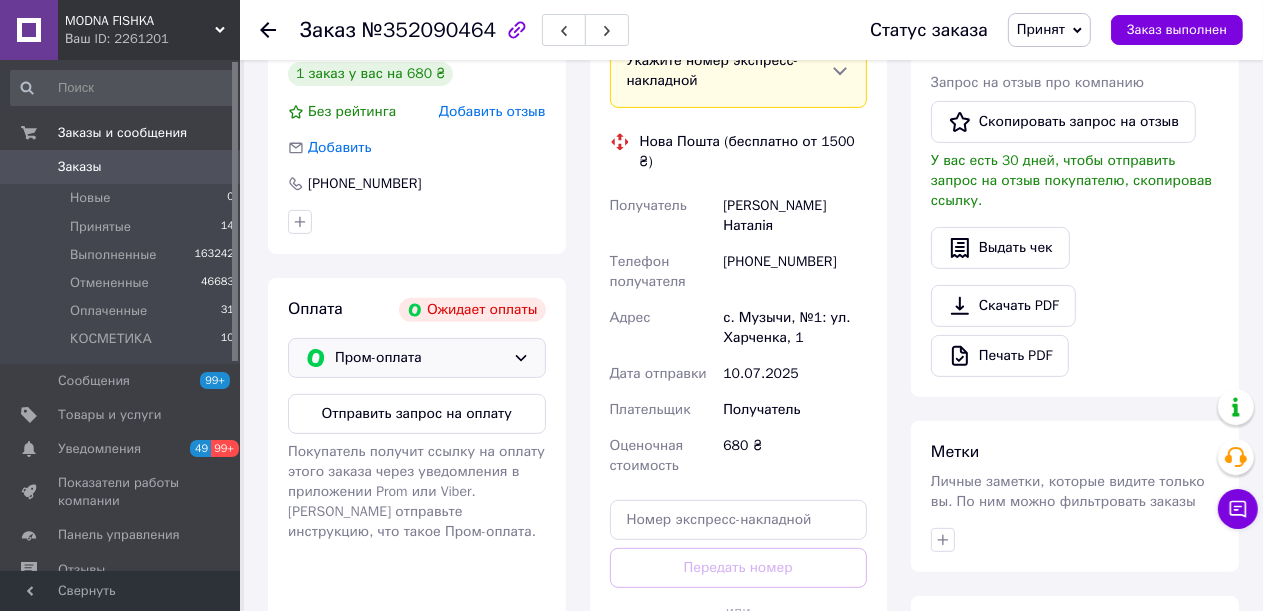 click on "Пром-оплата" at bounding box center [420, 358] 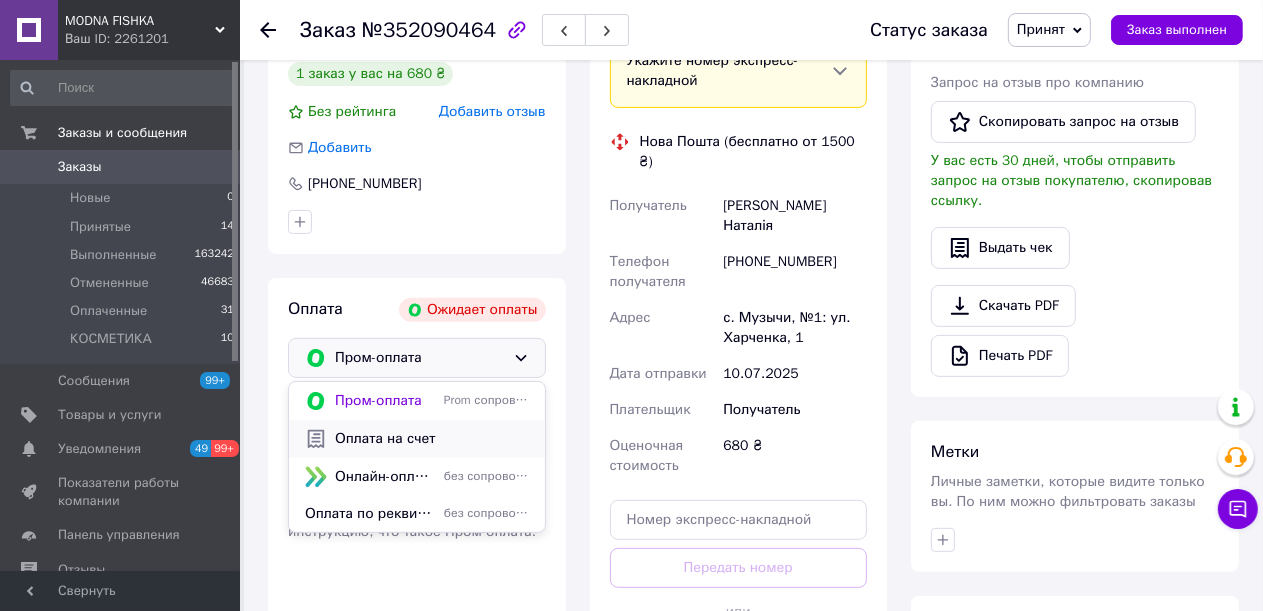 click on "Оплата на счет" at bounding box center (432, 439) 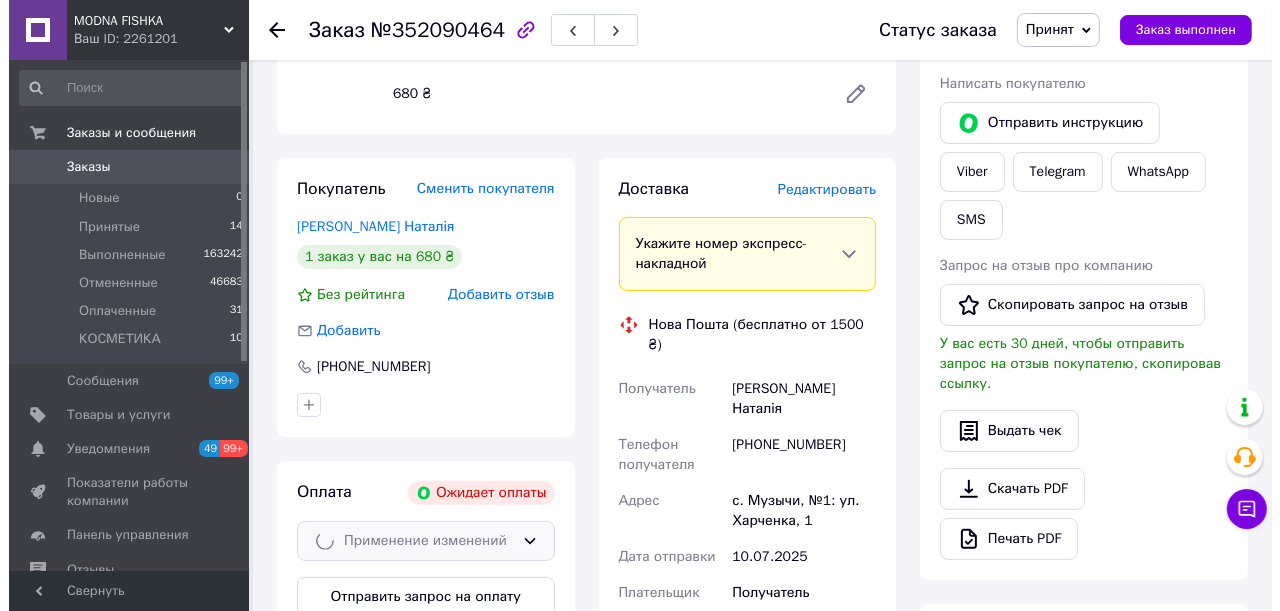 scroll, scrollTop: 100, scrollLeft: 0, axis: vertical 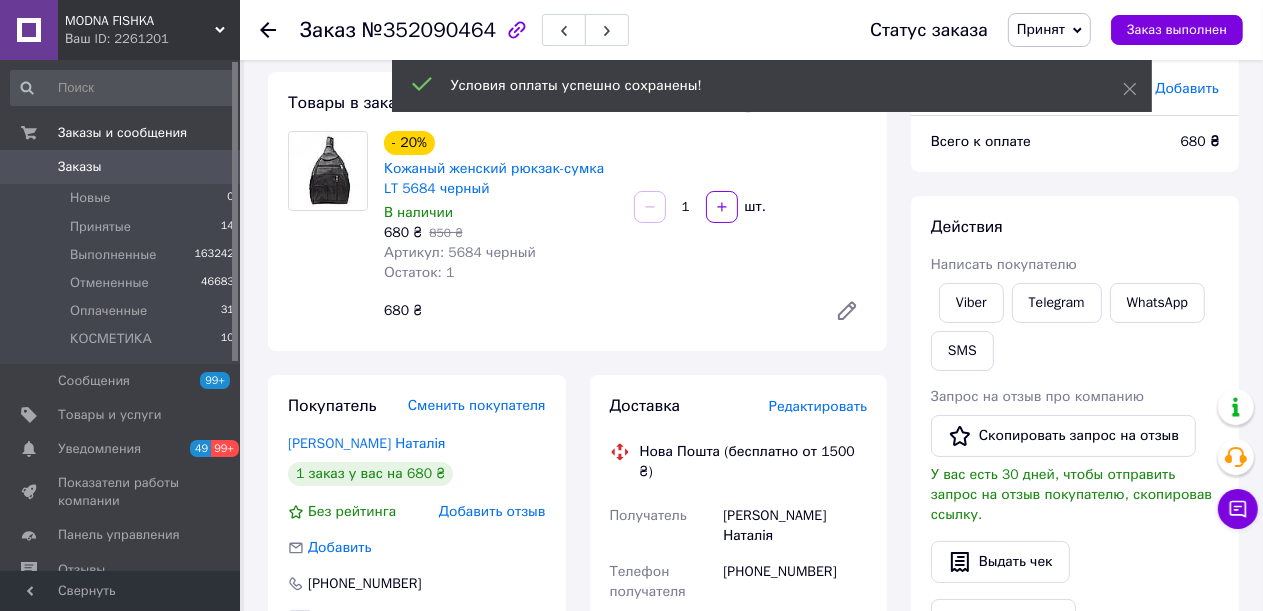 click on "Редактировать" at bounding box center (818, 406) 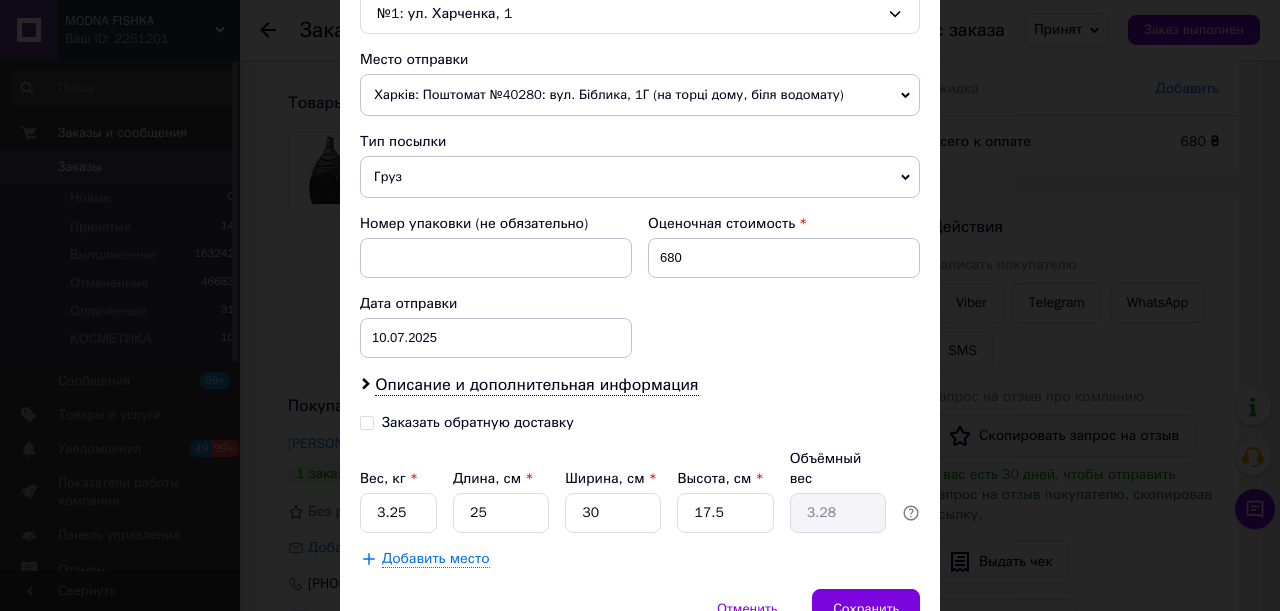 scroll, scrollTop: 700, scrollLeft: 0, axis: vertical 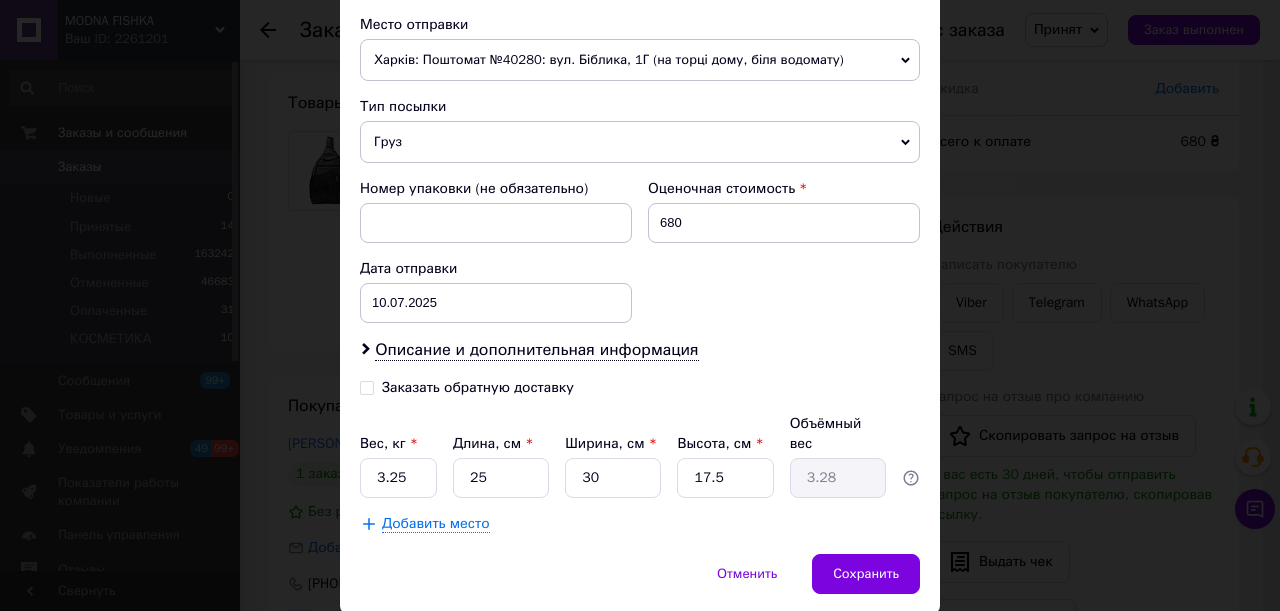 click on "Заказать обратную доставку" at bounding box center [478, 387] 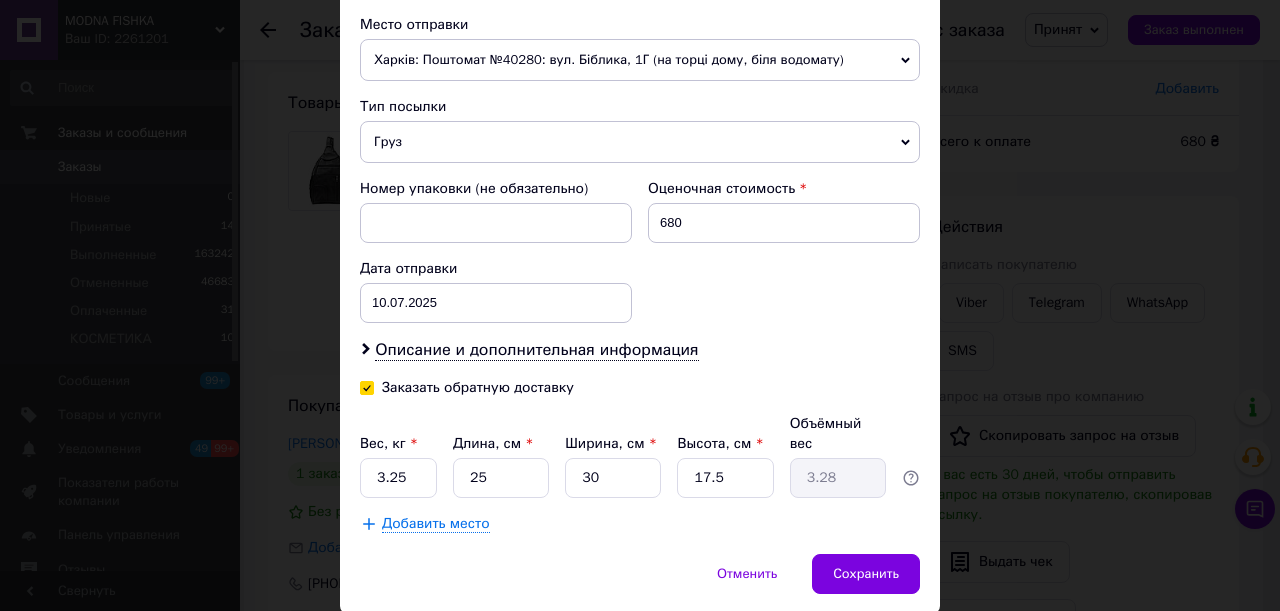 checkbox on "true" 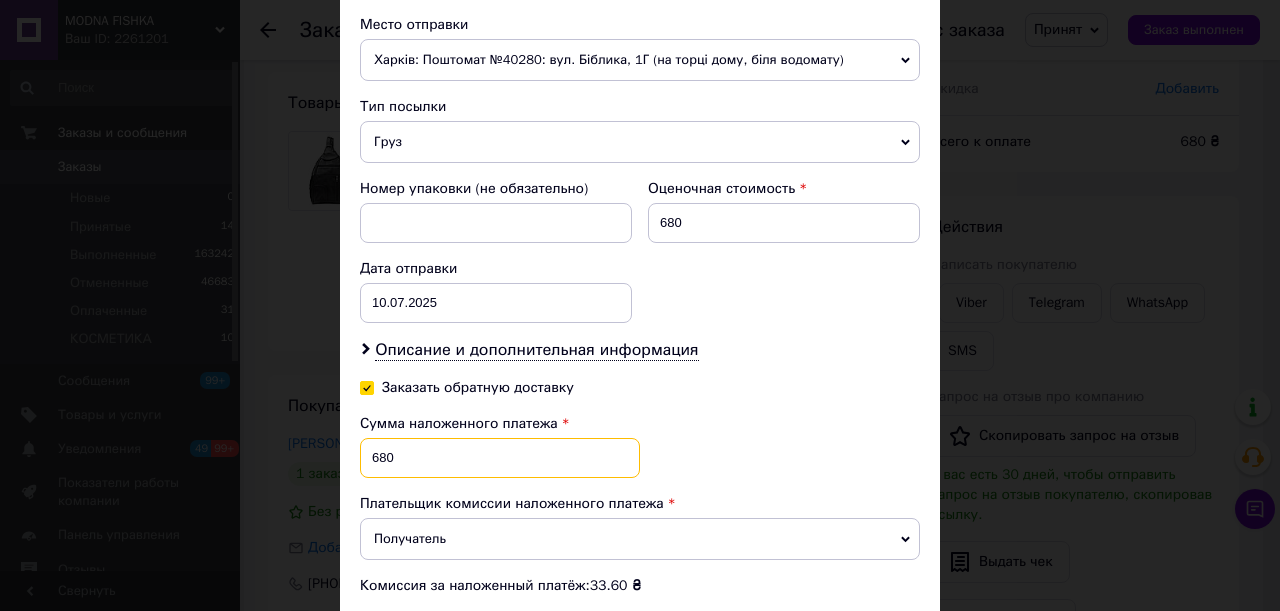 drag, startPoint x: 384, startPoint y: 457, endPoint x: 394, endPoint y: 449, distance: 12.806249 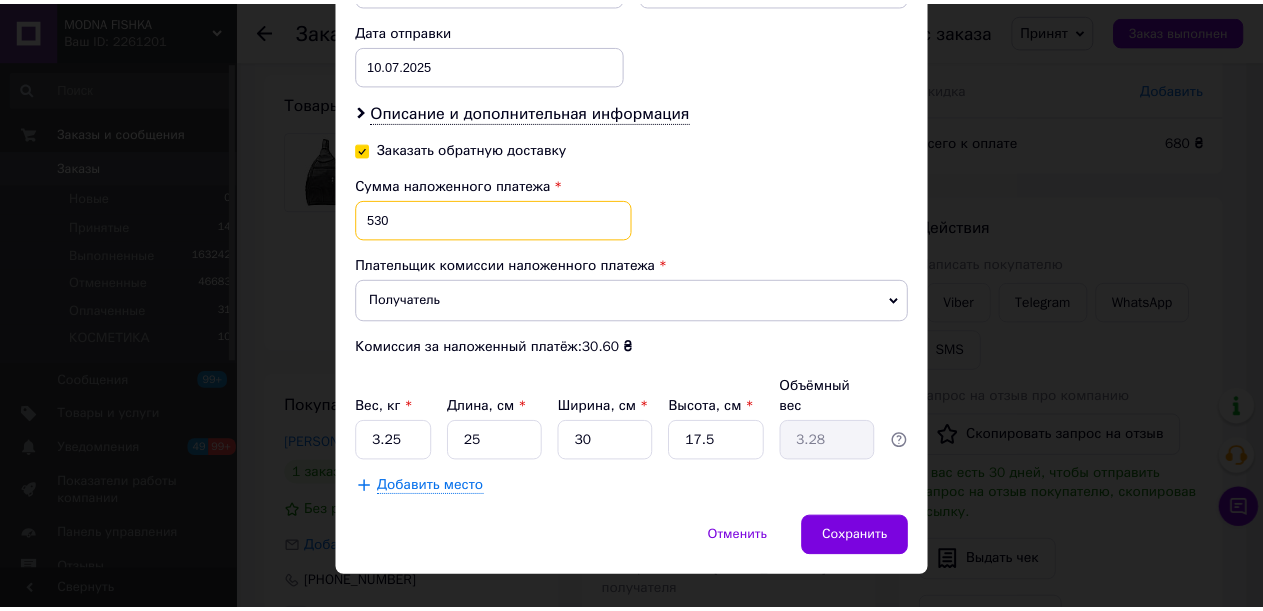 scroll, scrollTop: 948, scrollLeft: 0, axis: vertical 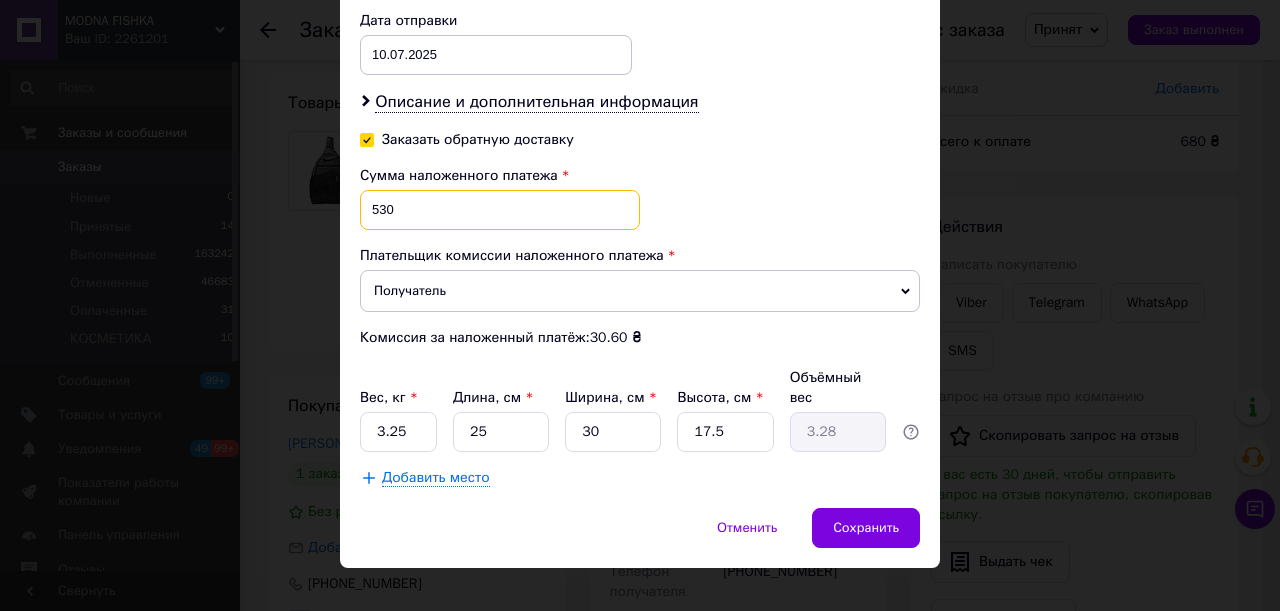 type on "530" 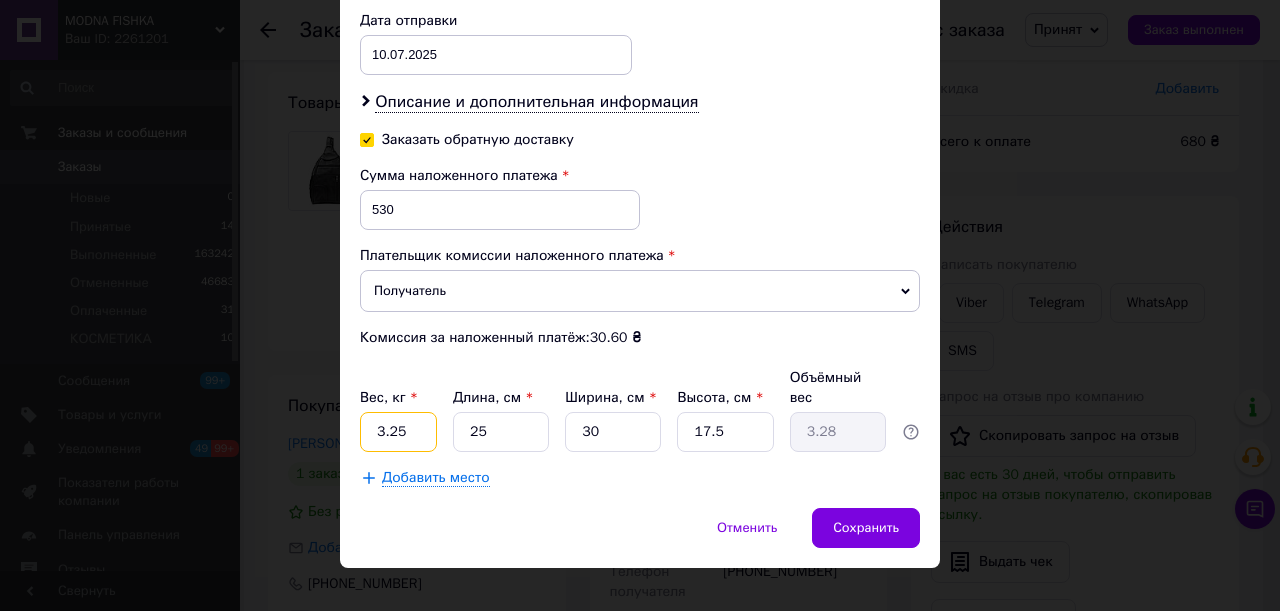 drag, startPoint x: 408, startPoint y: 410, endPoint x: 366, endPoint y: 410, distance: 42 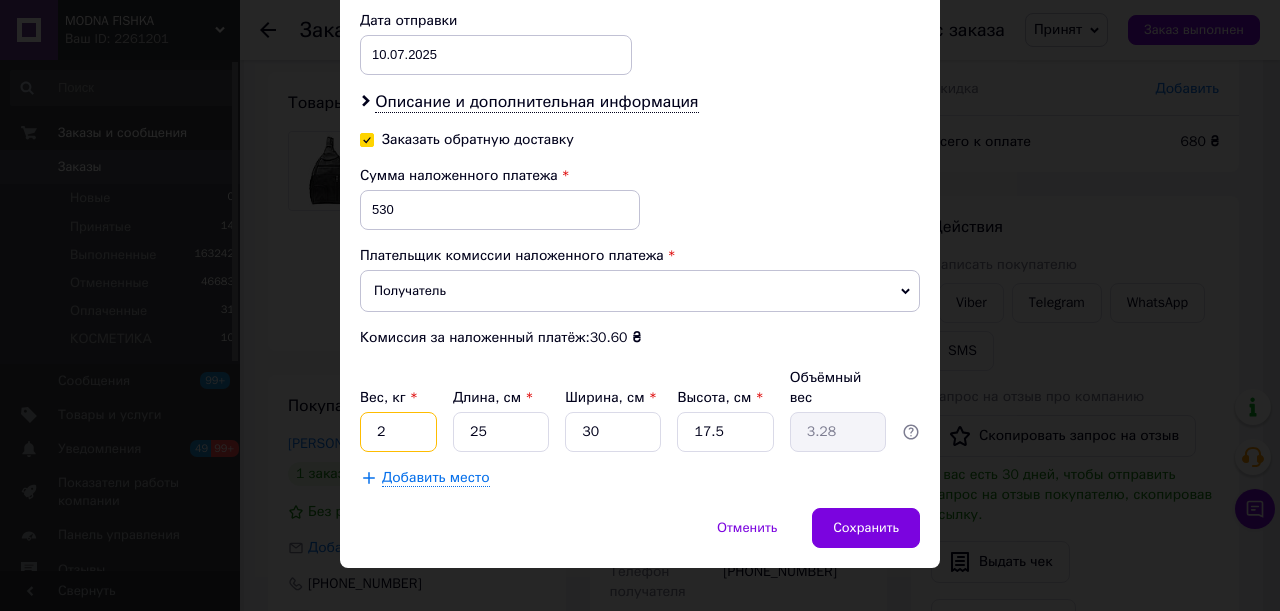 type on "2" 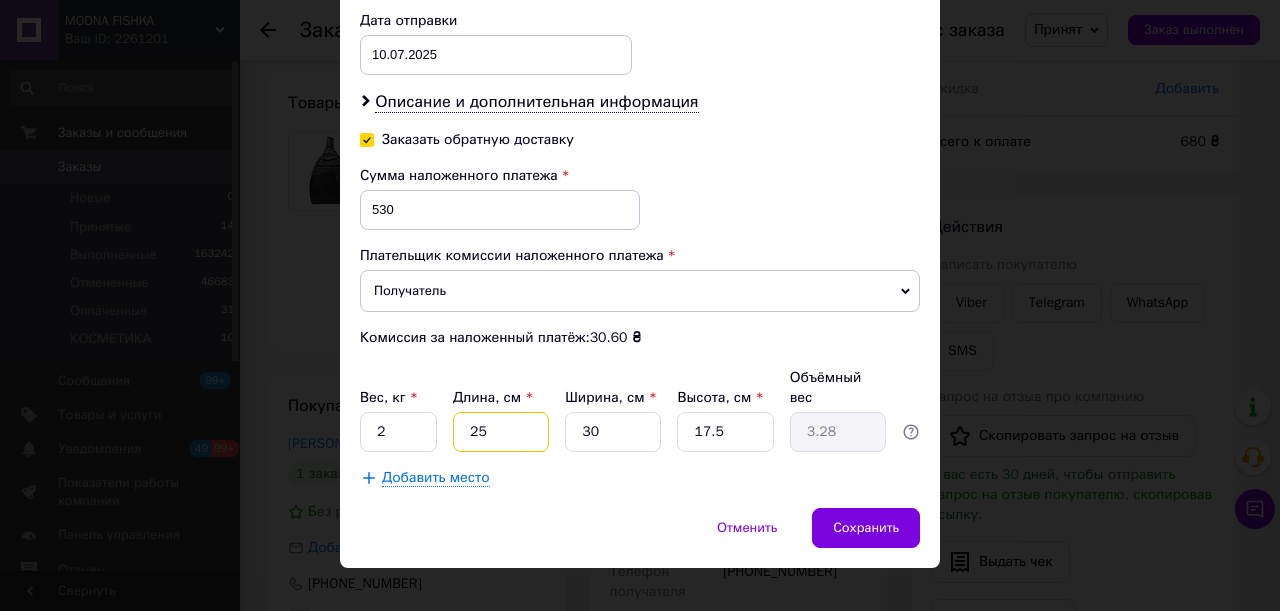 drag, startPoint x: 480, startPoint y: 408, endPoint x: 466, endPoint y: 410, distance: 14.142136 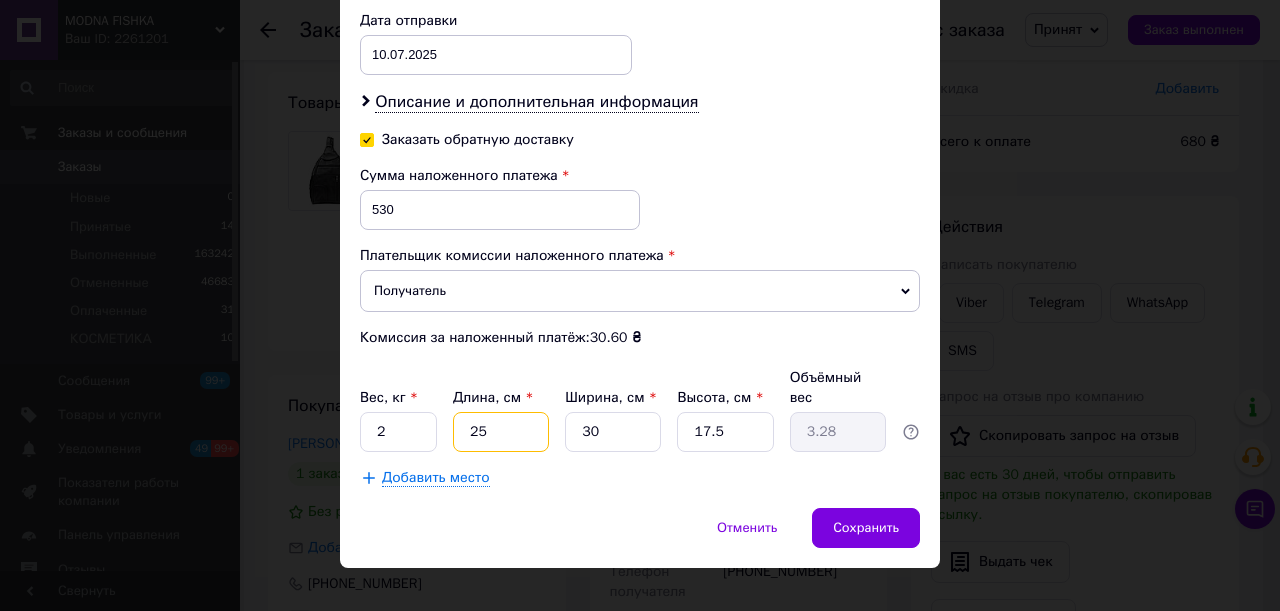 type on "3" 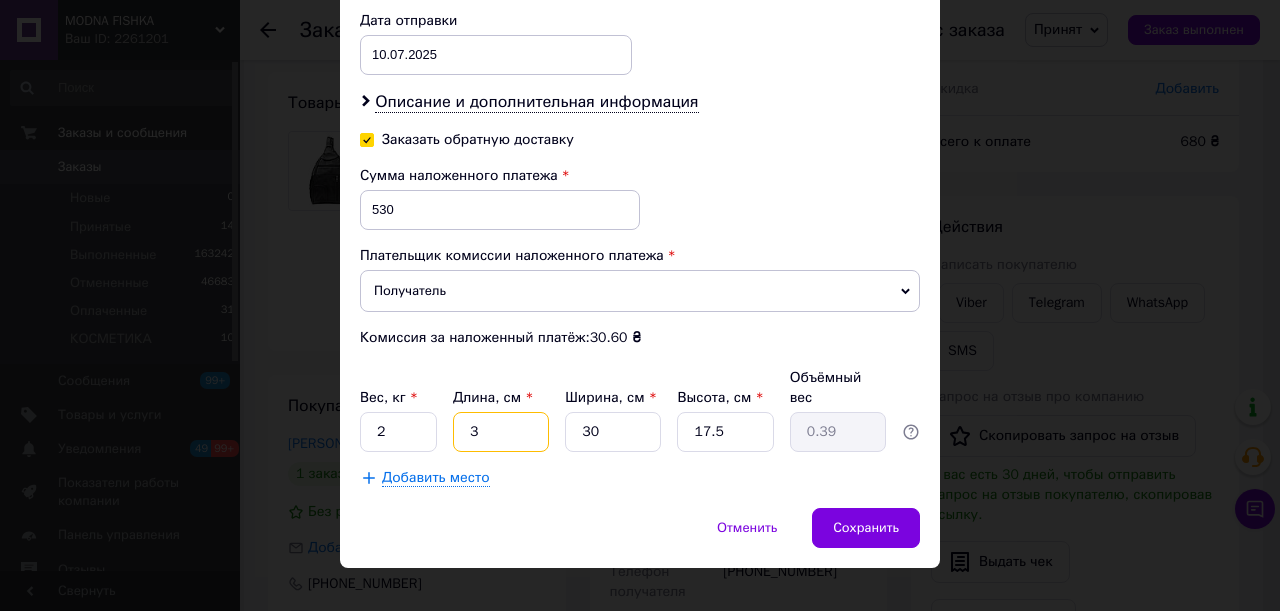 type on "30" 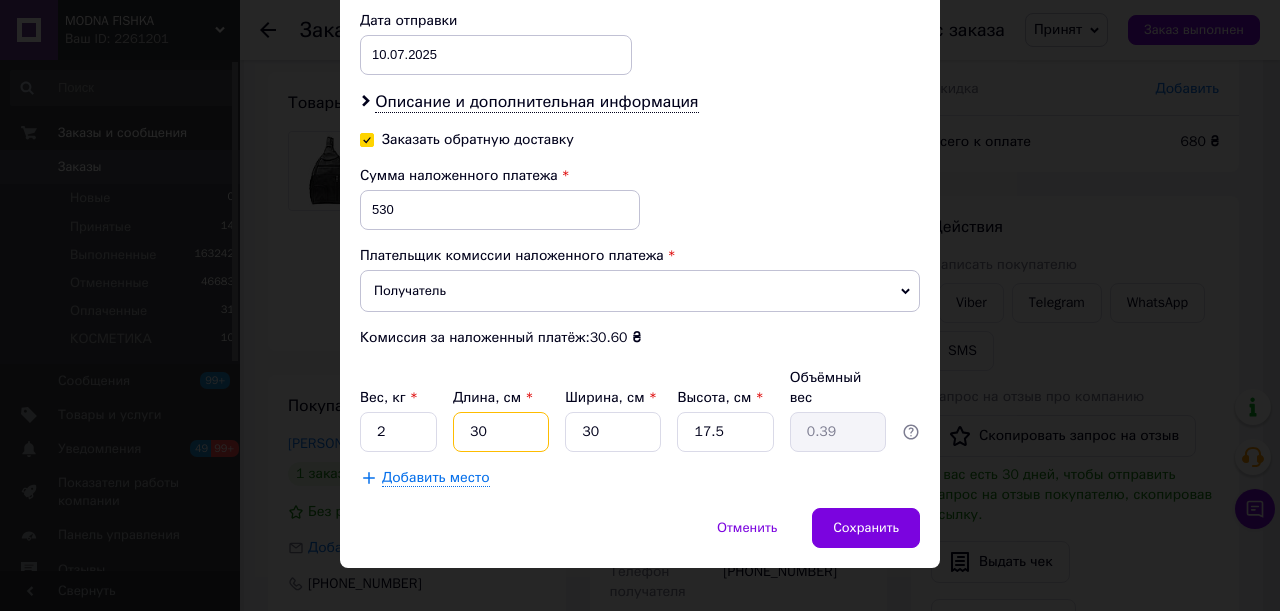 type on "3.94" 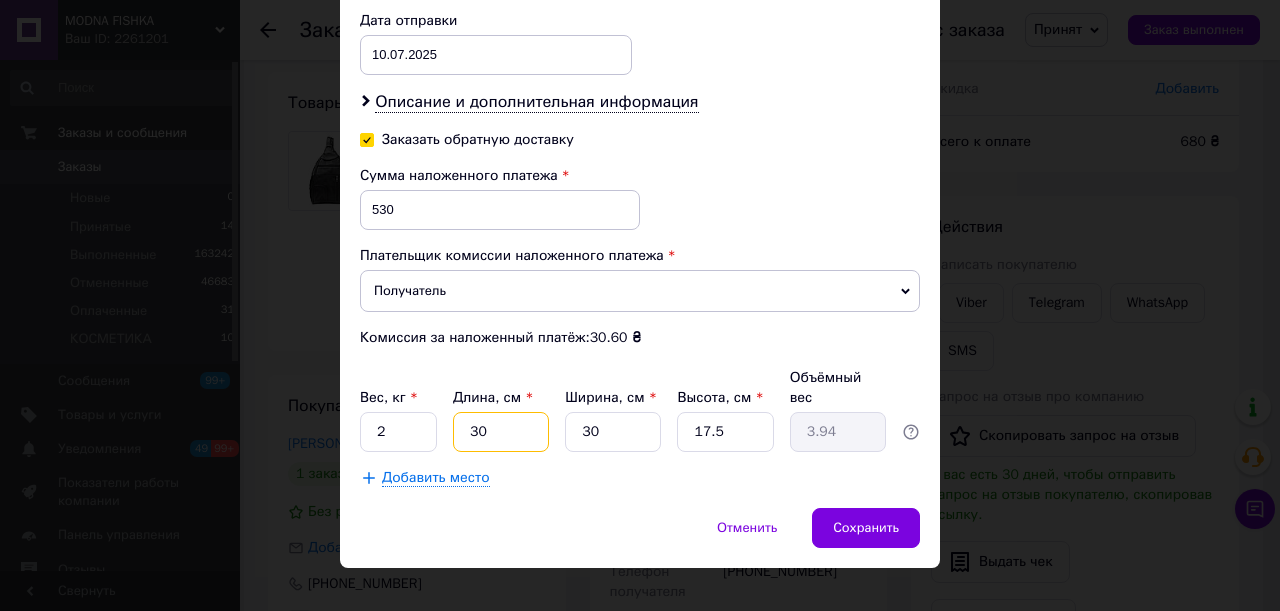 type on "30" 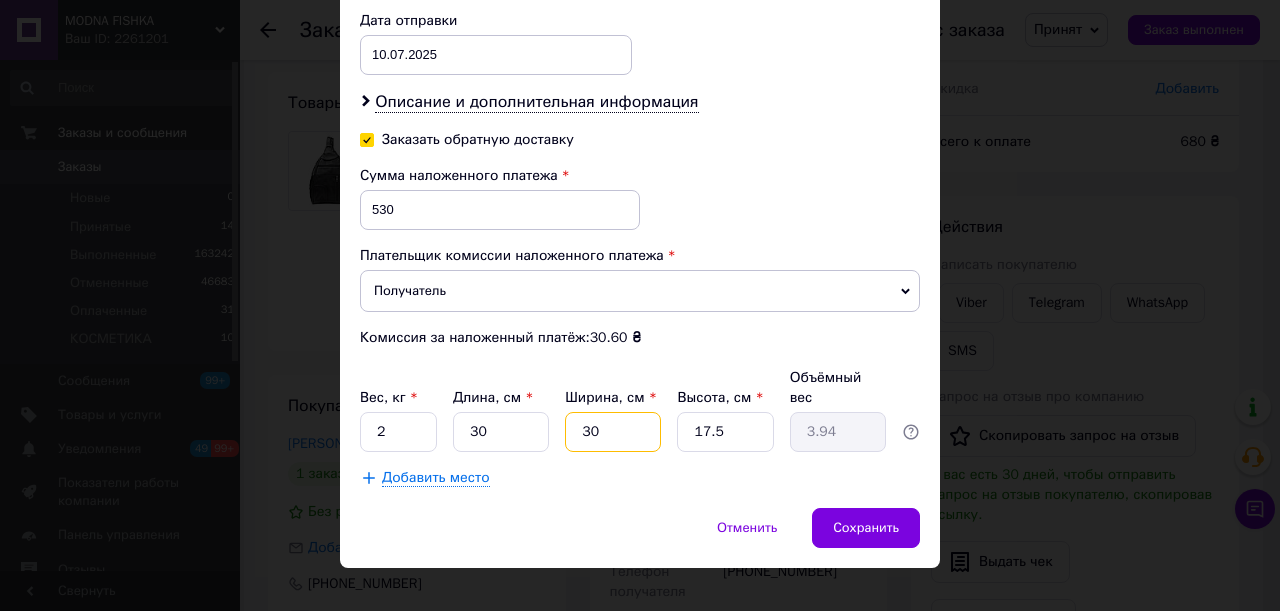 drag, startPoint x: 605, startPoint y: 407, endPoint x: 580, endPoint y: 407, distance: 25 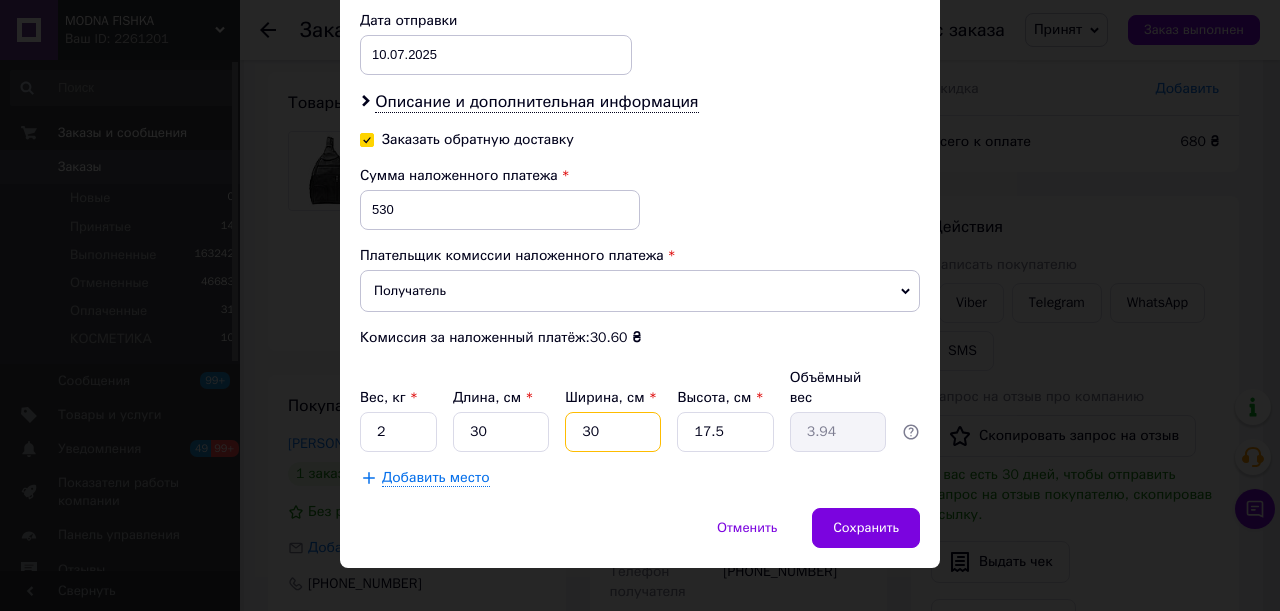 type on "2" 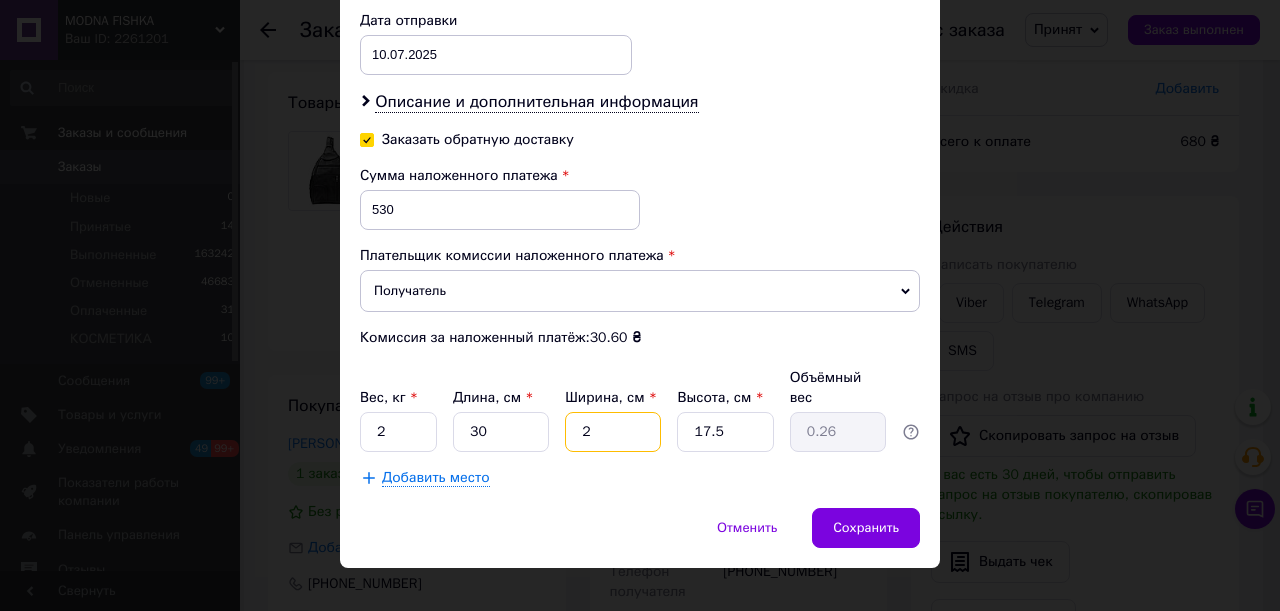 type on "25" 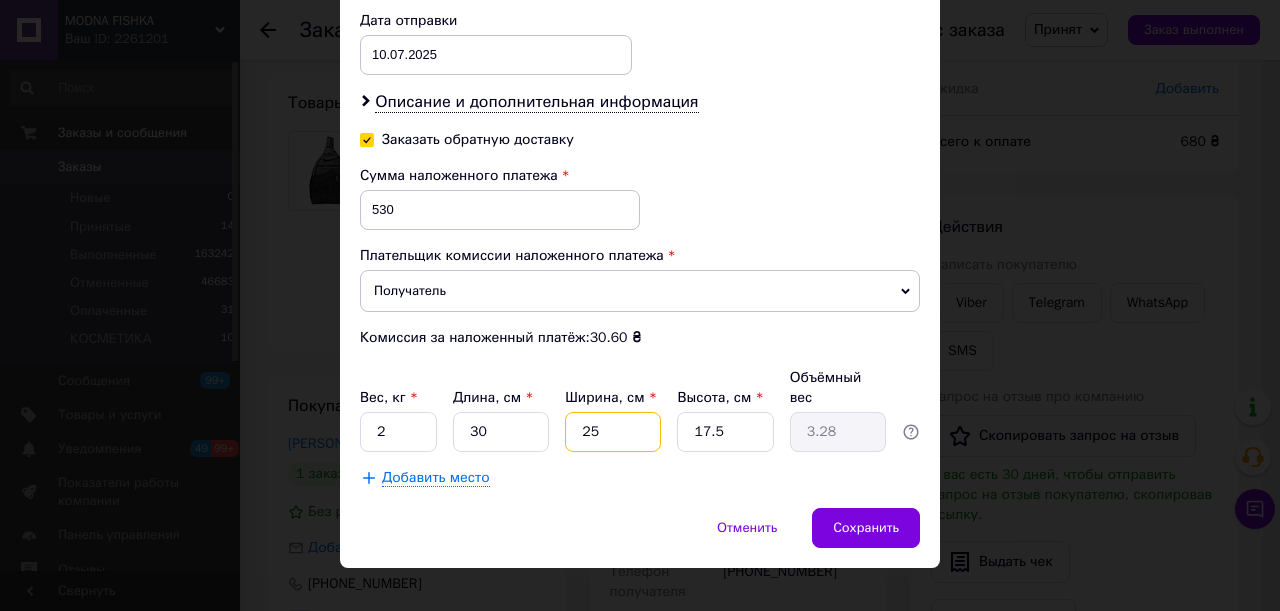 type on "25" 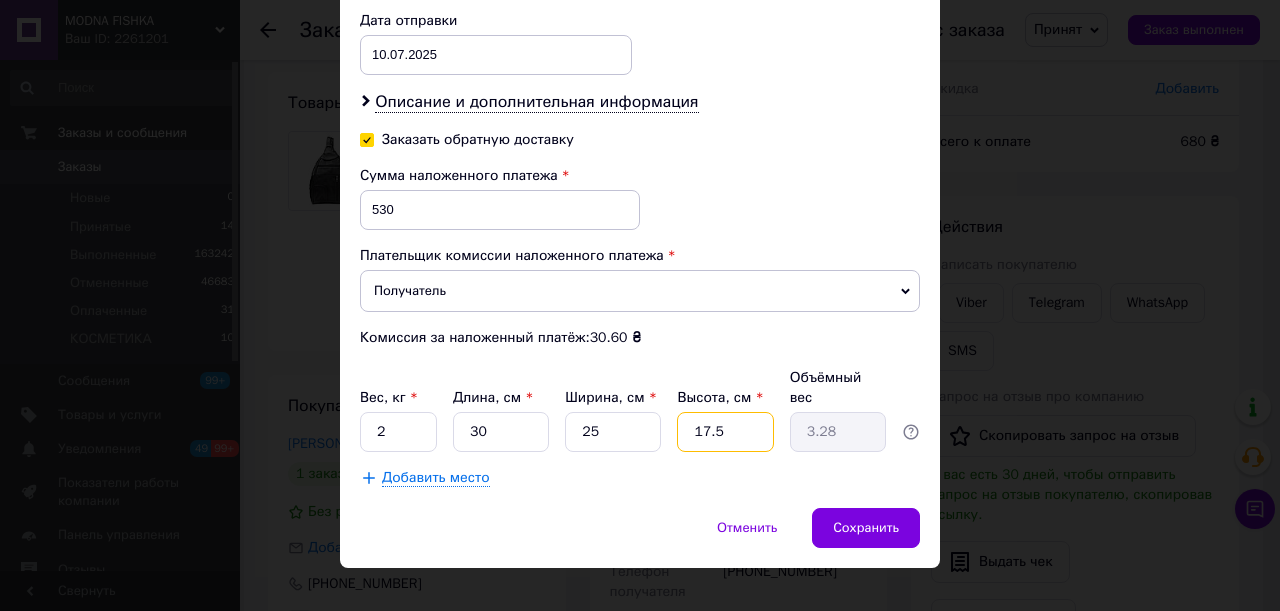 drag, startPoint x: 715, startPoint y: 410, endPoint x: 682, endPoint y: 410, distance: 33 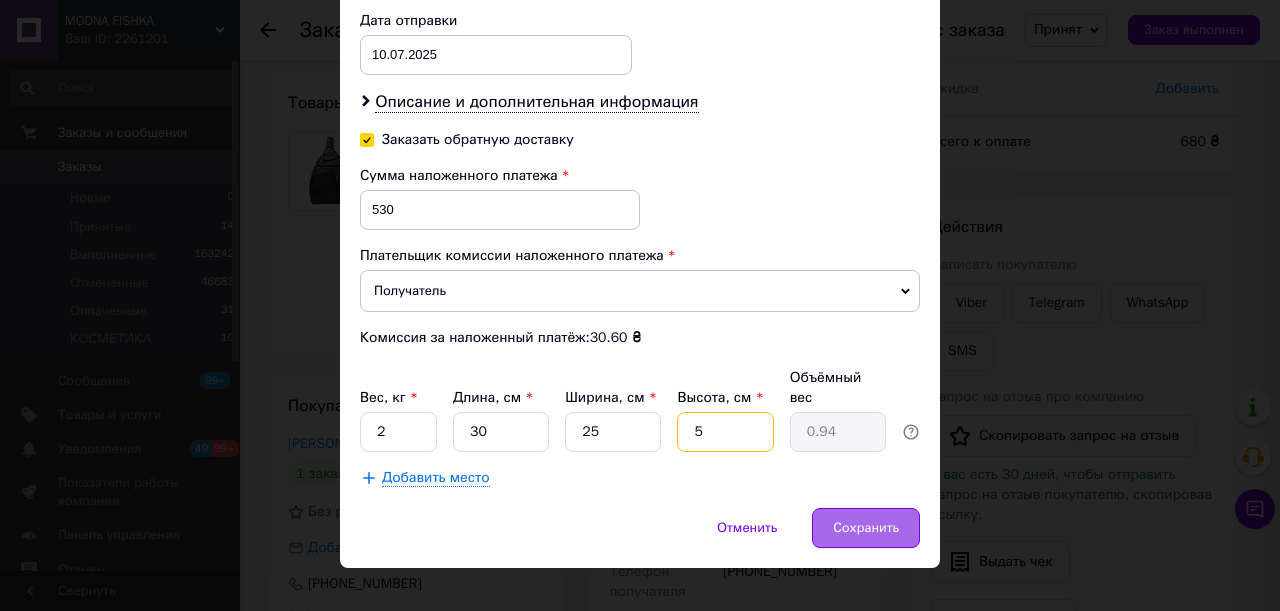 type on "5" 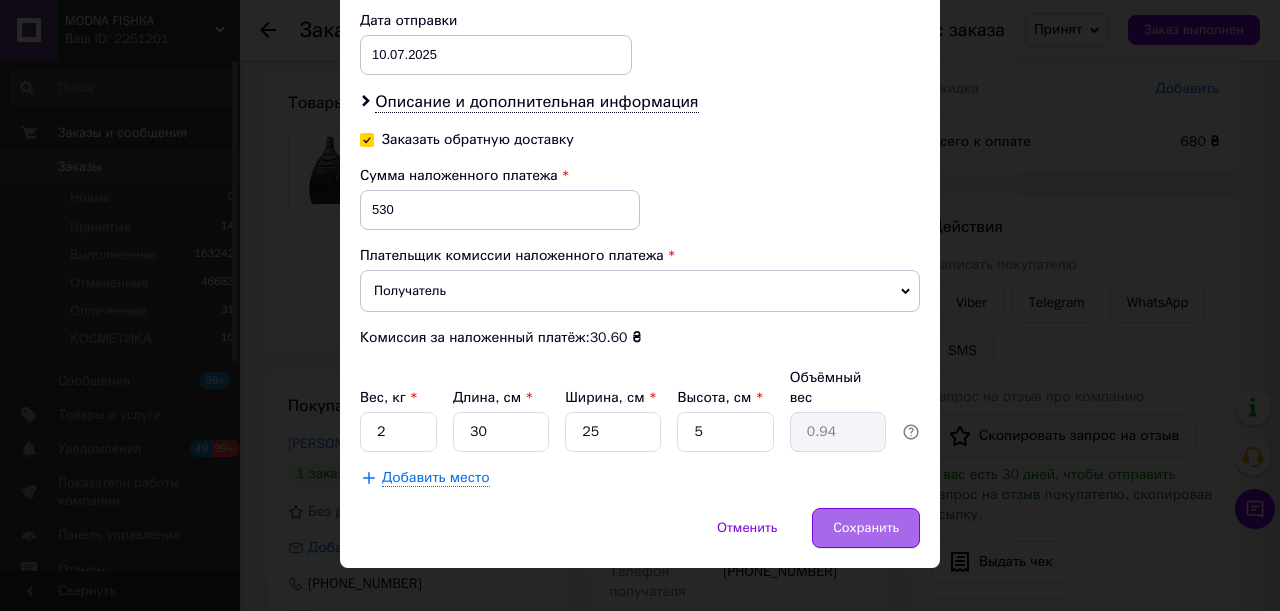 click on "Сохранить" at bounding box center (866, 528) 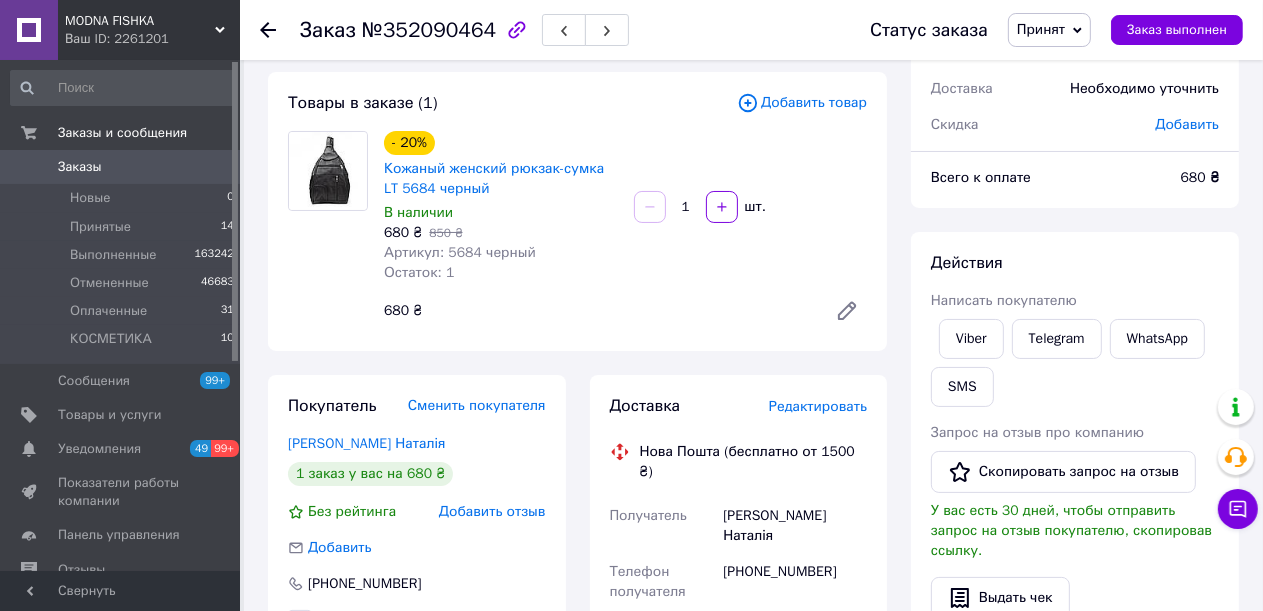 scroll, scrollTop: 700, scrollLeft: 0, axis: vertical 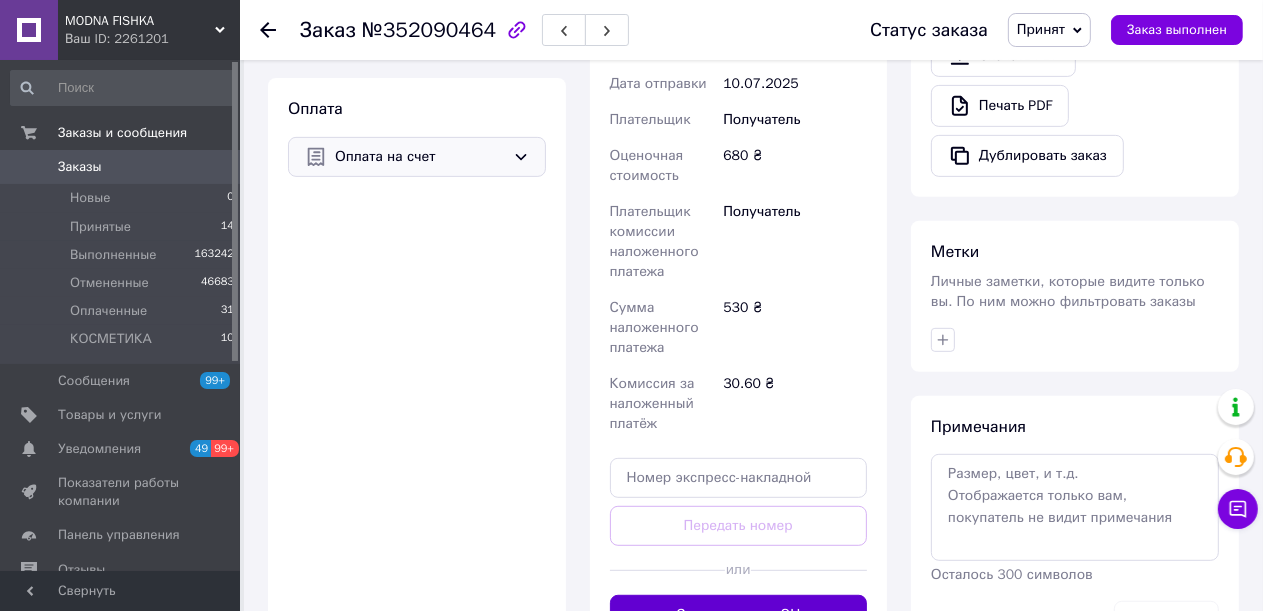 click on "Сгенерировать ЭН" at bounding box center (739, 615) 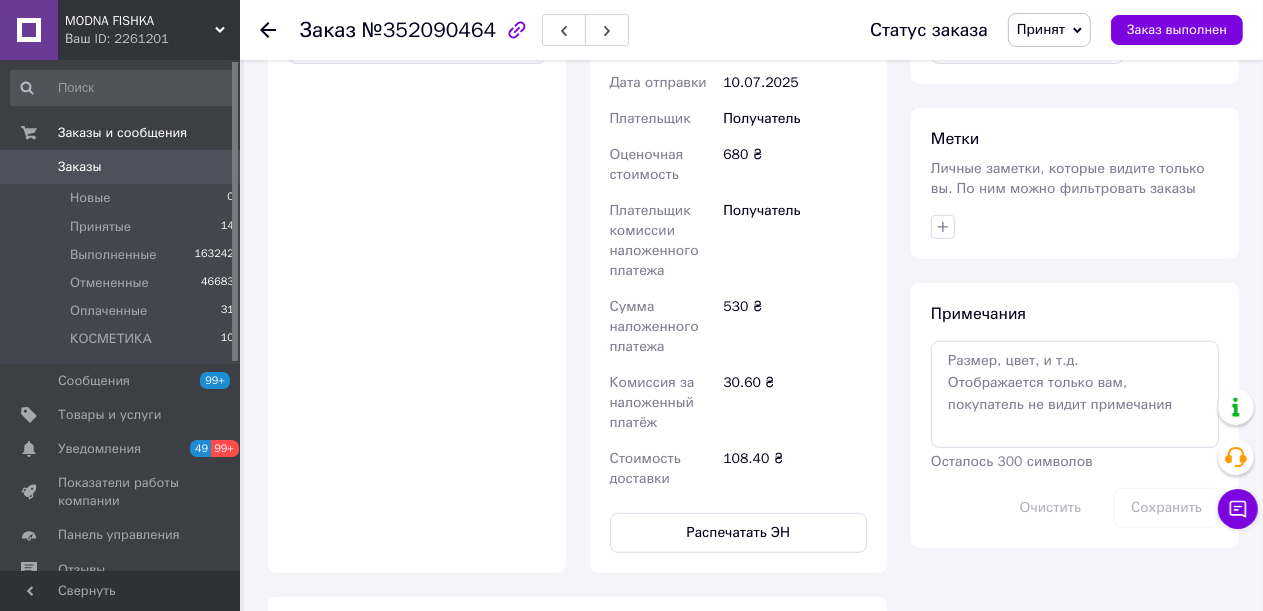 scroll, scrollTop: 900, scrollLeft: 0, axis: vertical 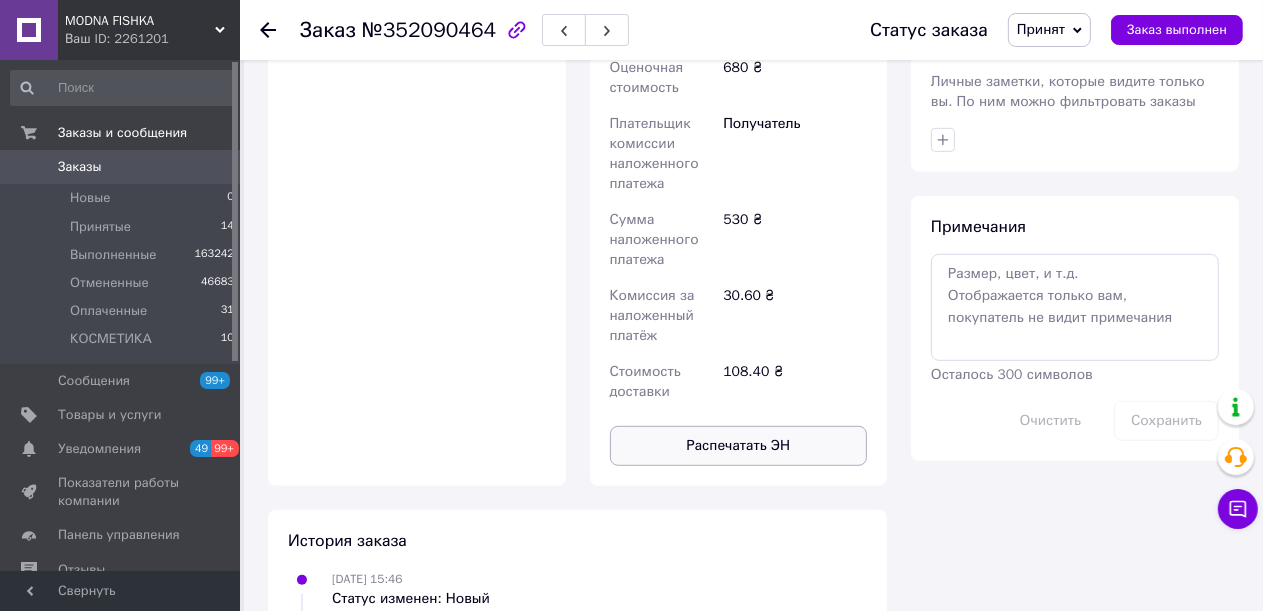 click on "Распечатать ЭН" at bounding box center [739, 446] 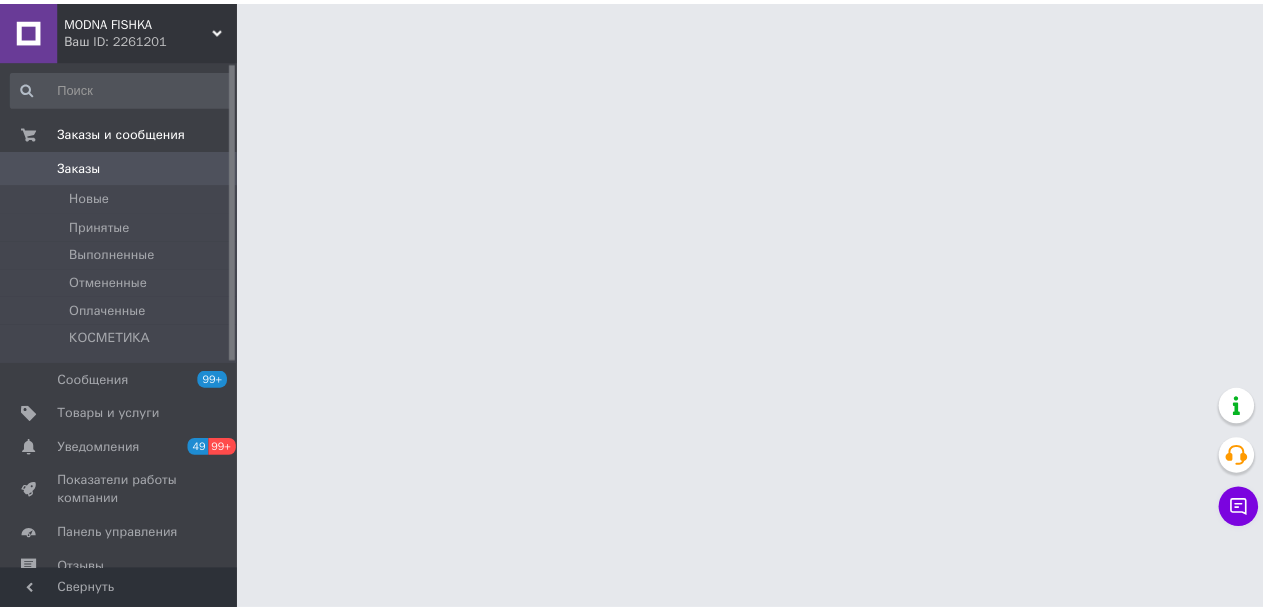 scroll, scrollTop: 0, scrollLeft: 0, axis: both 